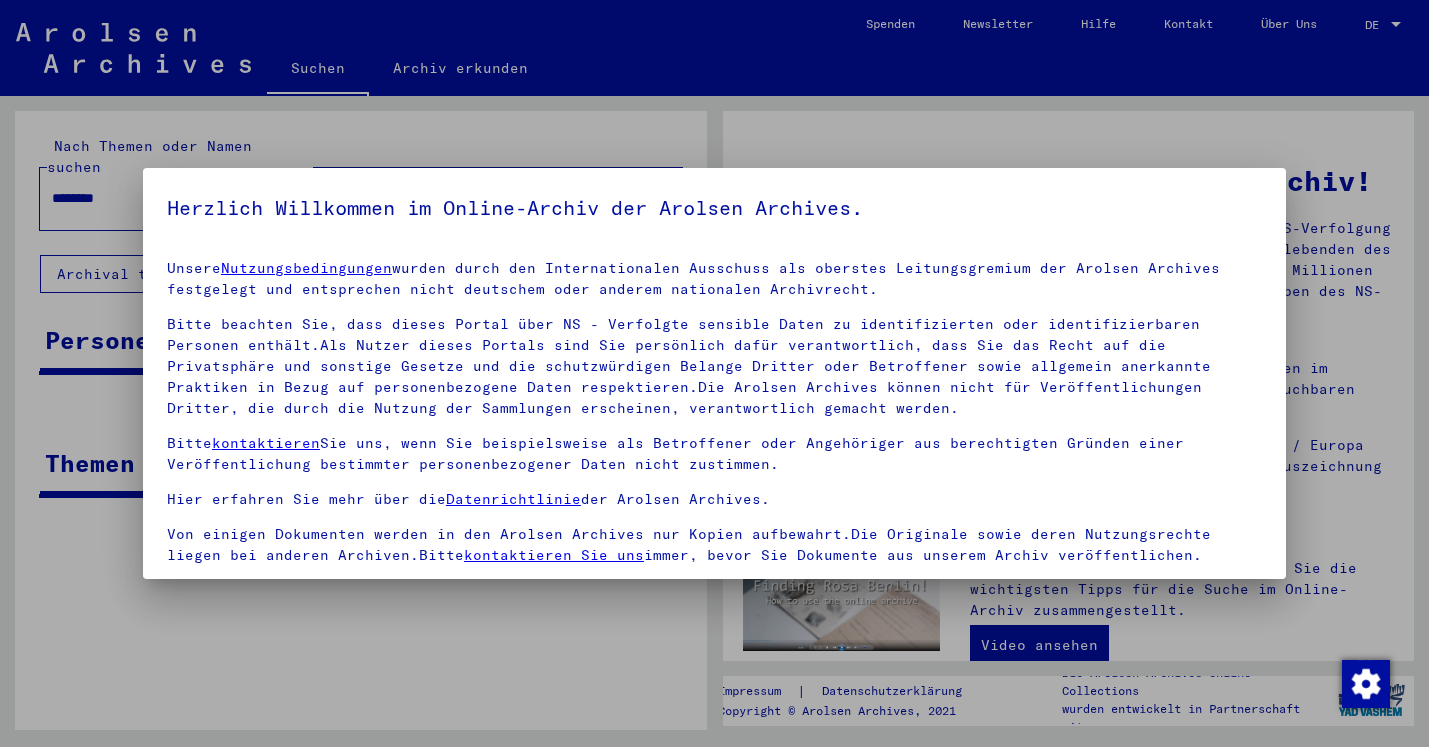 scroll, scrollTop: 0, scrollLeft: 0, axis: both 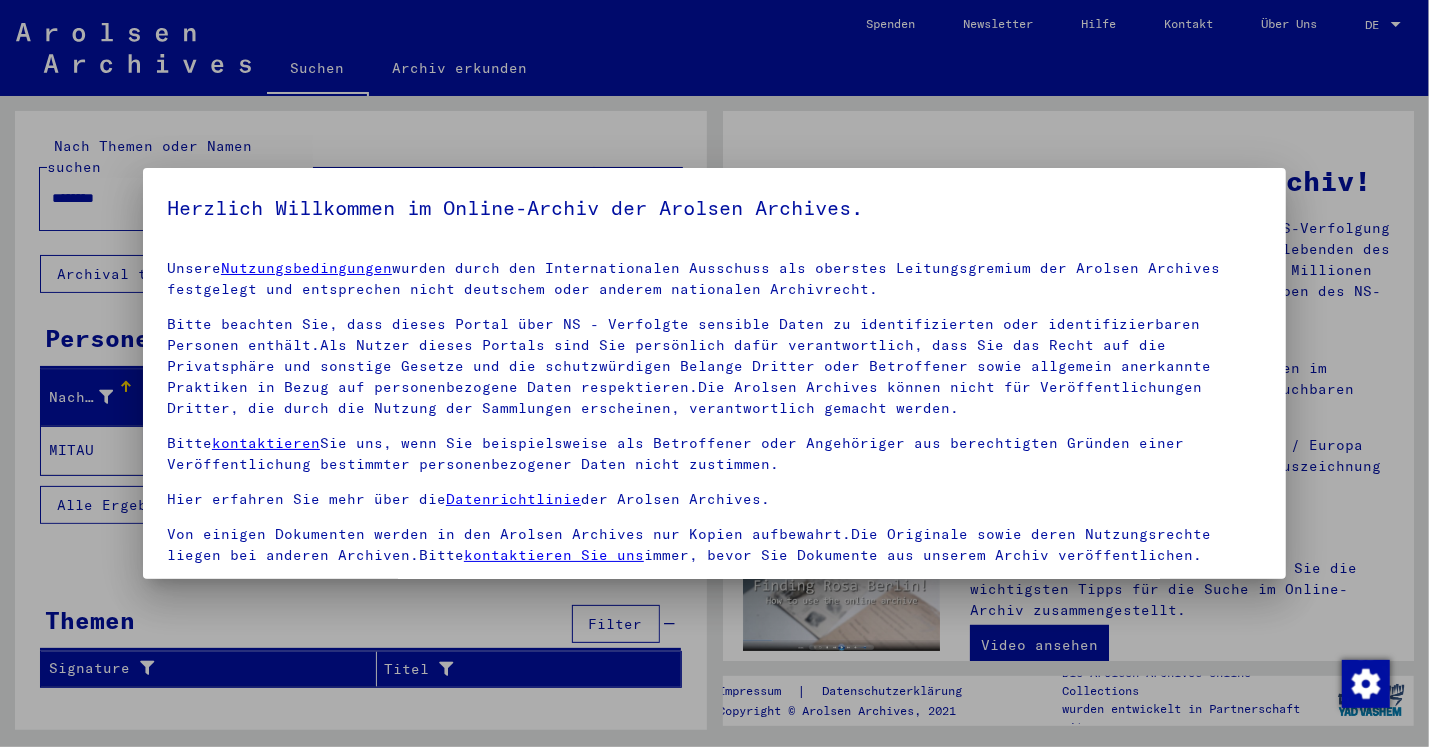click on "Bitte  kontaktieren  Sie uns, wenn Sie beispielsweise als Betroffener oder Angehöriger aus berechtigten Gründen einer Veröffentlichung bestimmter personenbezogener Daten nicht zustimmen." at bounding box center (714, 454) 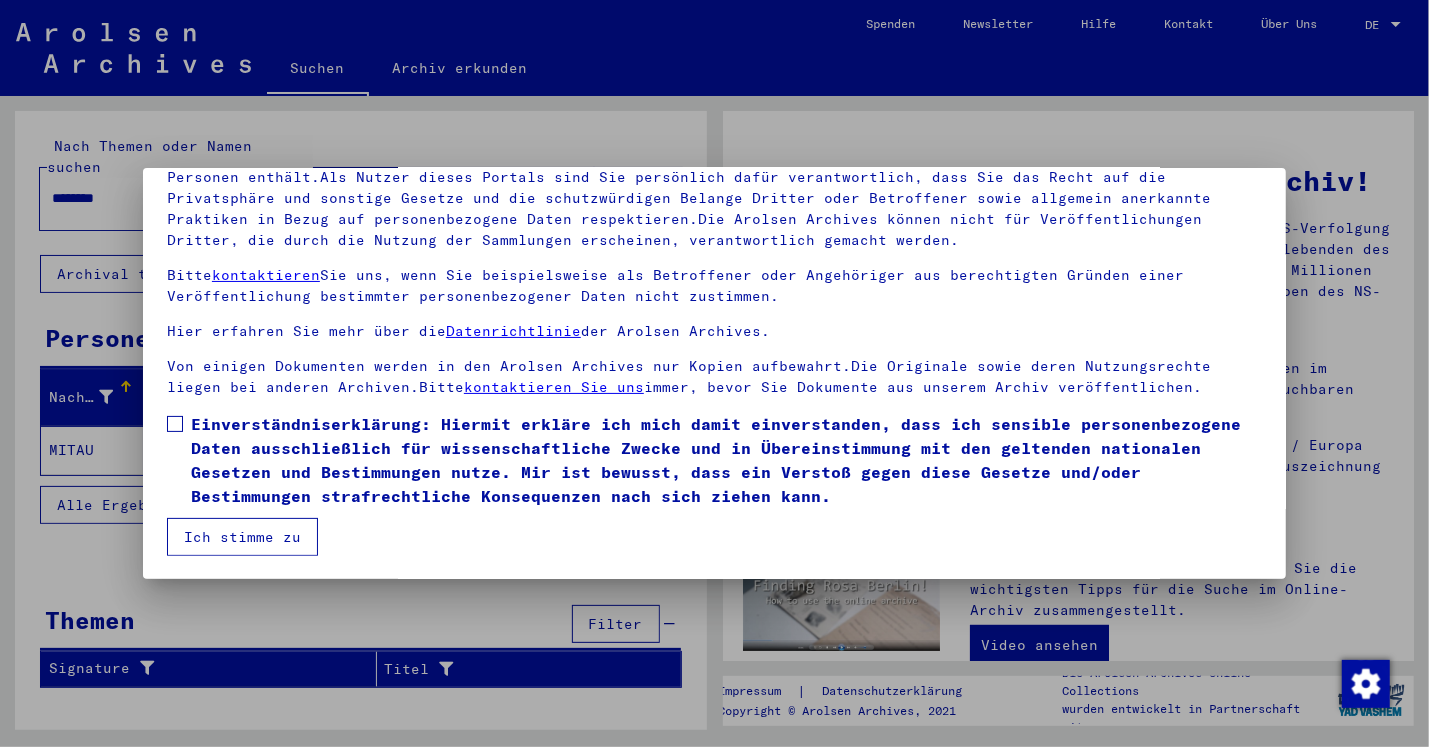 scroll, scrollTop: 170, scrollLeft: 0, axis: vertical 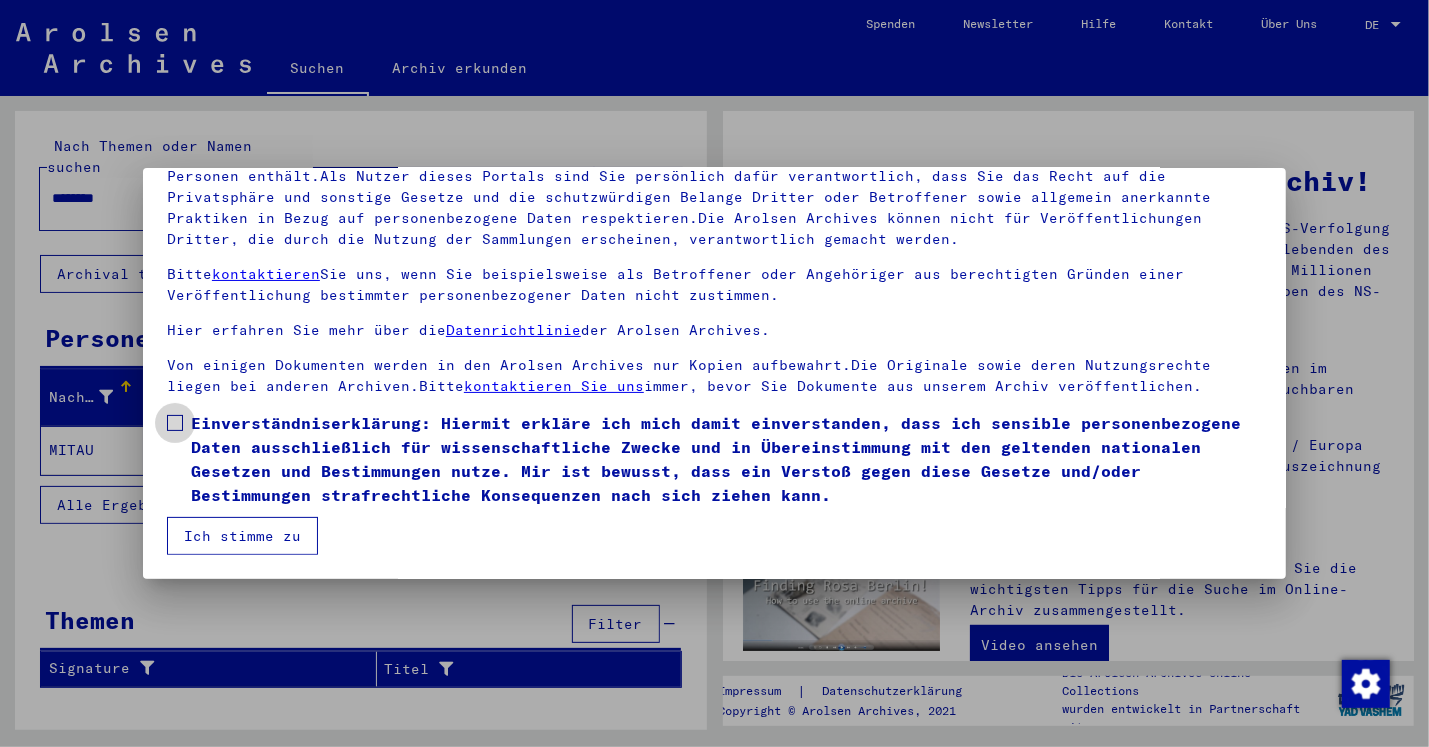 click at bounding box center (175, 423) 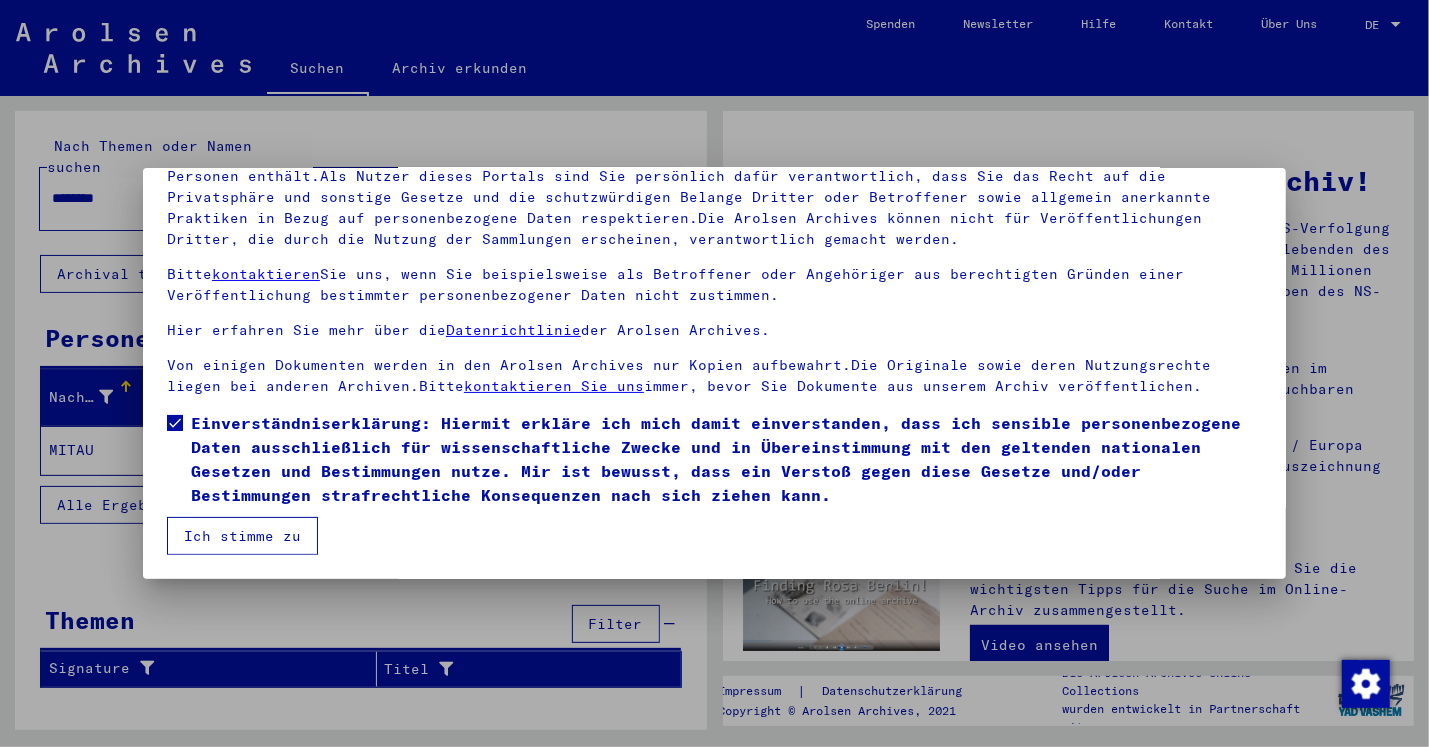 click on "Ich stimme zu" at bounding box center [242, 536] 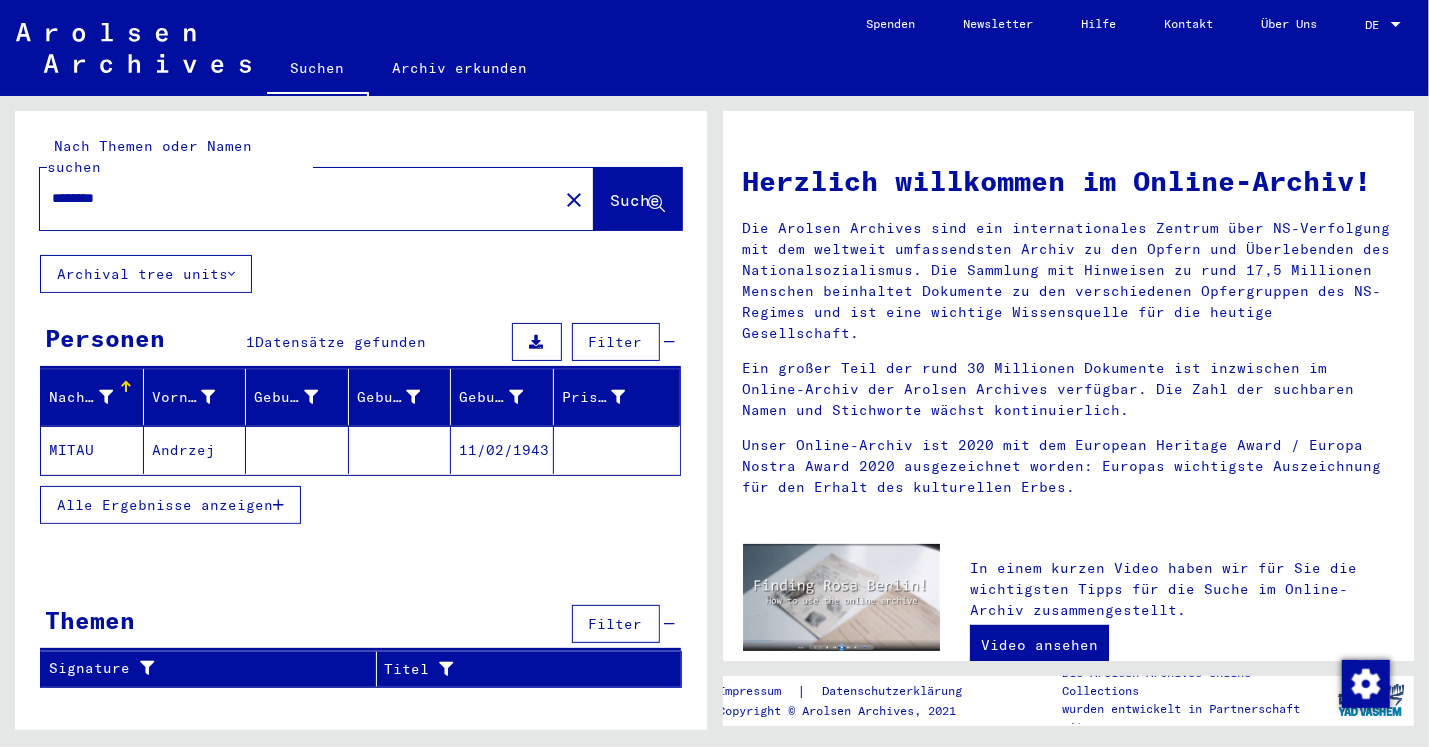click on "MITAU" 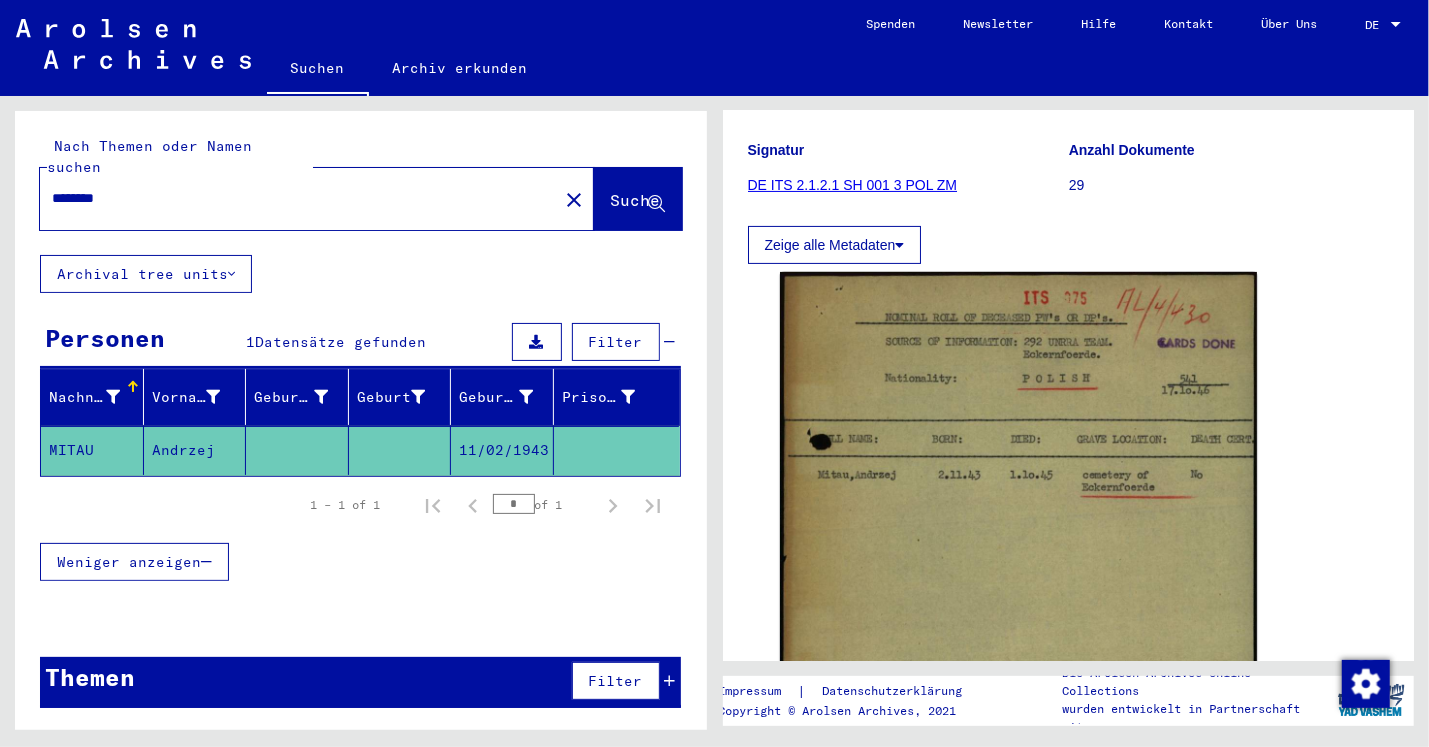 scroll, scrollTop: 363, scrollLeft: 0, axis: vertical 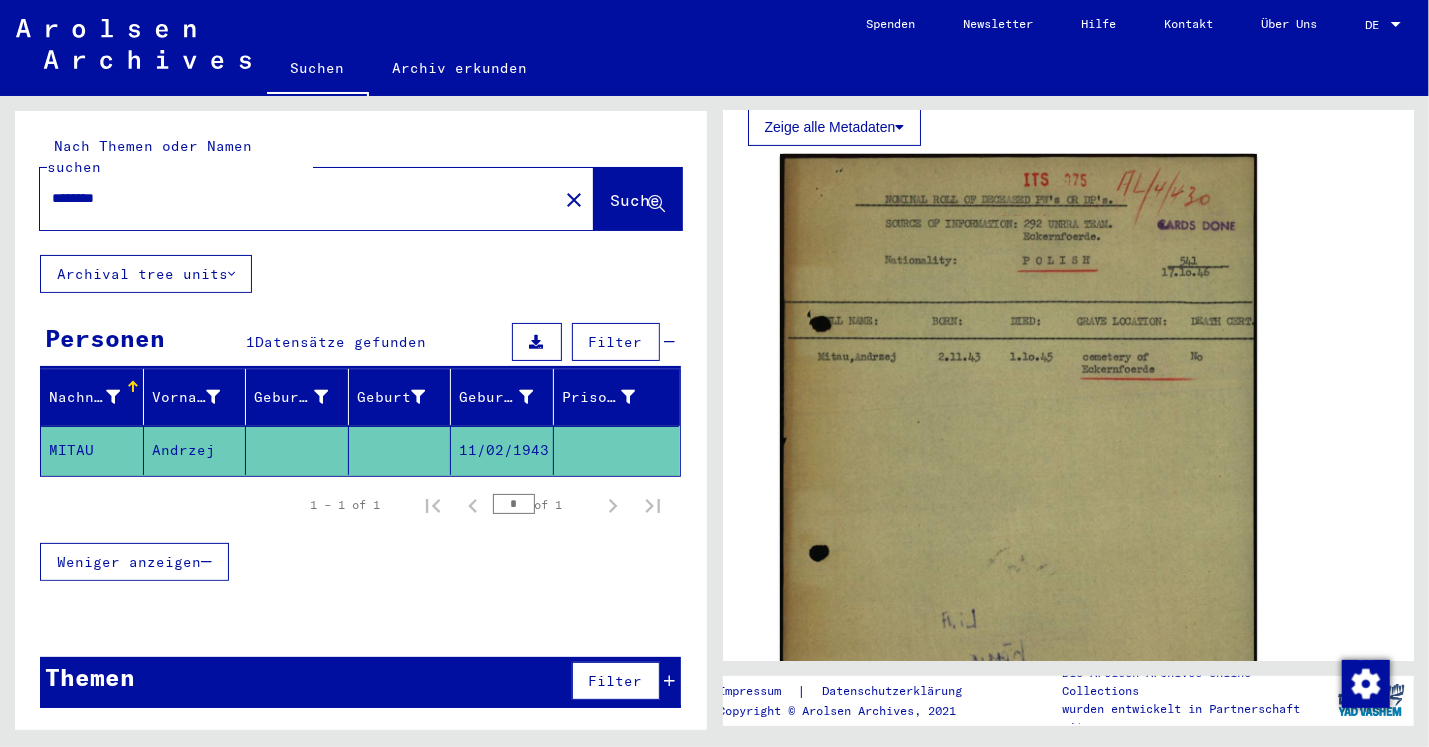 drag, startPoint x: 125, startPoint y: 176, endPoint x: 15, endPoint y: 176, distance: 110 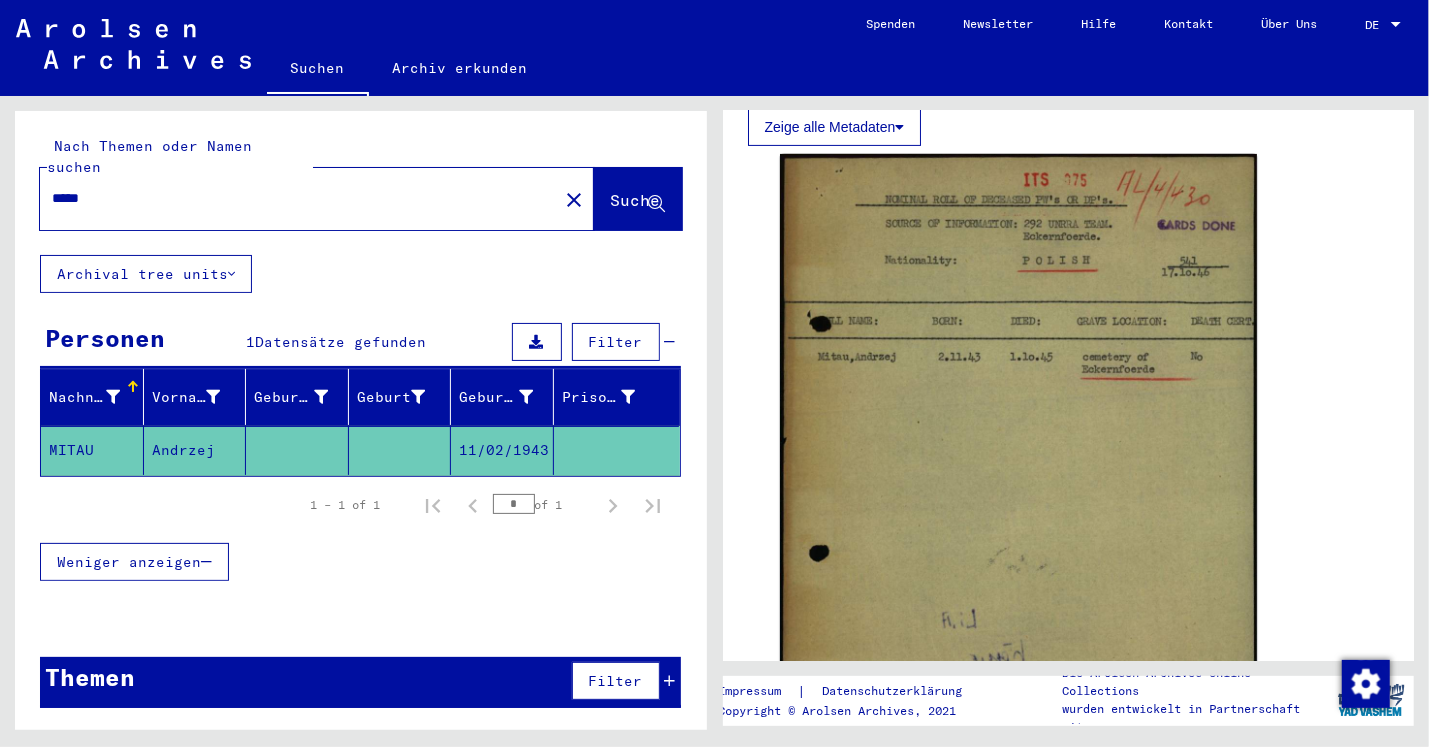 type on "*****" 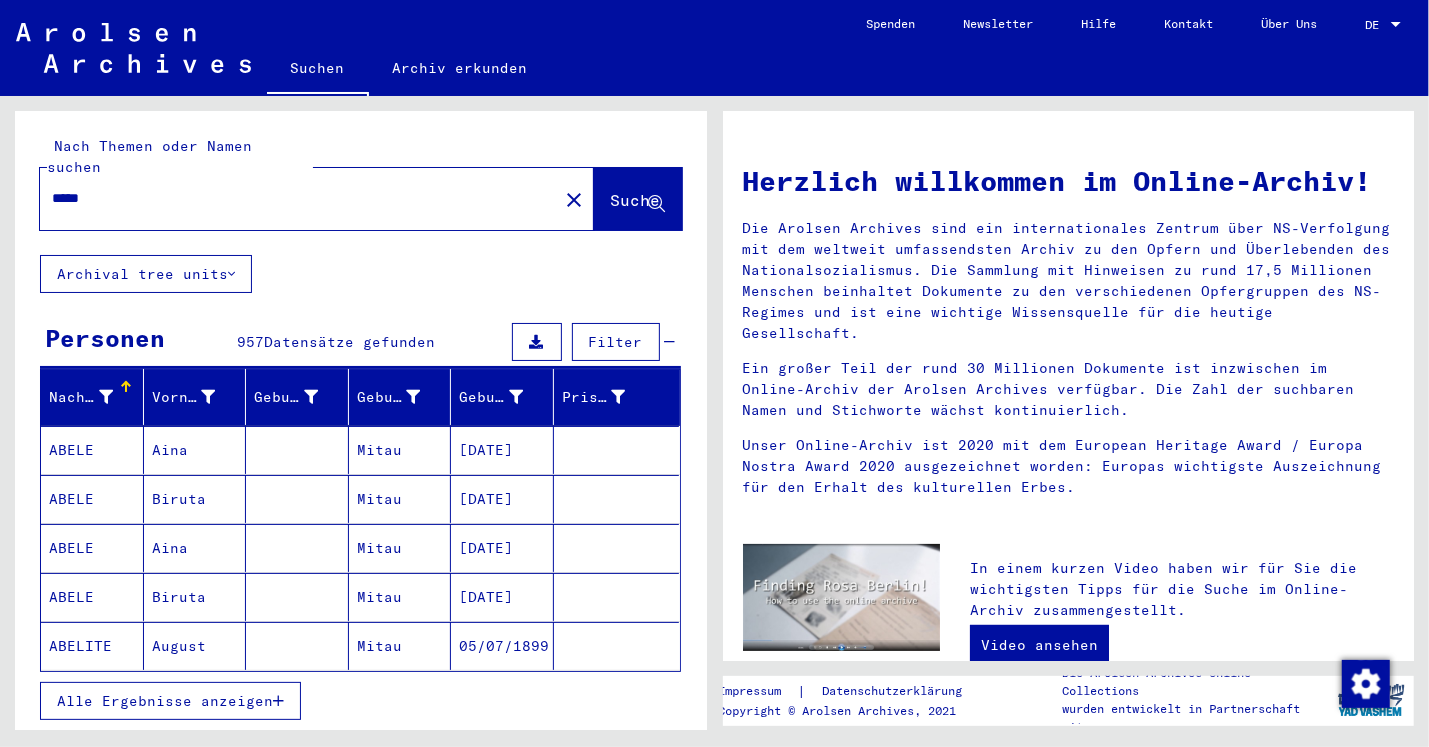 click on "Alle Ergebnisse anzeigen" at bounding box center [170, 701] 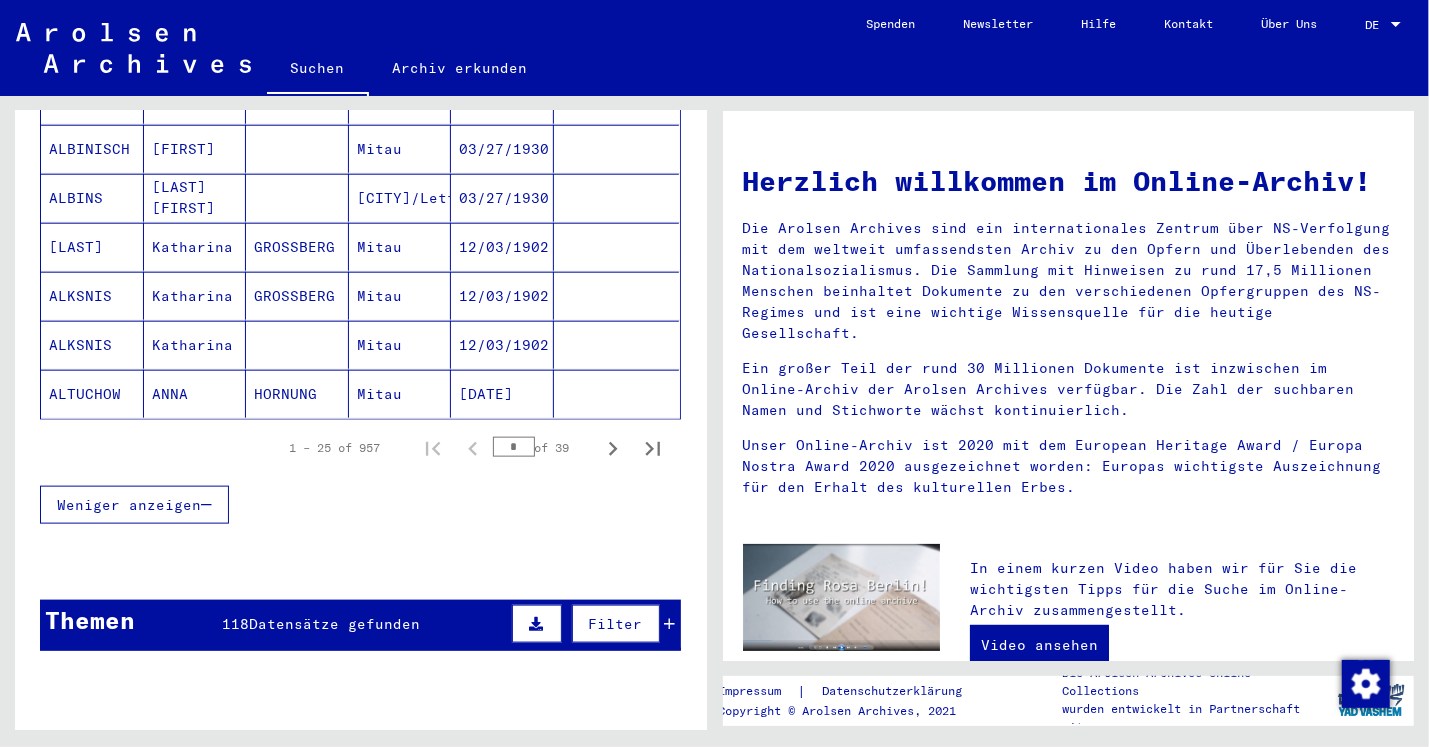 scroll, scrollTop: 1228, scrollLeft: 0, axis: vertical 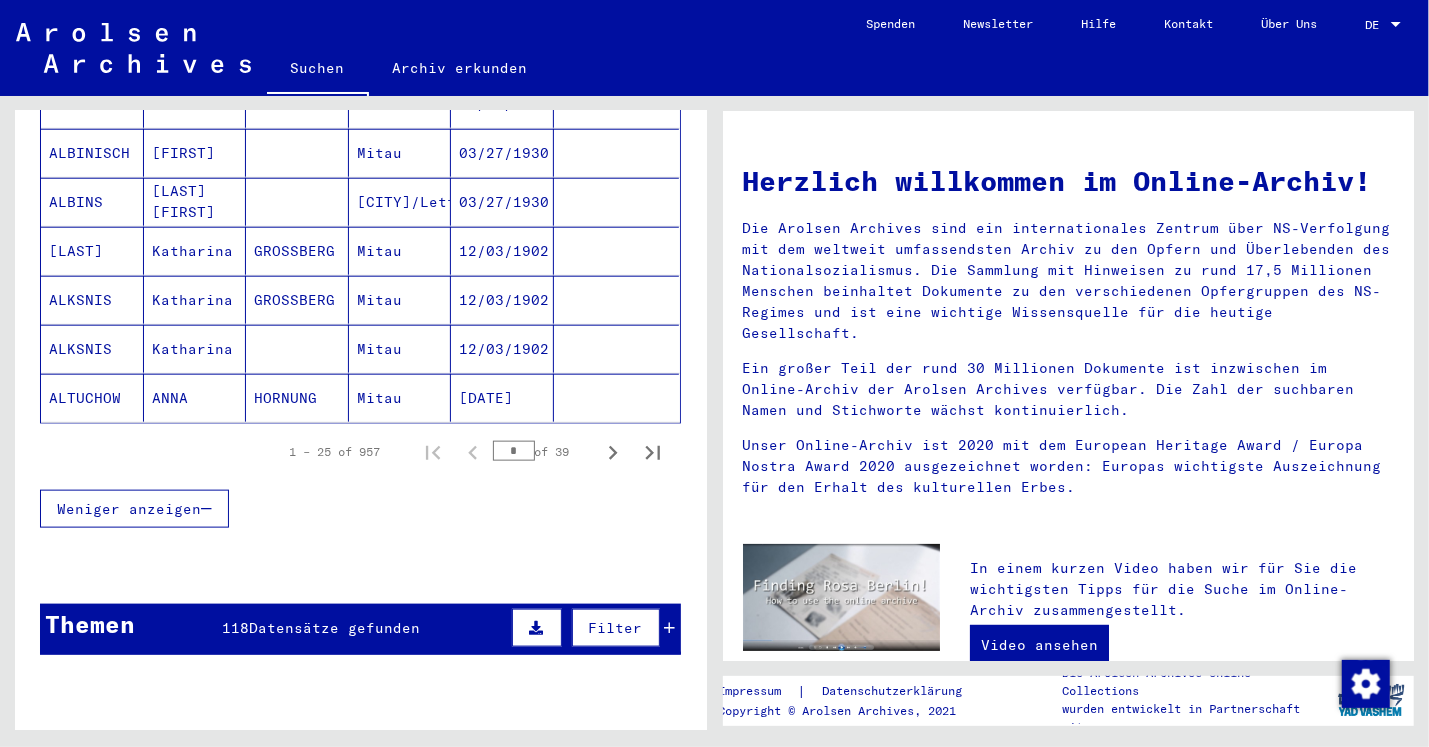 click on "*" at bounding box center (514, 451) 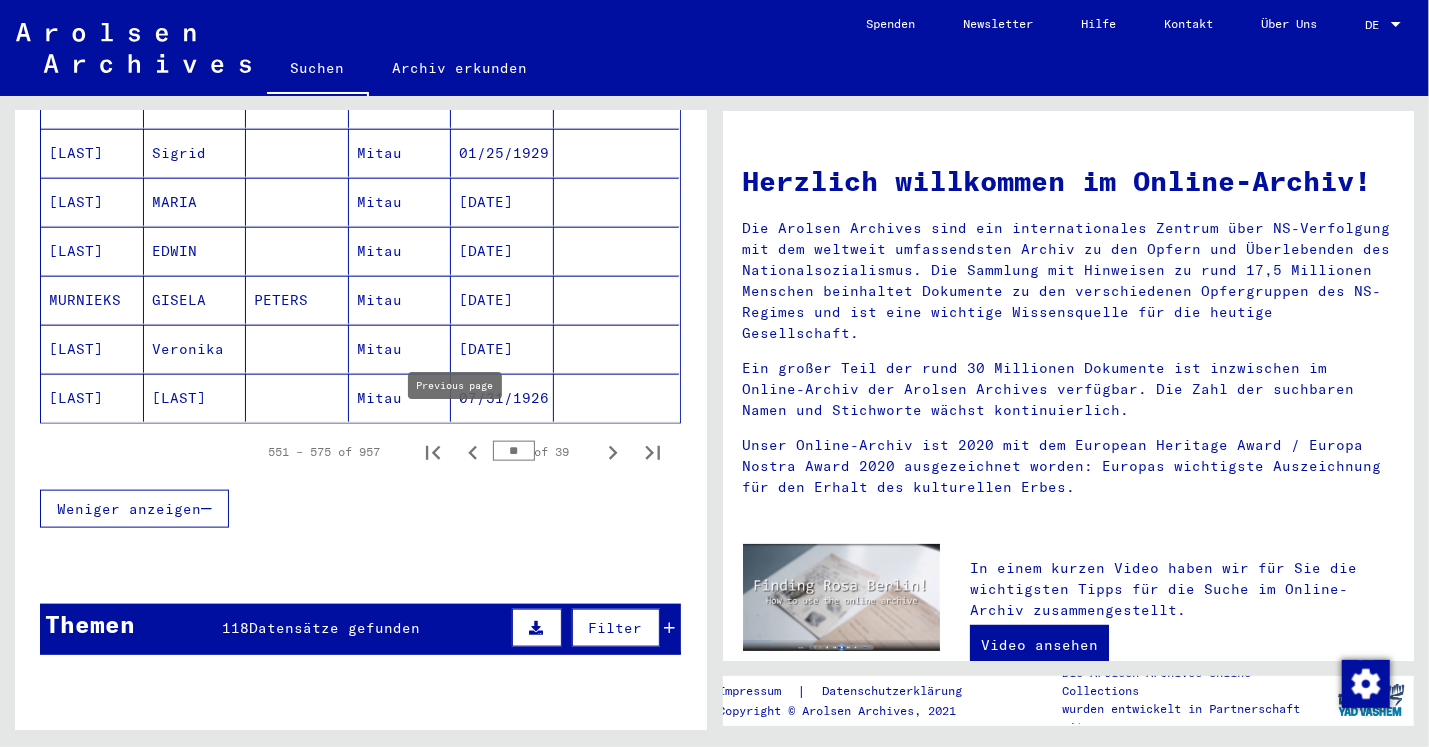click 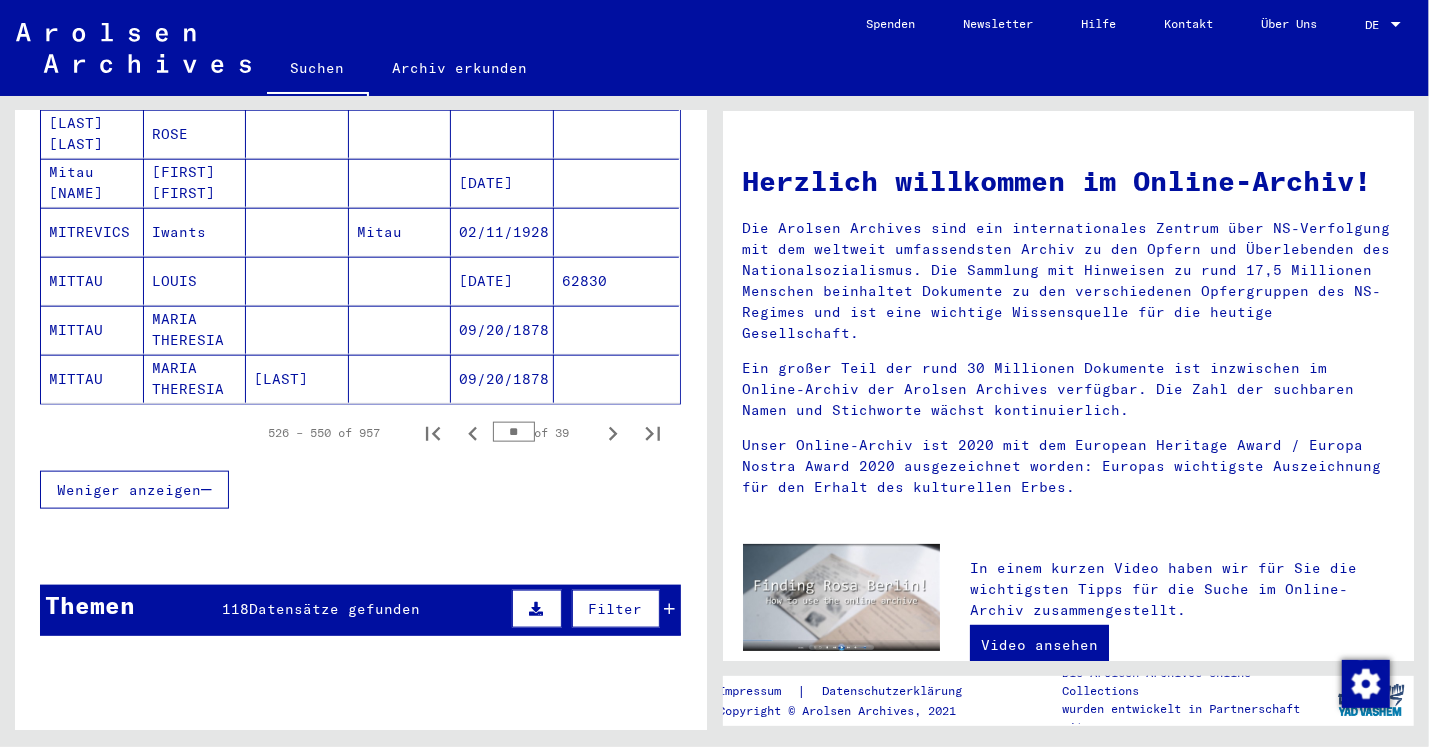 scroll, scrollTop: 1347, scrollLeft: 0, axis: vertical 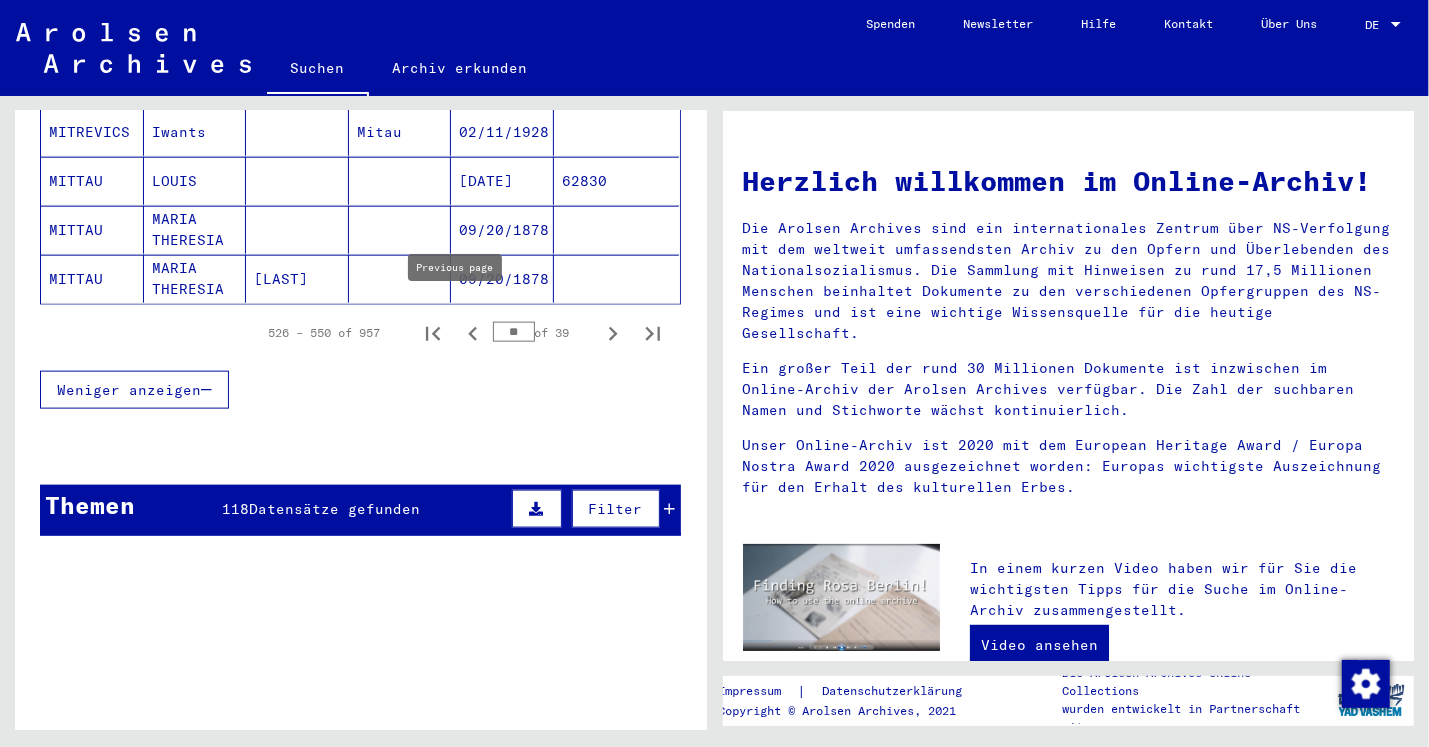 click 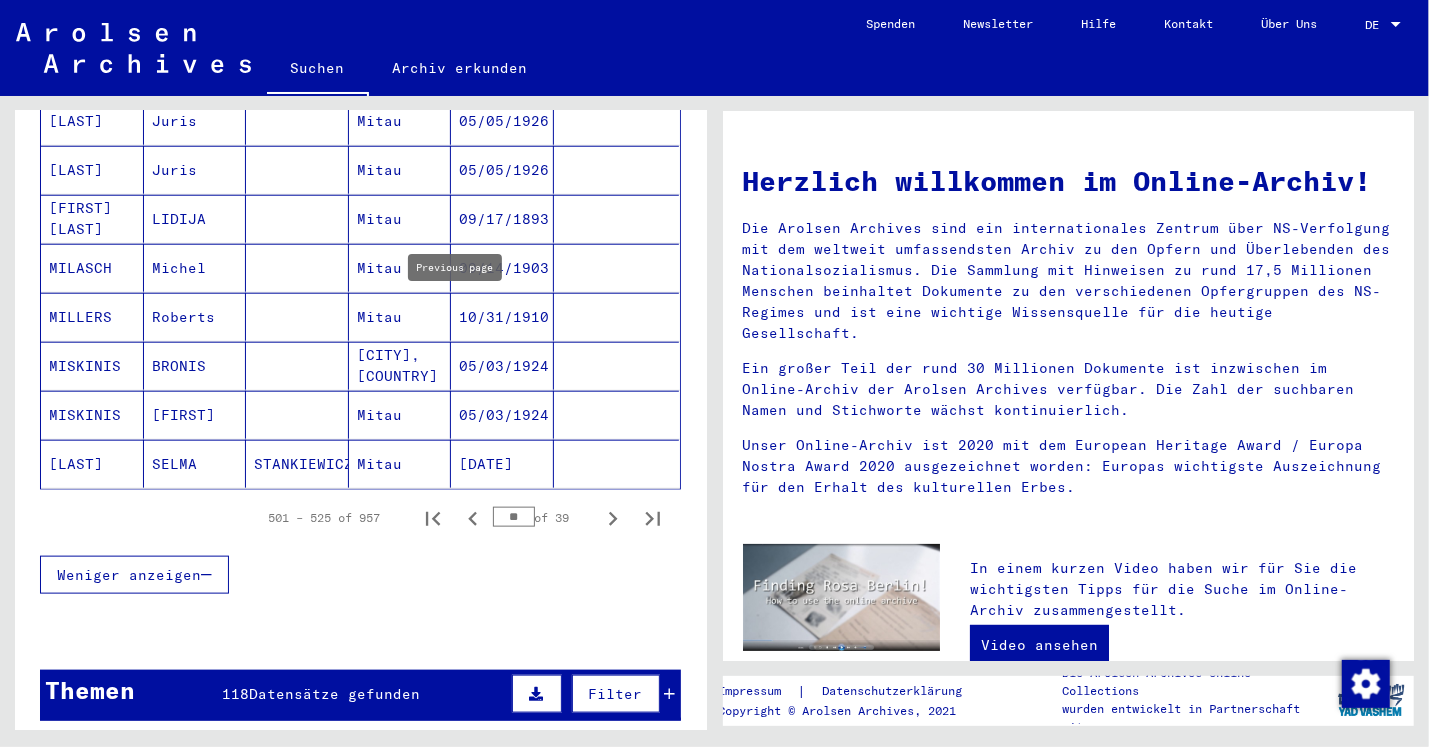 scroll, scrollTop: 1116, scrollLeft: 0, axis: vertical 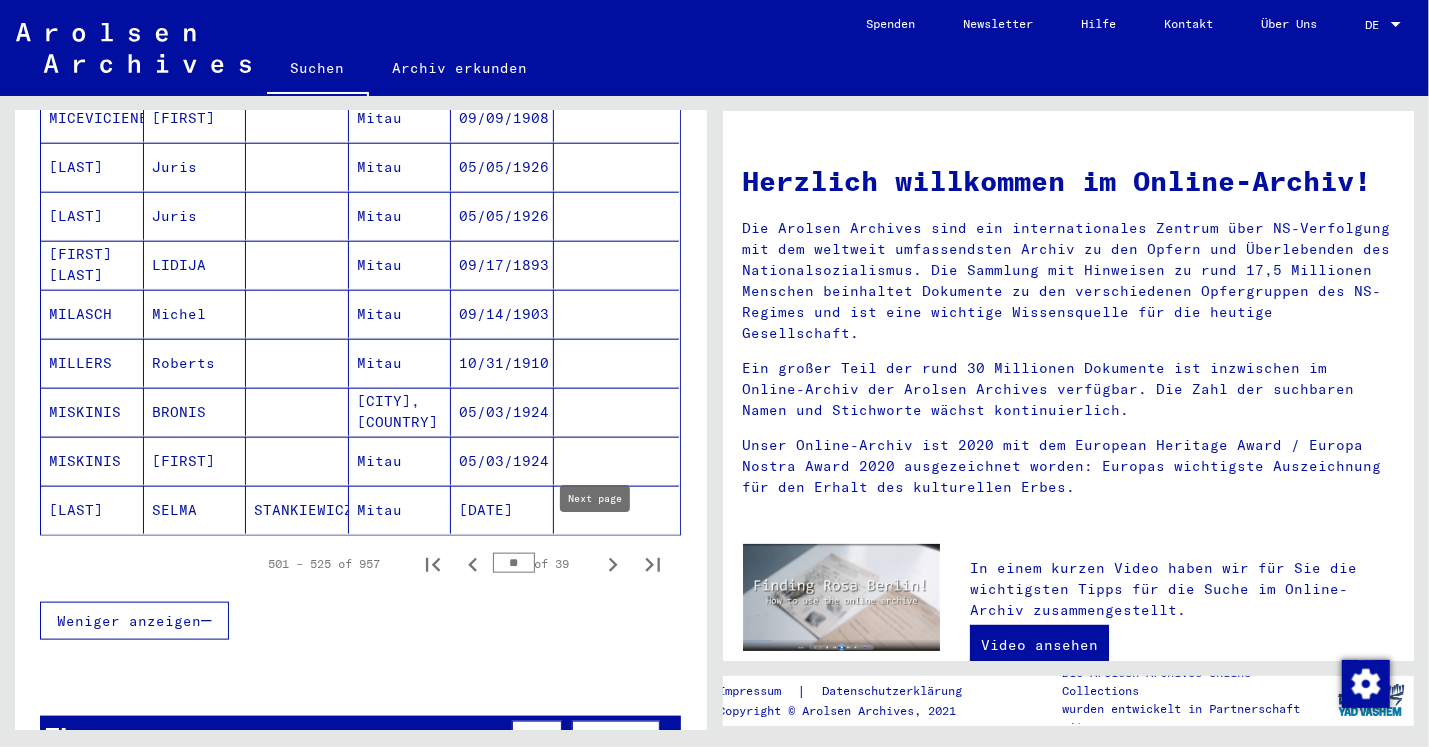 click 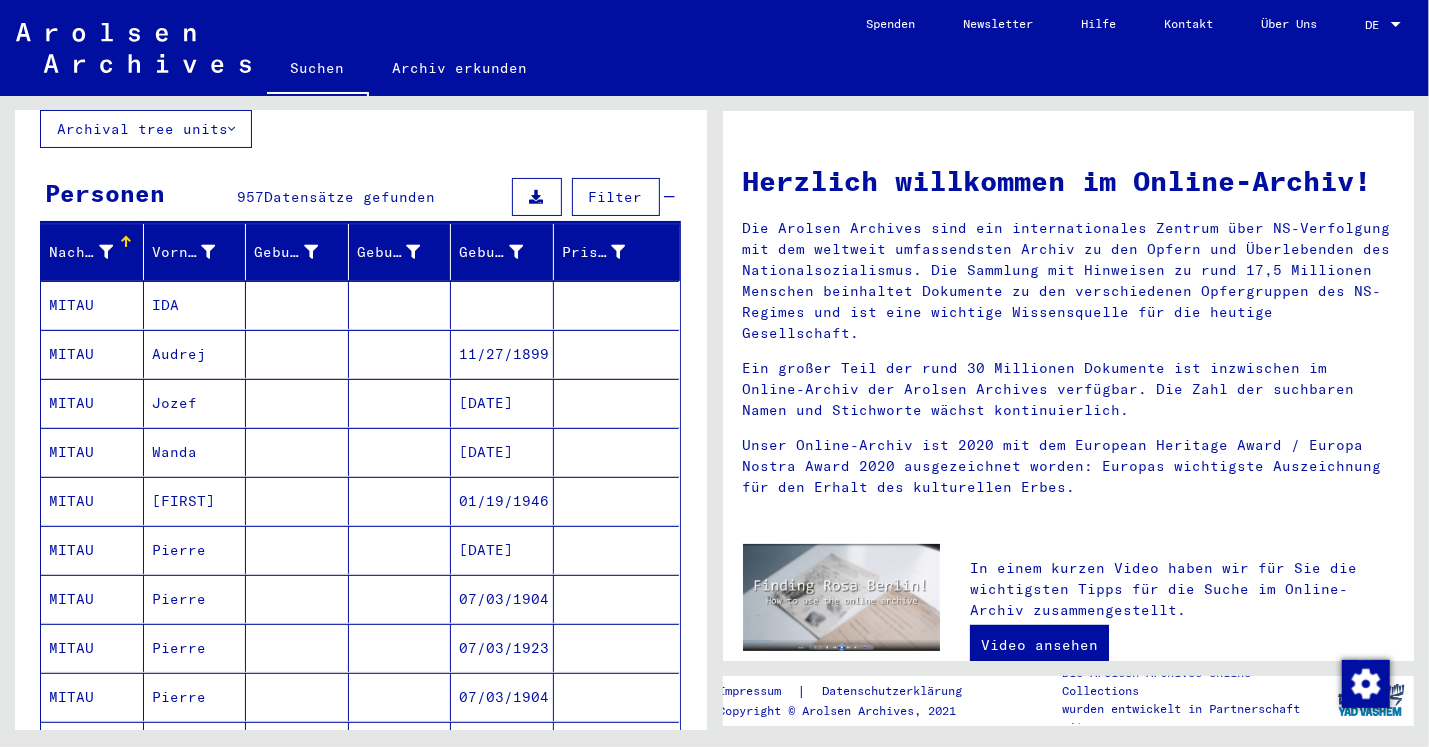 scroll, scrollTop: 163, scrollLeft: 0, axis: vertical 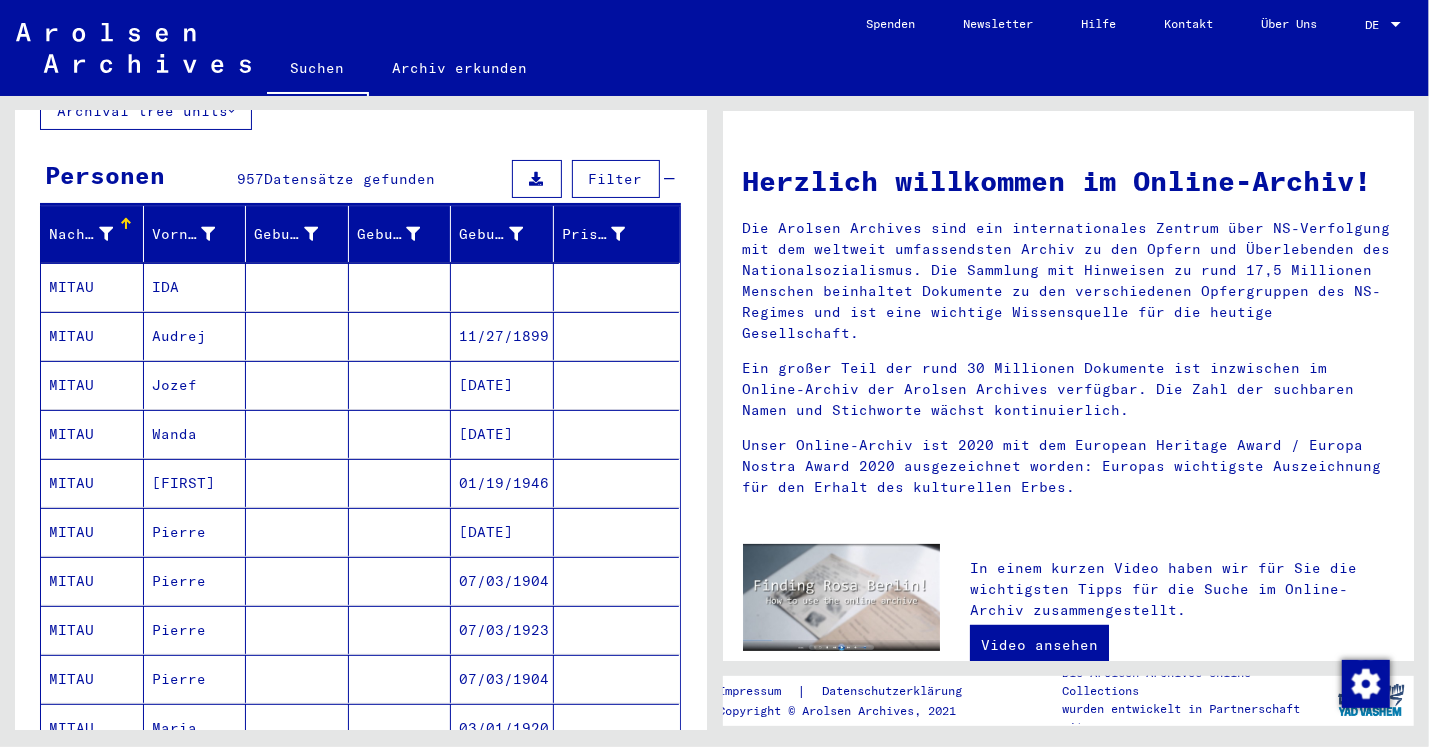 click on "MITAU" at bounding box center (92, 336) 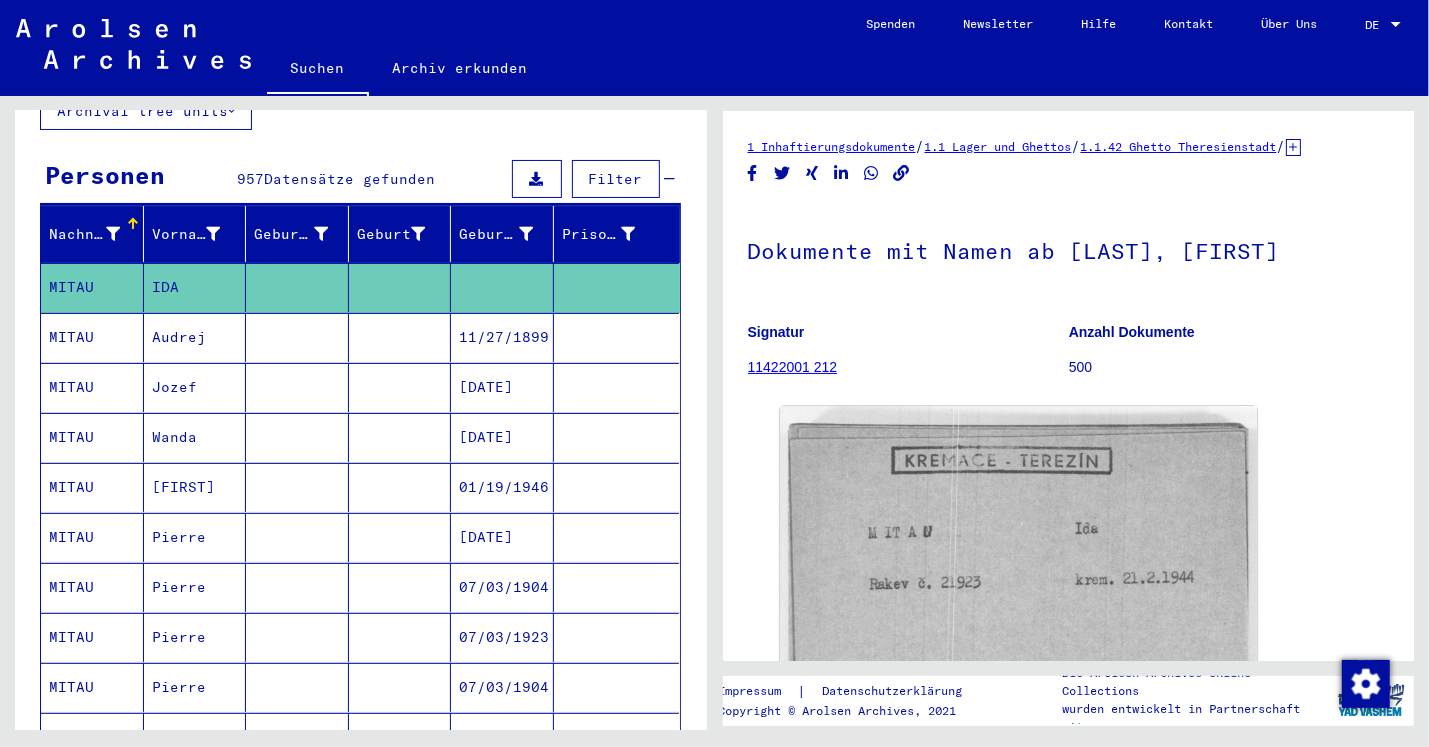 click on "MITAU" at bounding box center [92, 387] 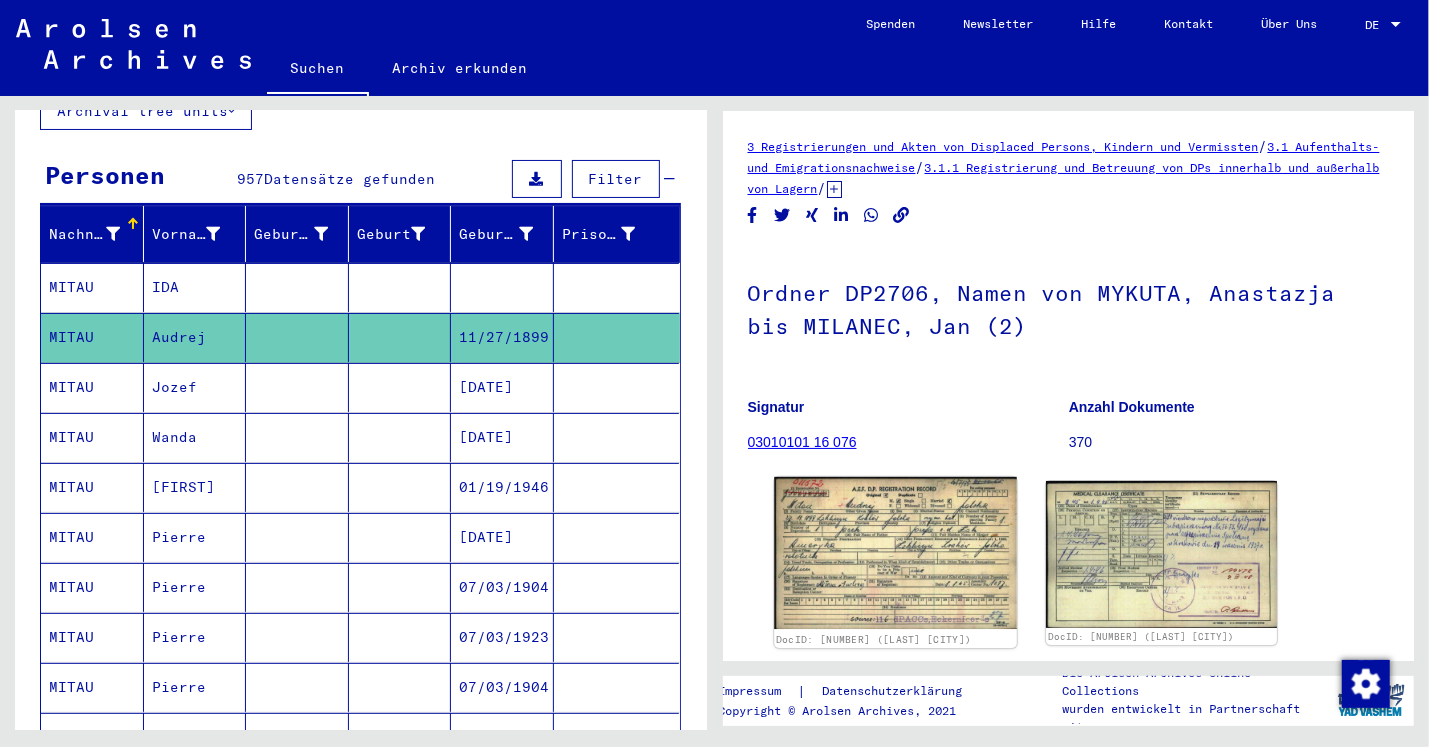 click 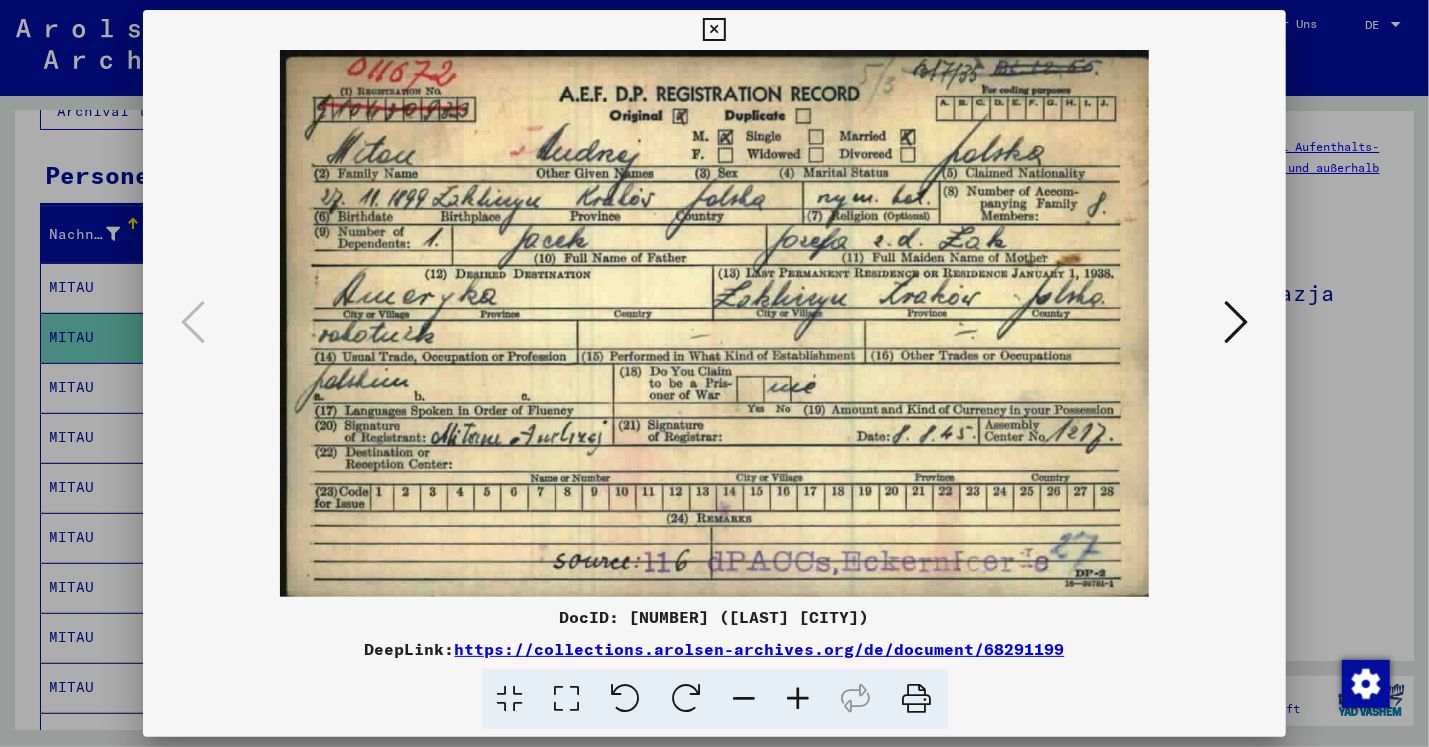 click on "DocID: [NUMBER] ([LAST] [CITY])" at bounding box center (714, 617) 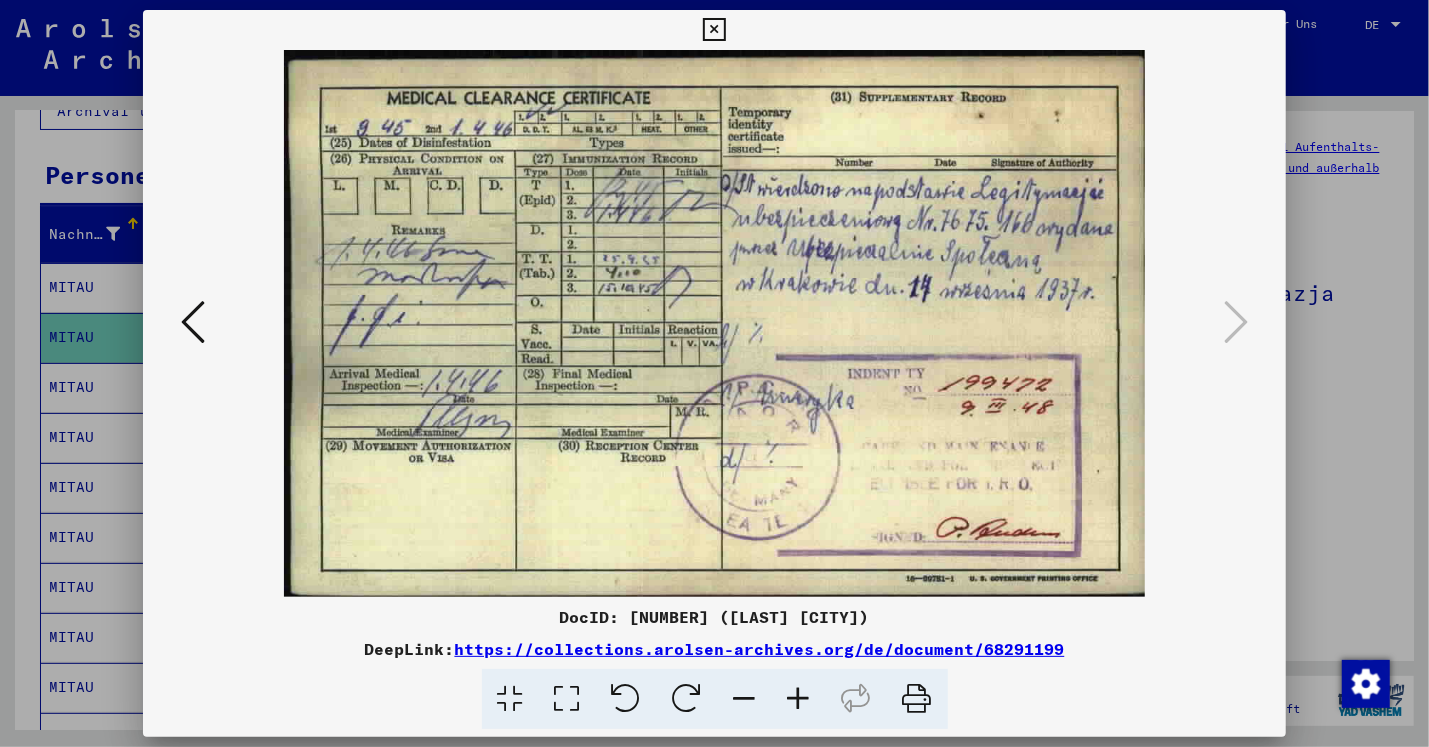 click at bounding box center [917, 699] 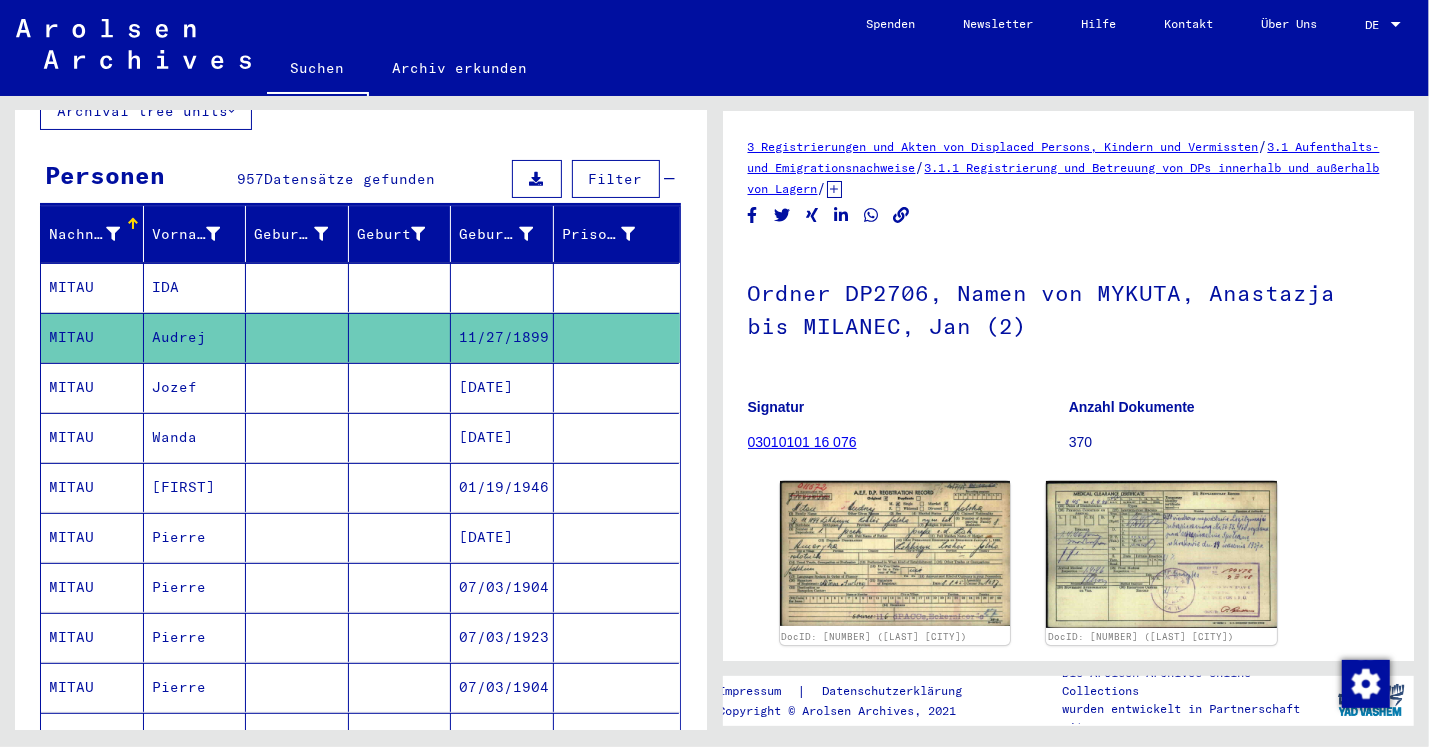 scroll, scrollTop: 170, scrollLeft: 0, axis: vertical 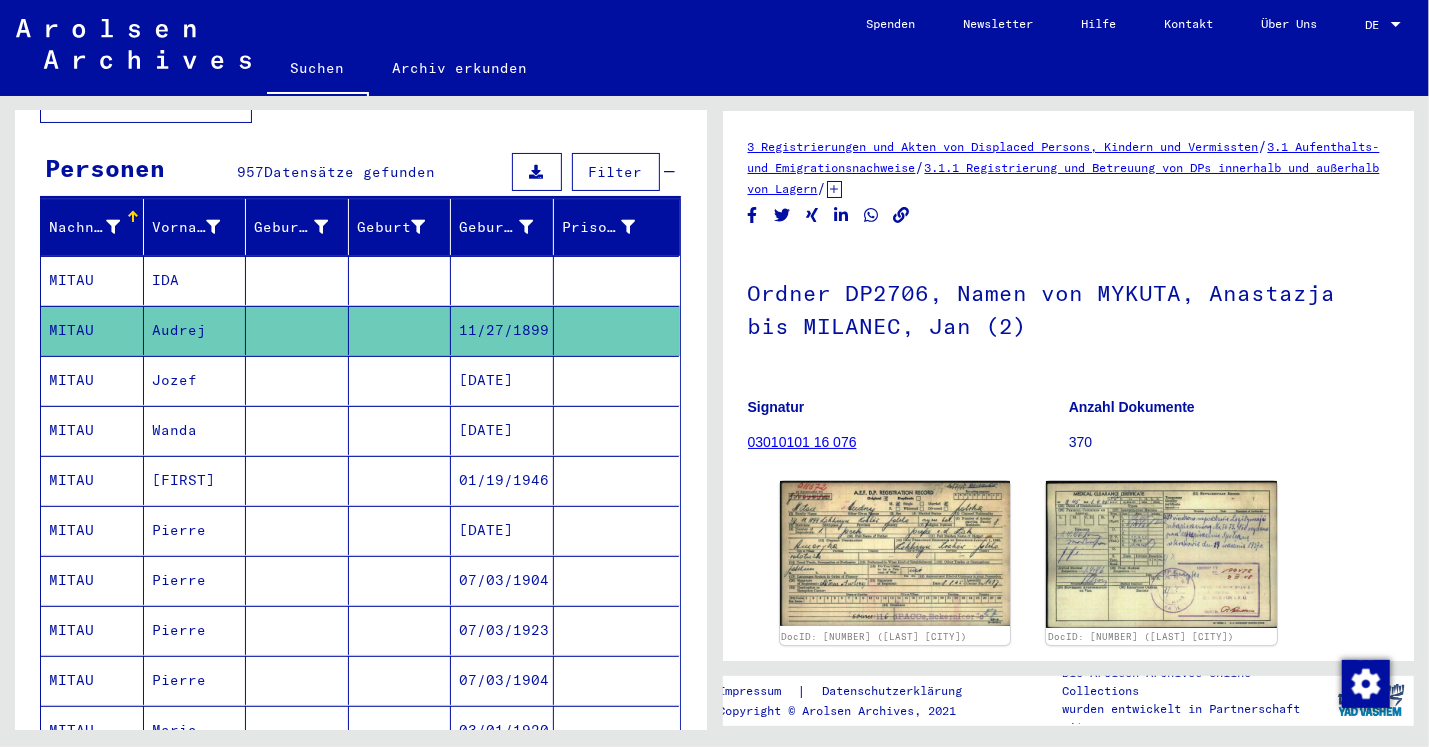 click on "Jozef" at bounding box center (195, 430) 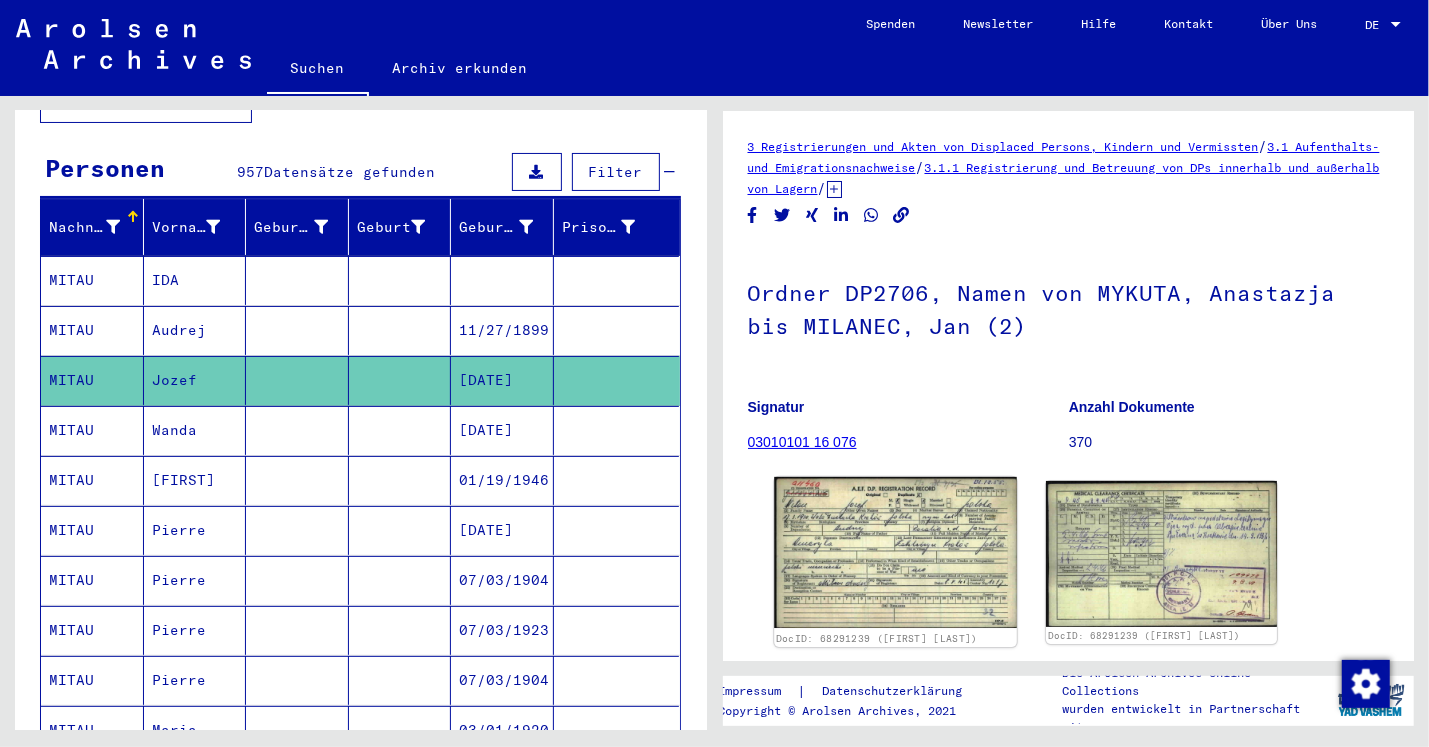 click 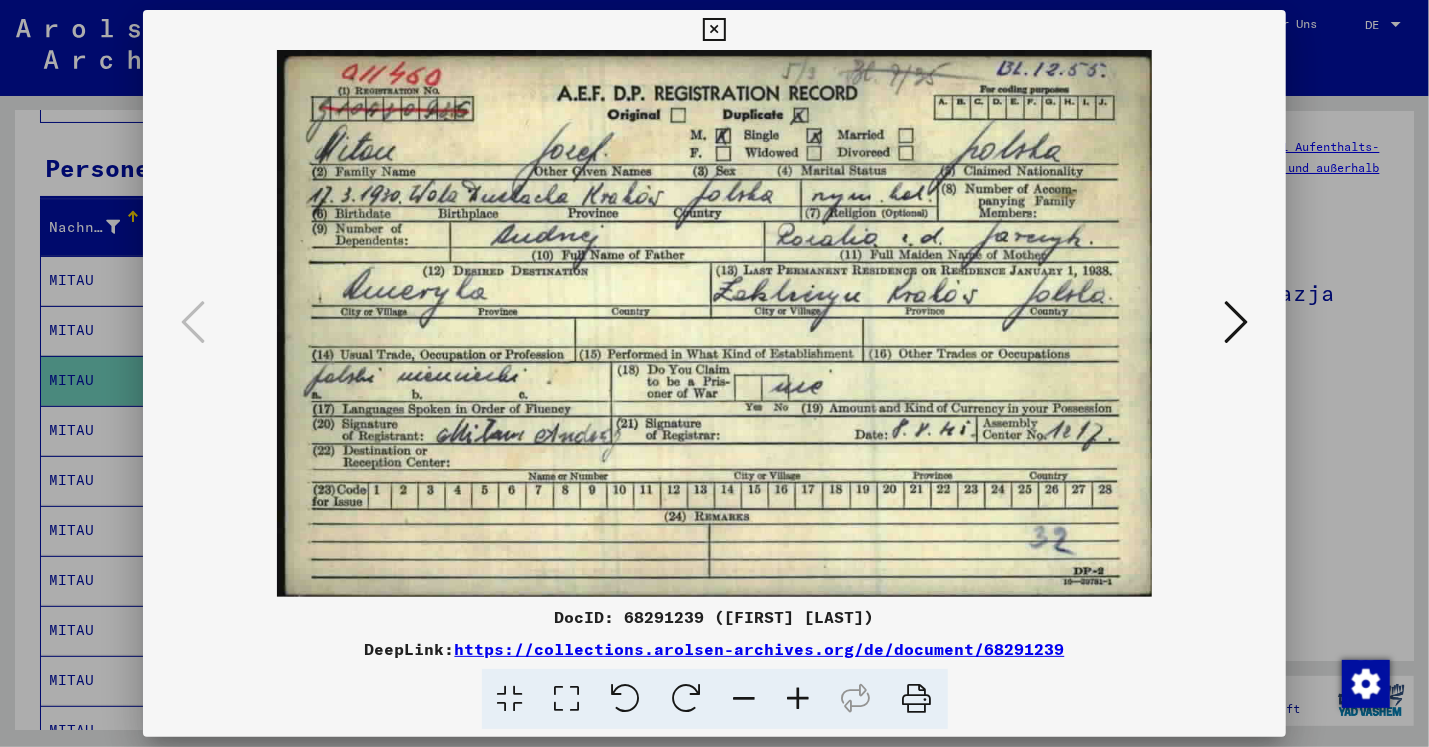 click at bounding box center (714, 30) 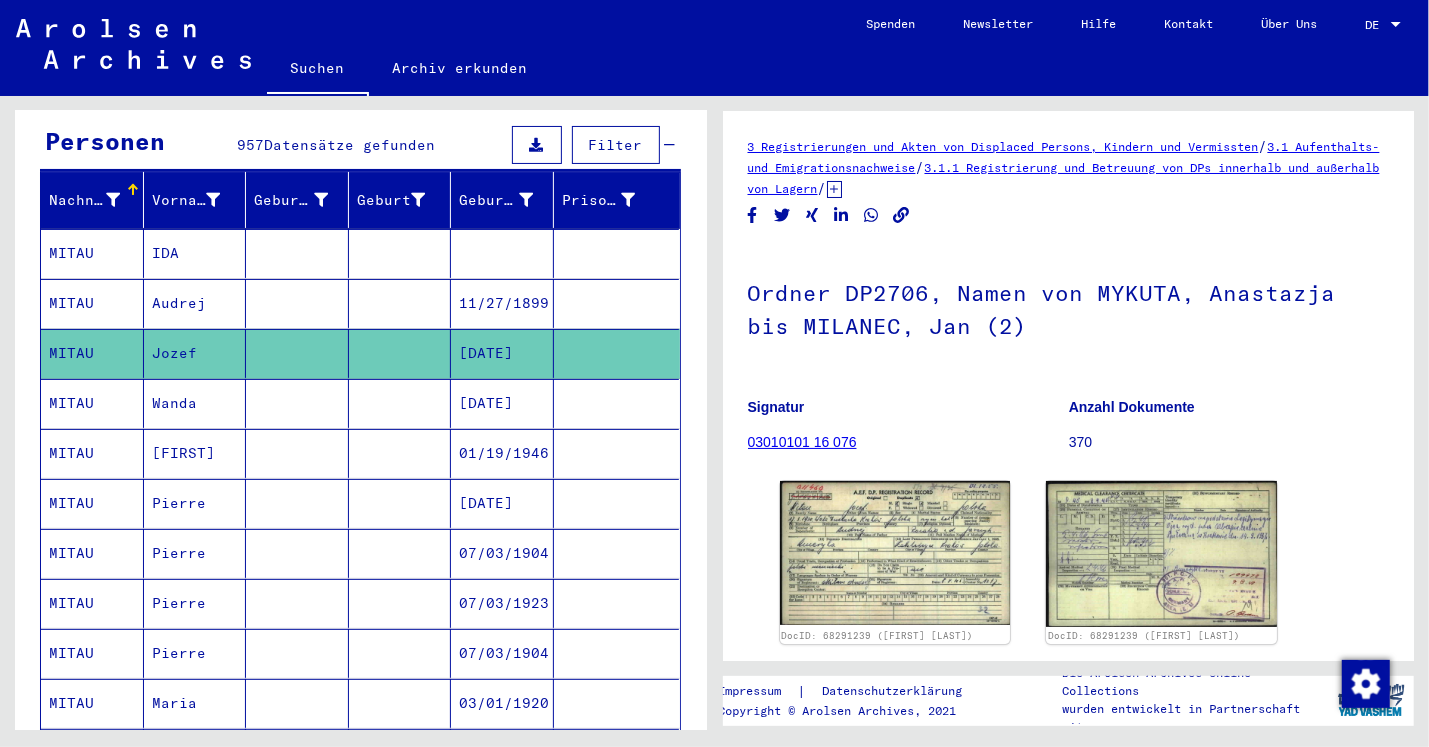 scroll, scrollTop: 199, scrollLeft: 0, axis: vertical 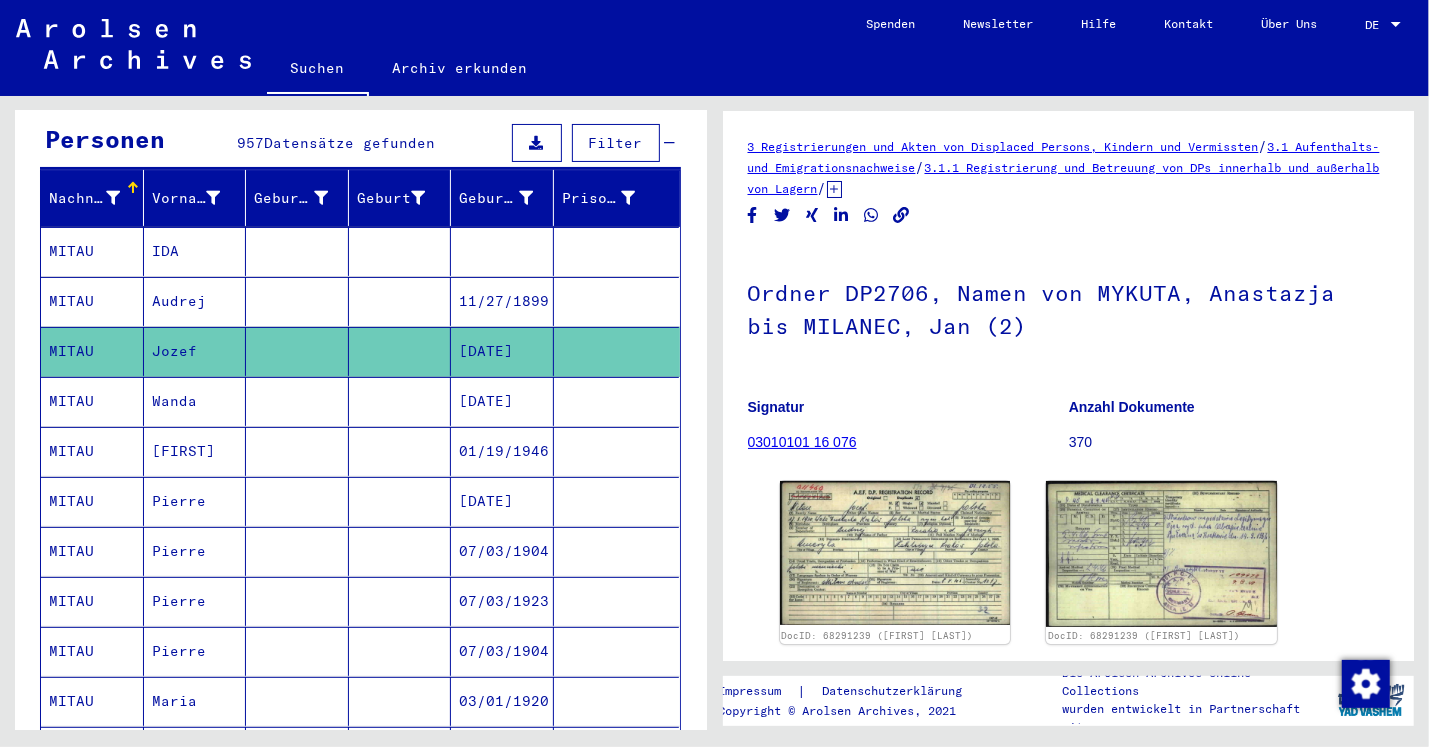 click on "Wanda" at bounding box center [195, 451] 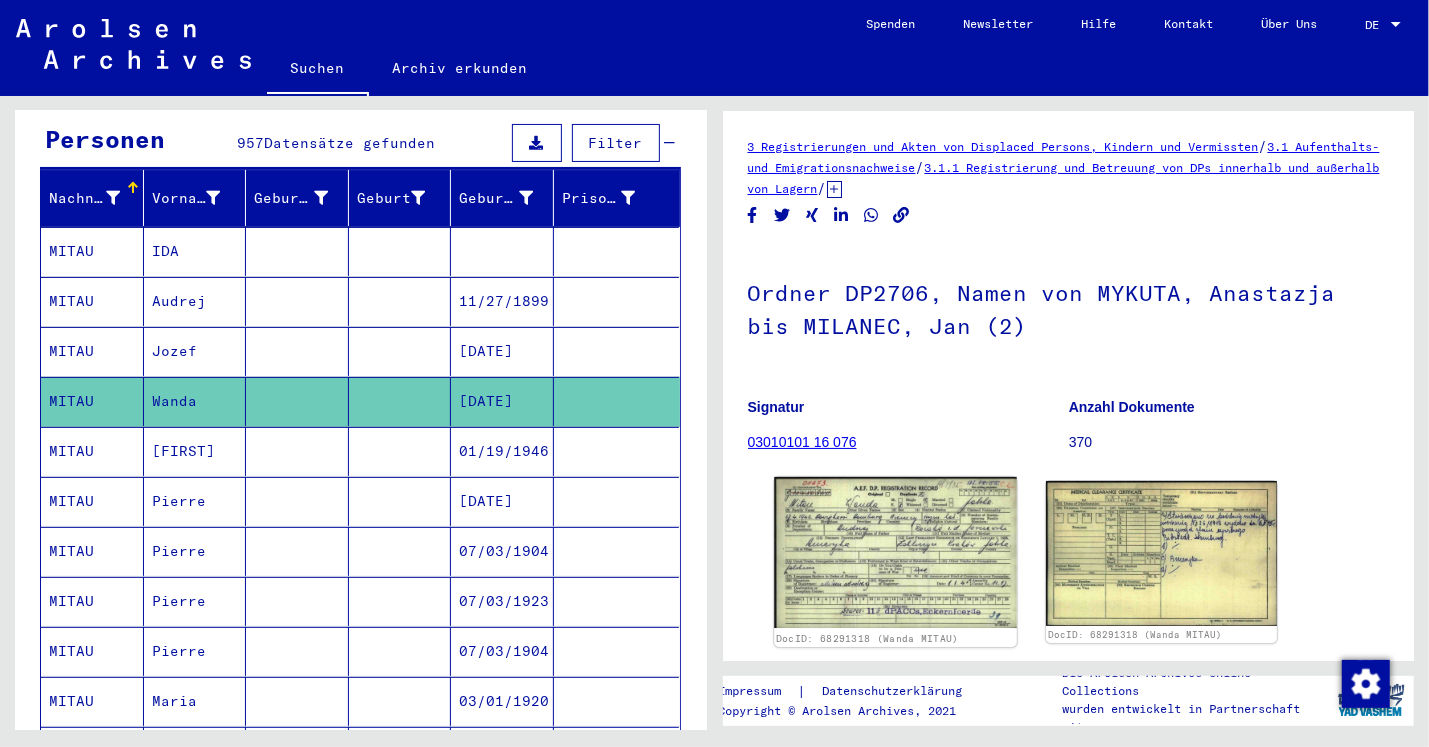 click 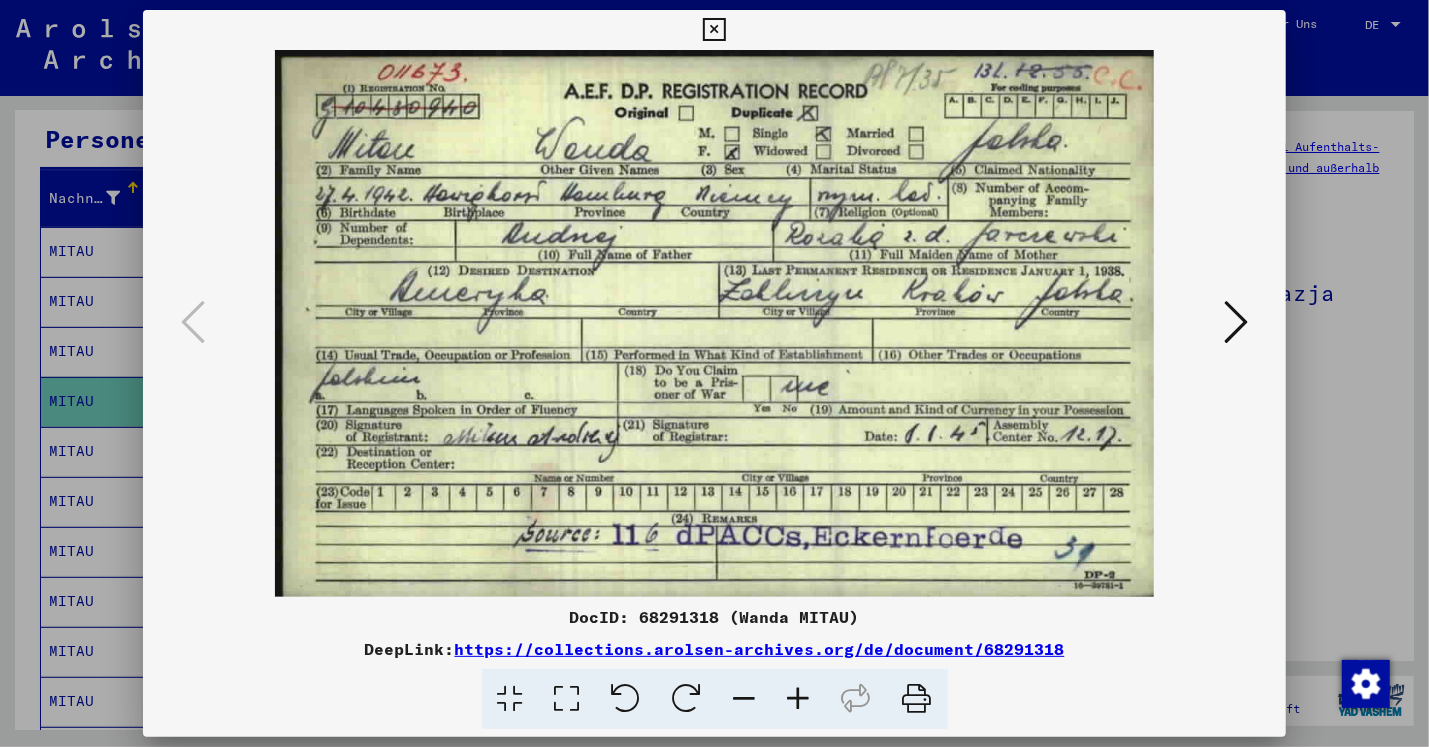 click on "DocID: 68291318 (Wanda MITAU)" at bounding box center (714, 617) 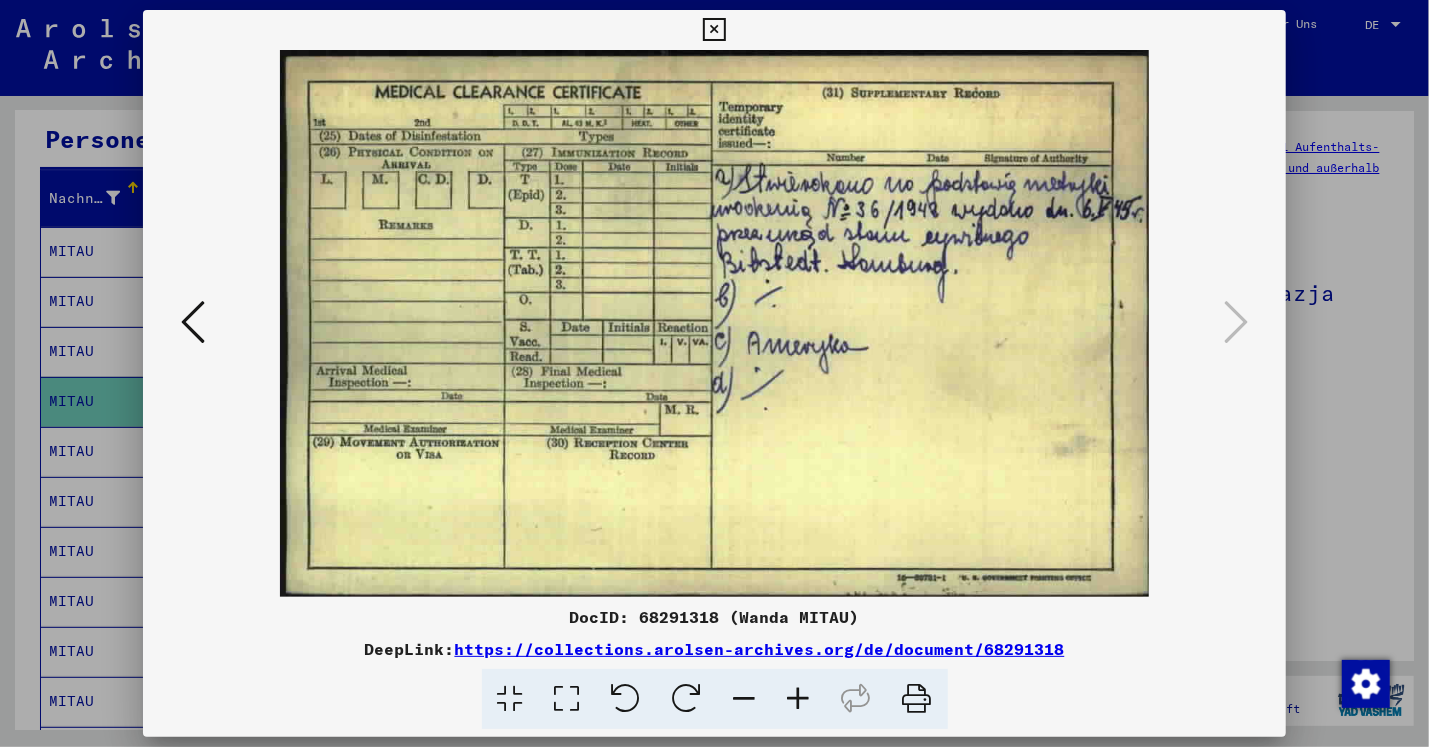 click at bounding box center [917, 699] 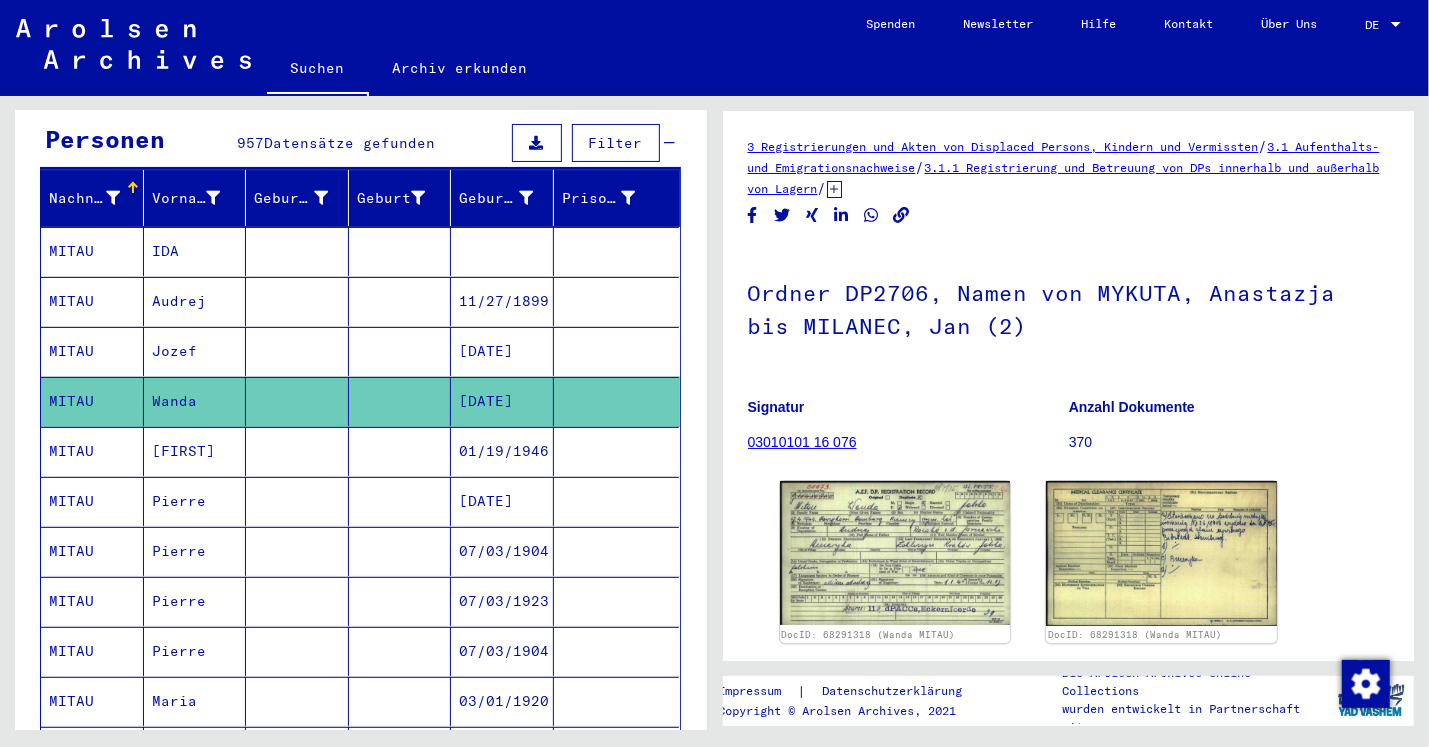 click on "[FIRST]" at bounding box center (195, 501) 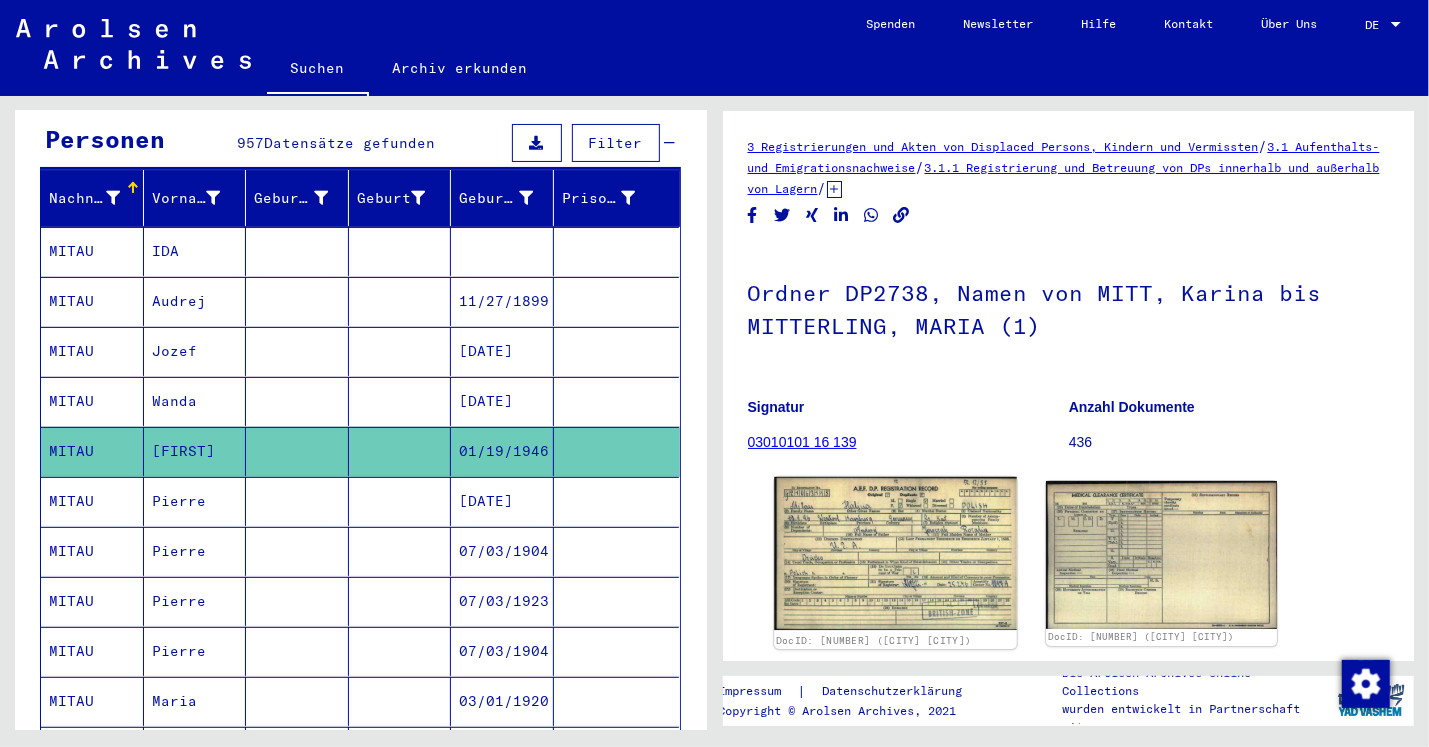 click 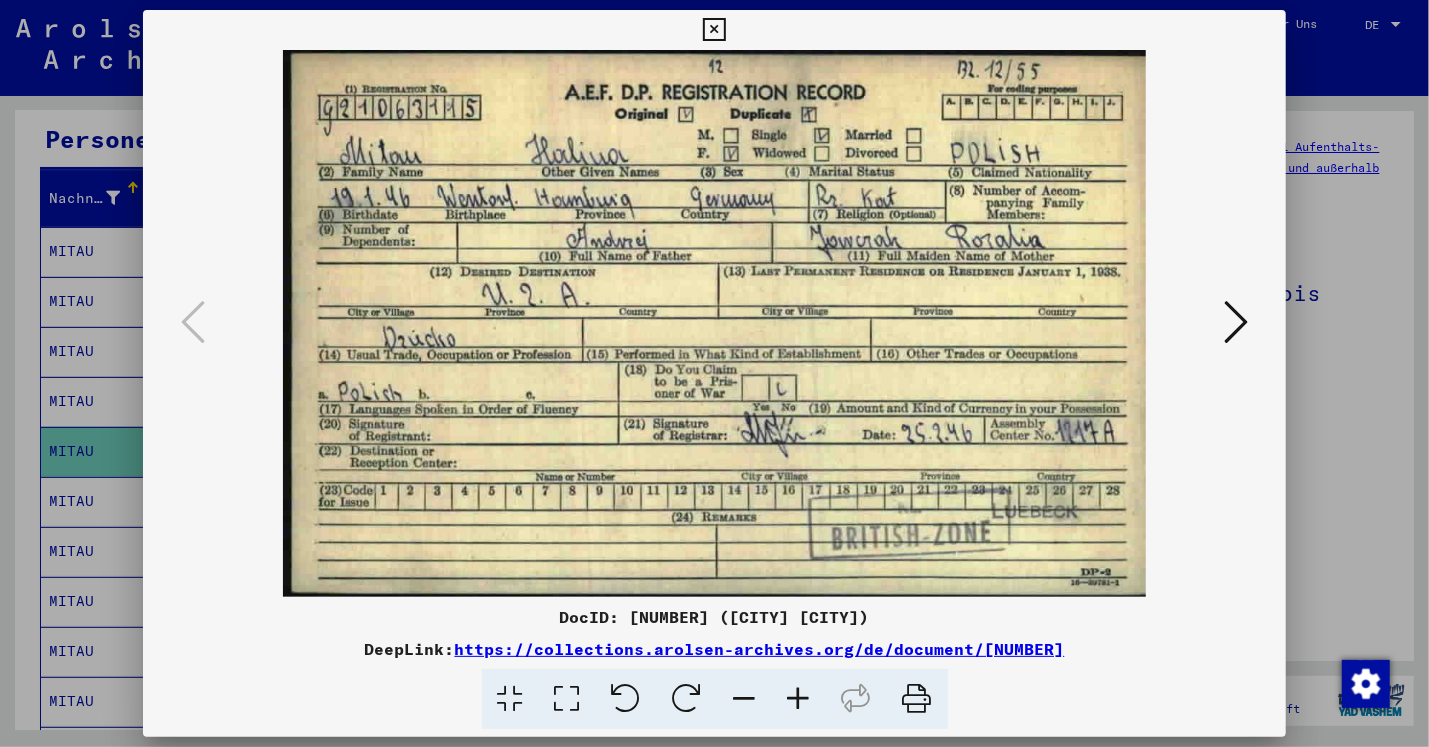 click at bounding box center [714, 373] 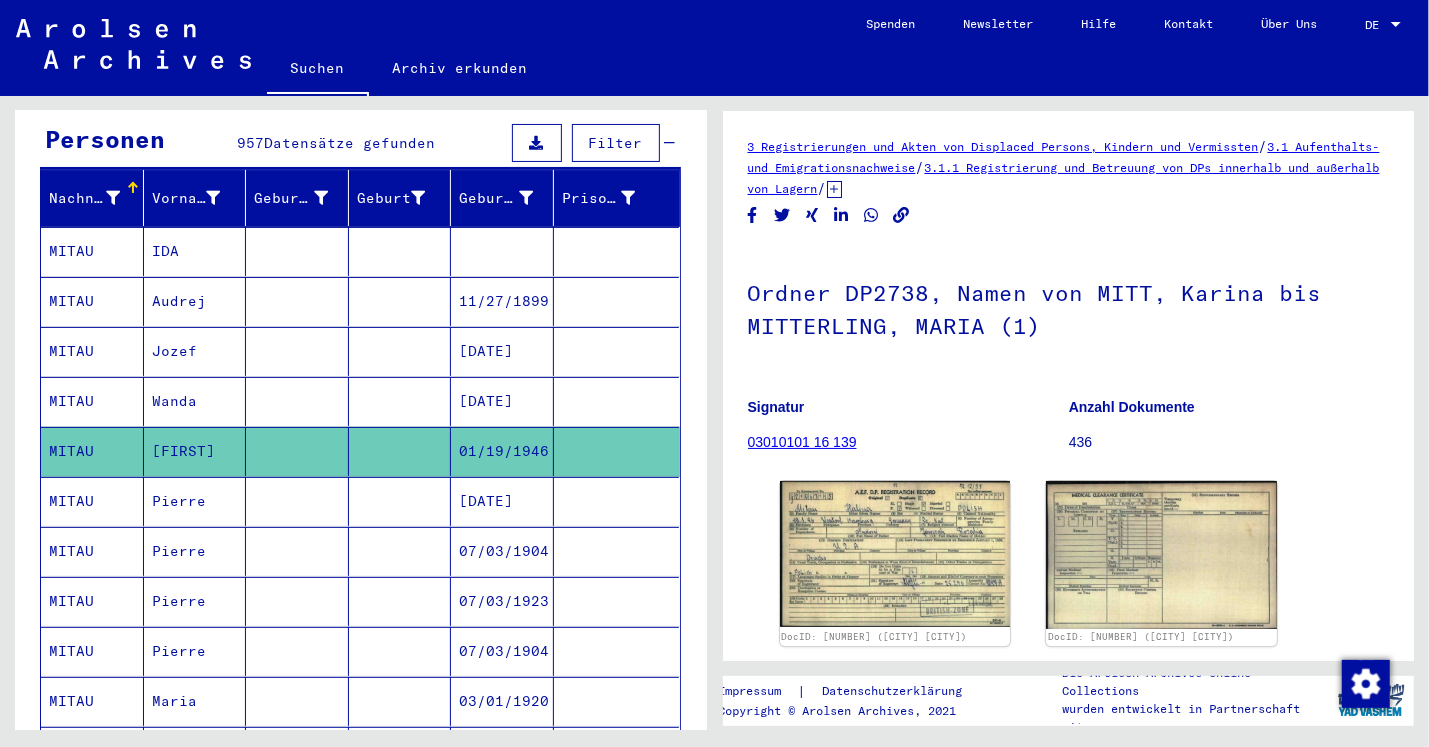 click on "Wanda" at bounding box center [195, 451] 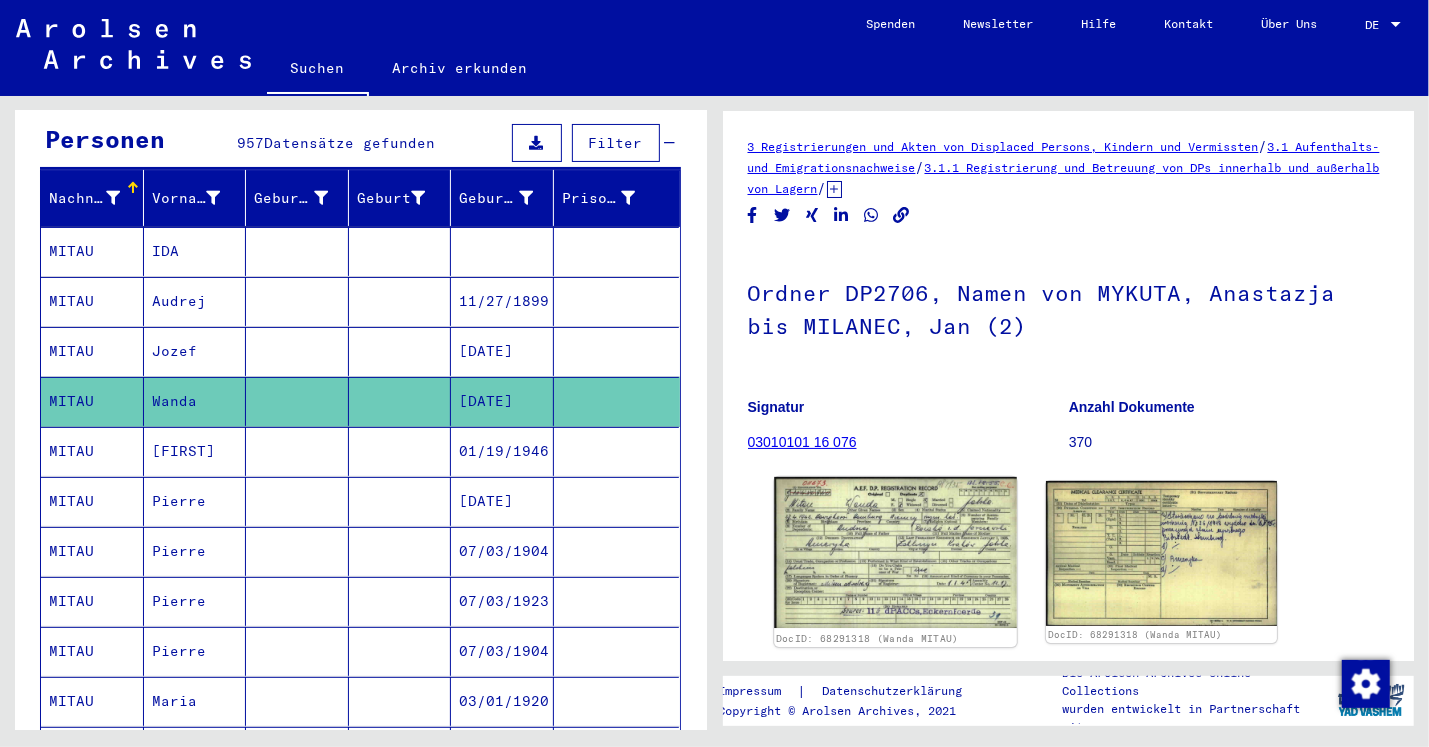click 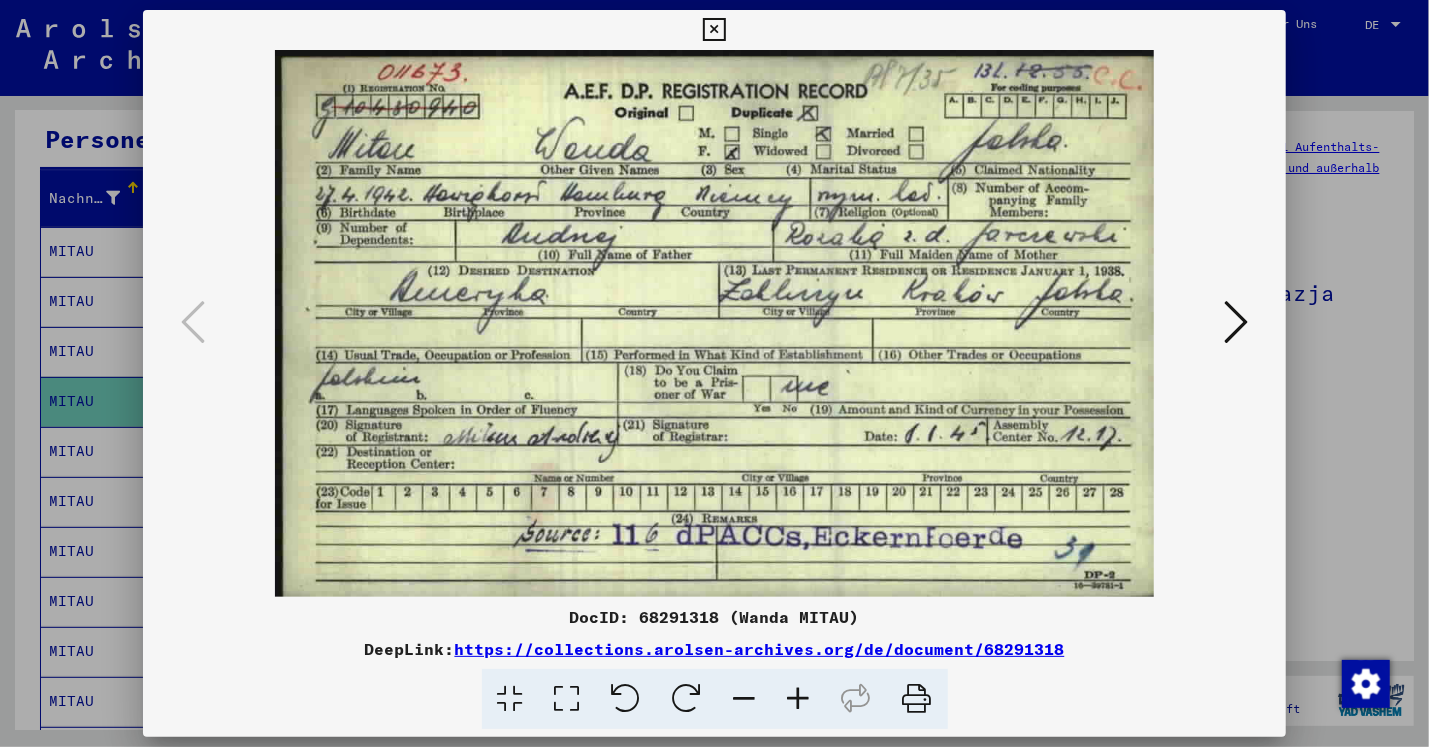 click at bounding box center (714, 30) 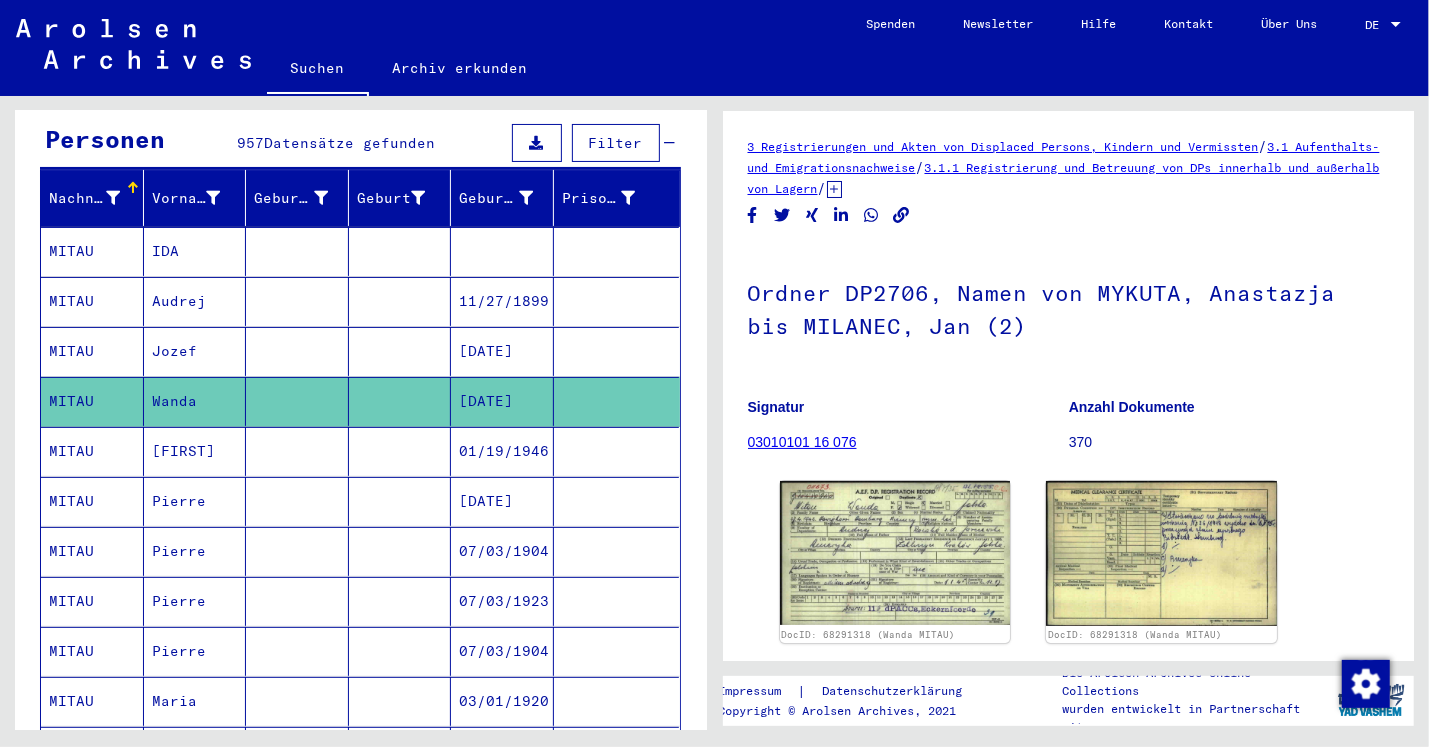 click on "[FIRST]" at bounding box center [195, 501] 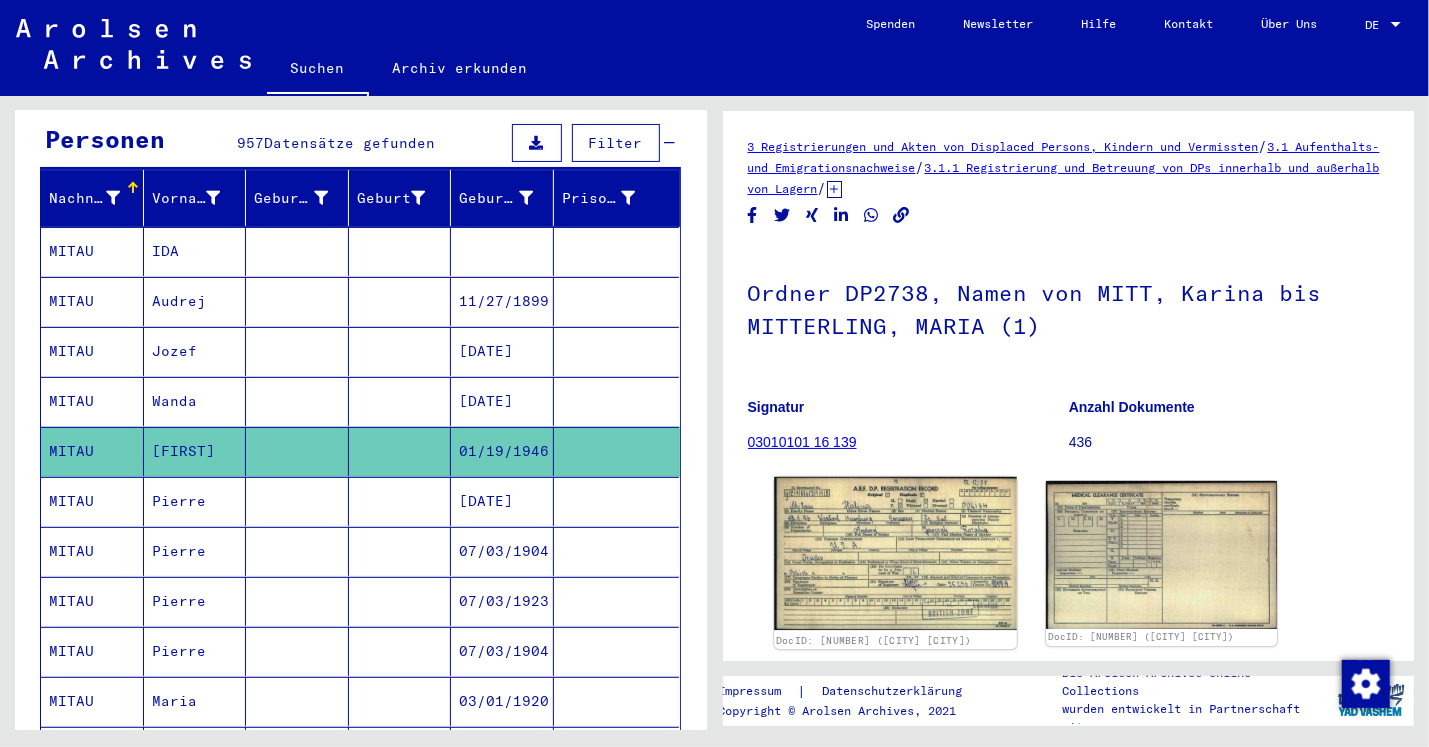 click 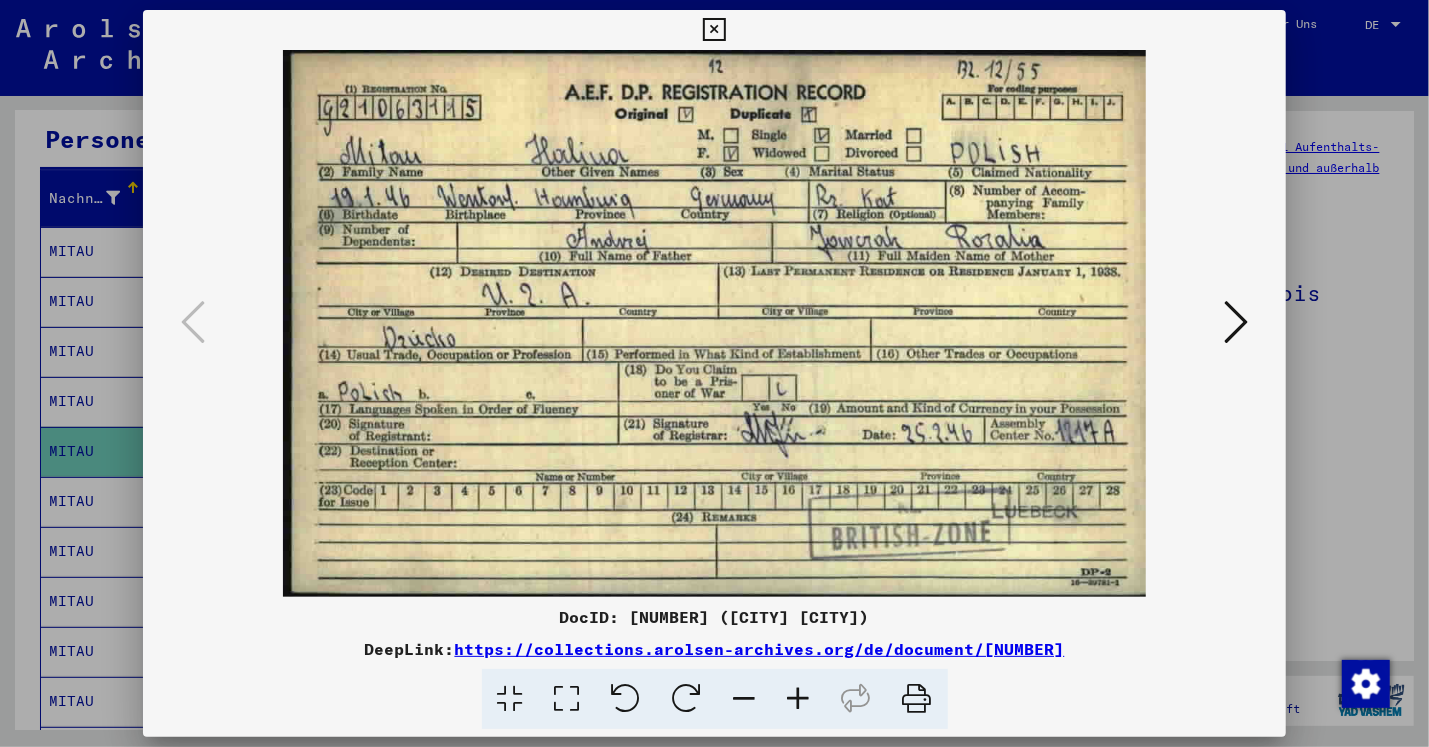 click on "DocID: [NUMBER] ([CITY] [CITY])" at bounding box center (714, 617) 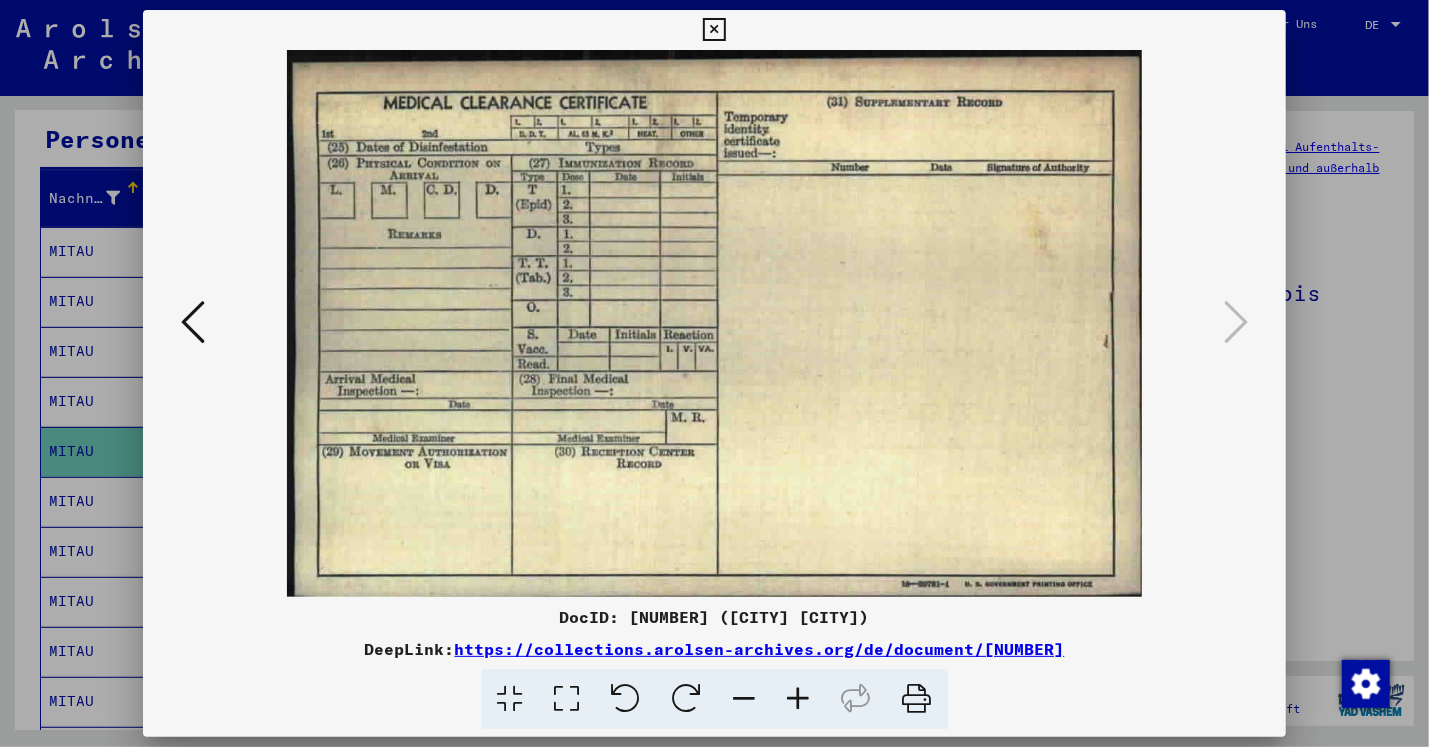 click at bounding box center (714, 30) 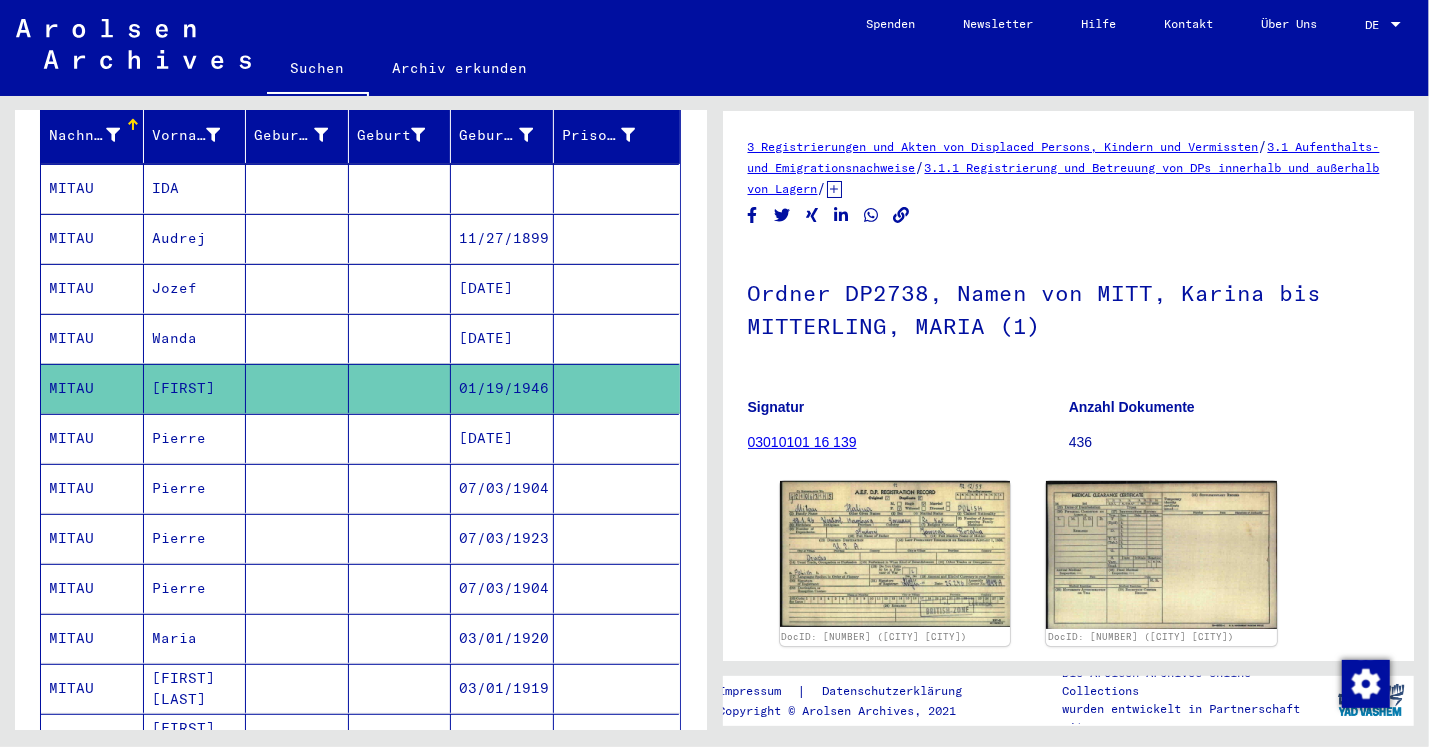 scroll, scrollTop: 264, scrollLeft: 0, axis: vertical 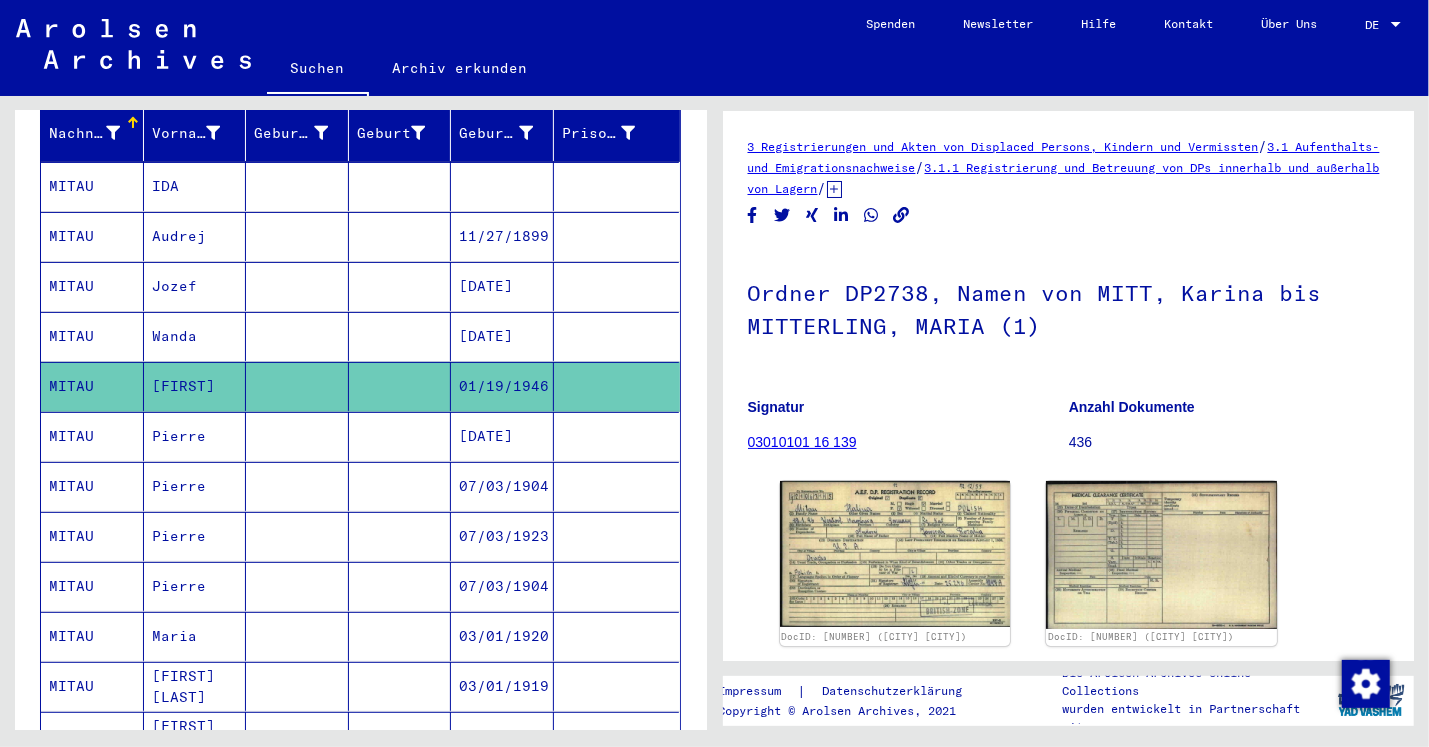 click on "Pierre" at bounding box center [195, 486] 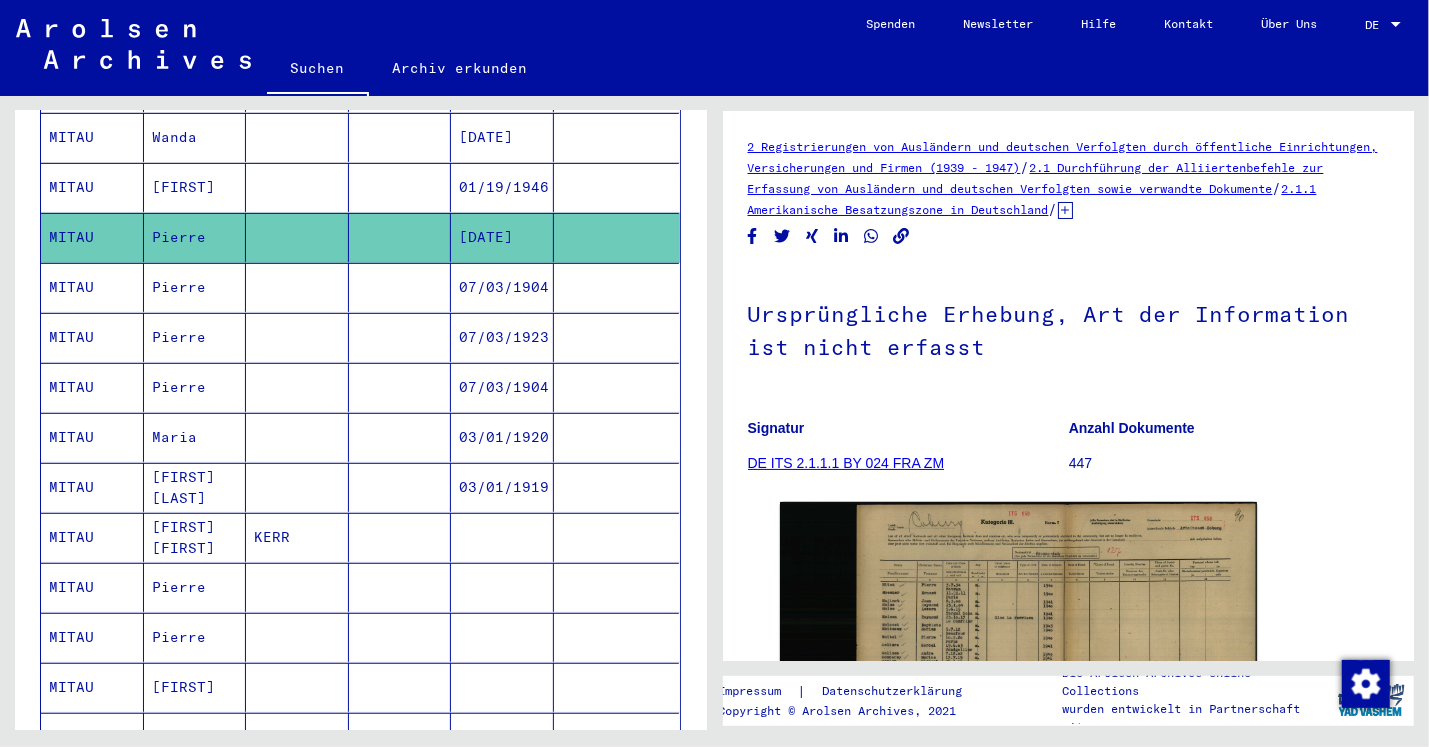 scroll, scrollTop: 465, scrollLeft: 0, axis: vertical 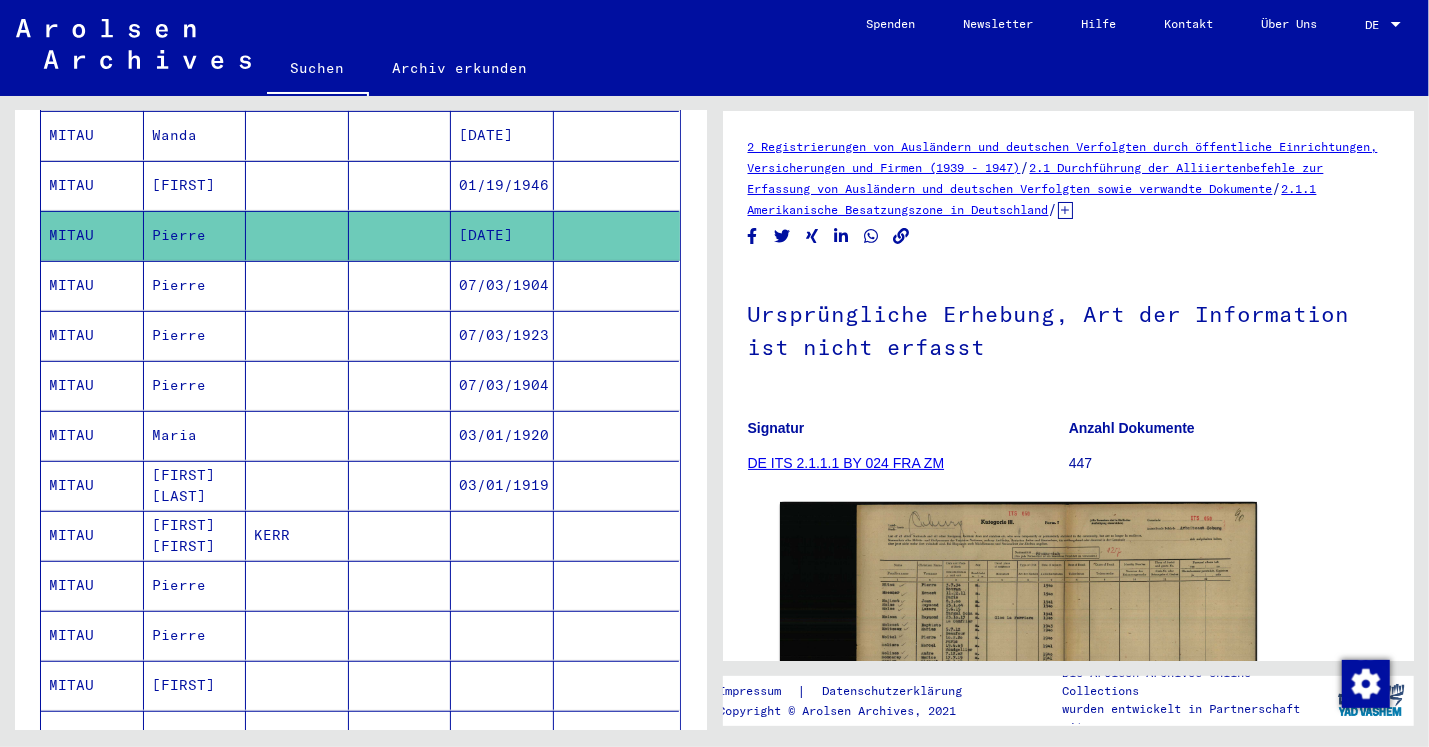 click on "Maria" at bounding box center [195, 485] 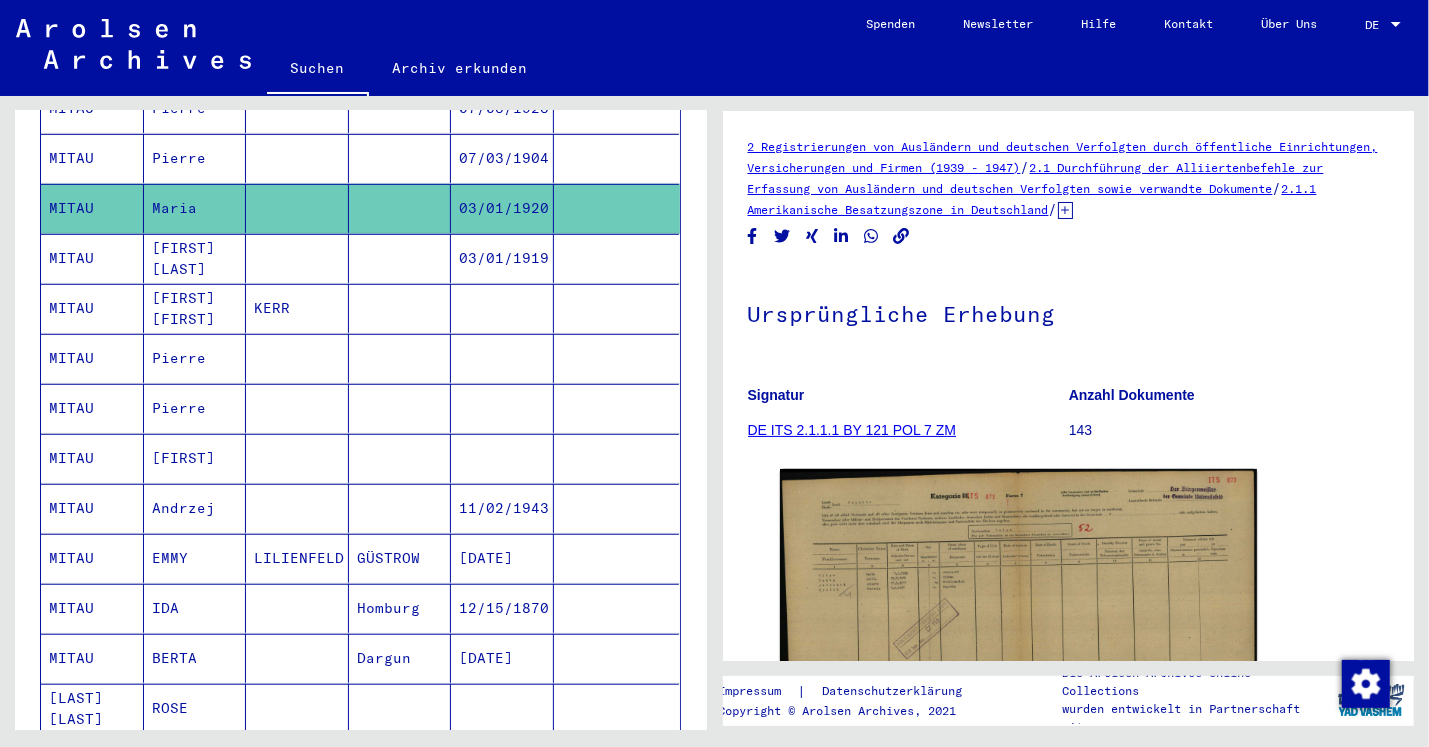 scroll, scrollTop: 707, scrollLeft: 0, axis: vertical 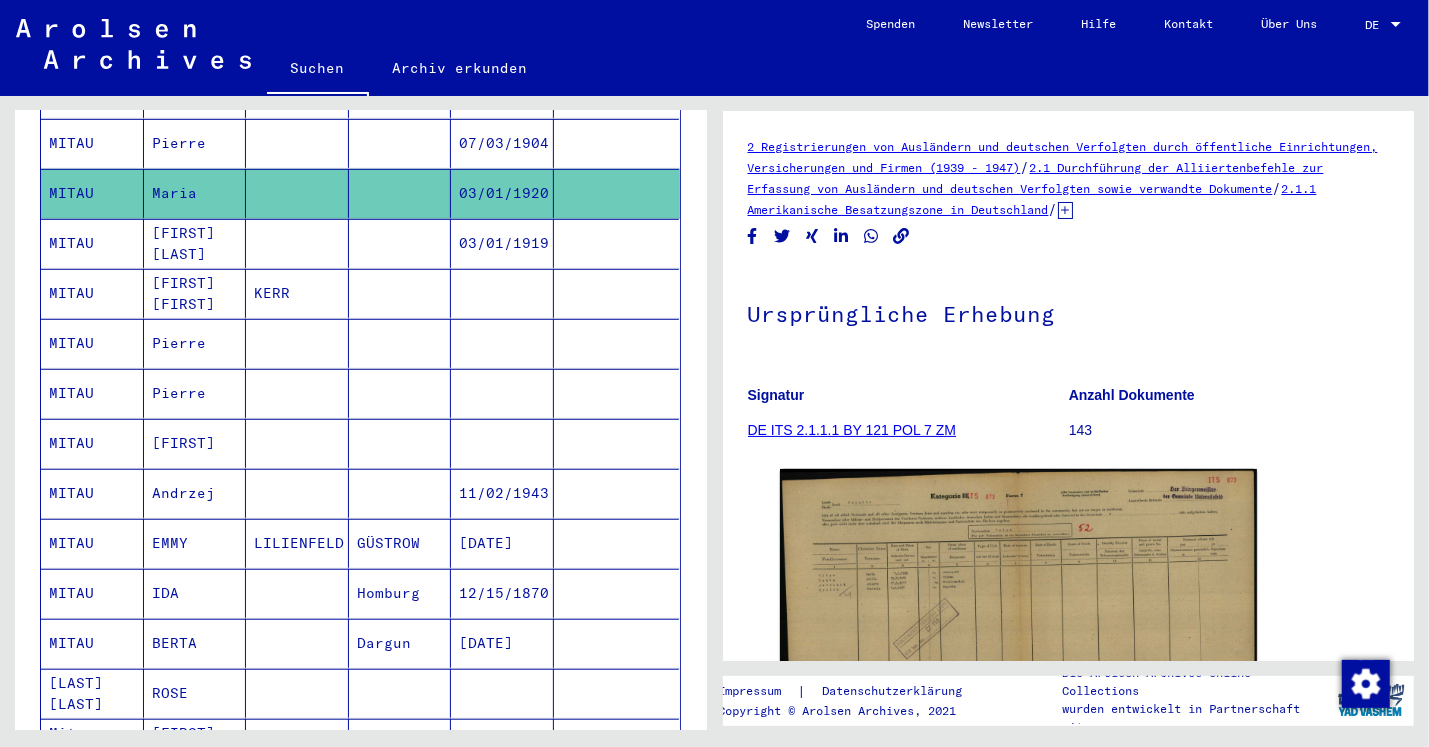 click on "[FIRST]" at bounding box center [195, 493] 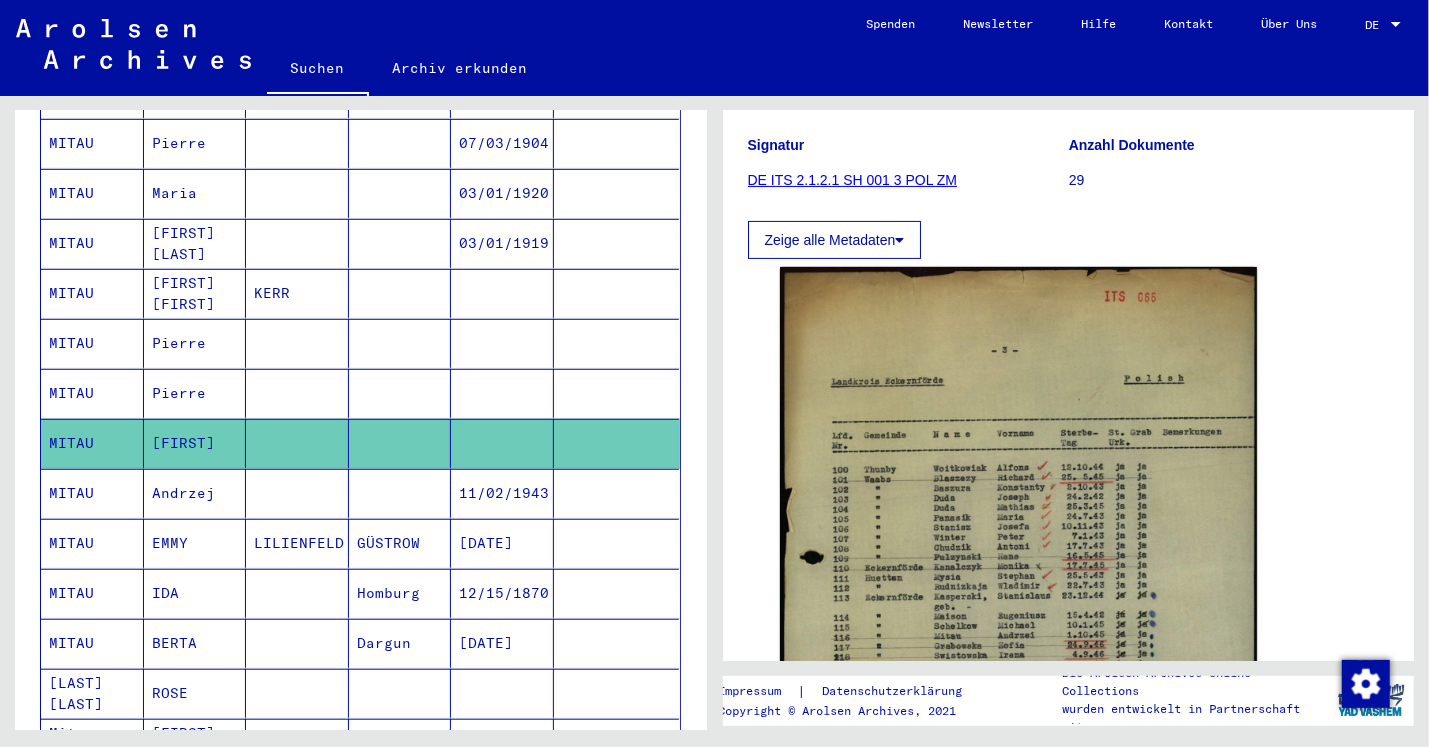 scroll, scrollTop: 374, scrollLeft: 0, axis: vertical 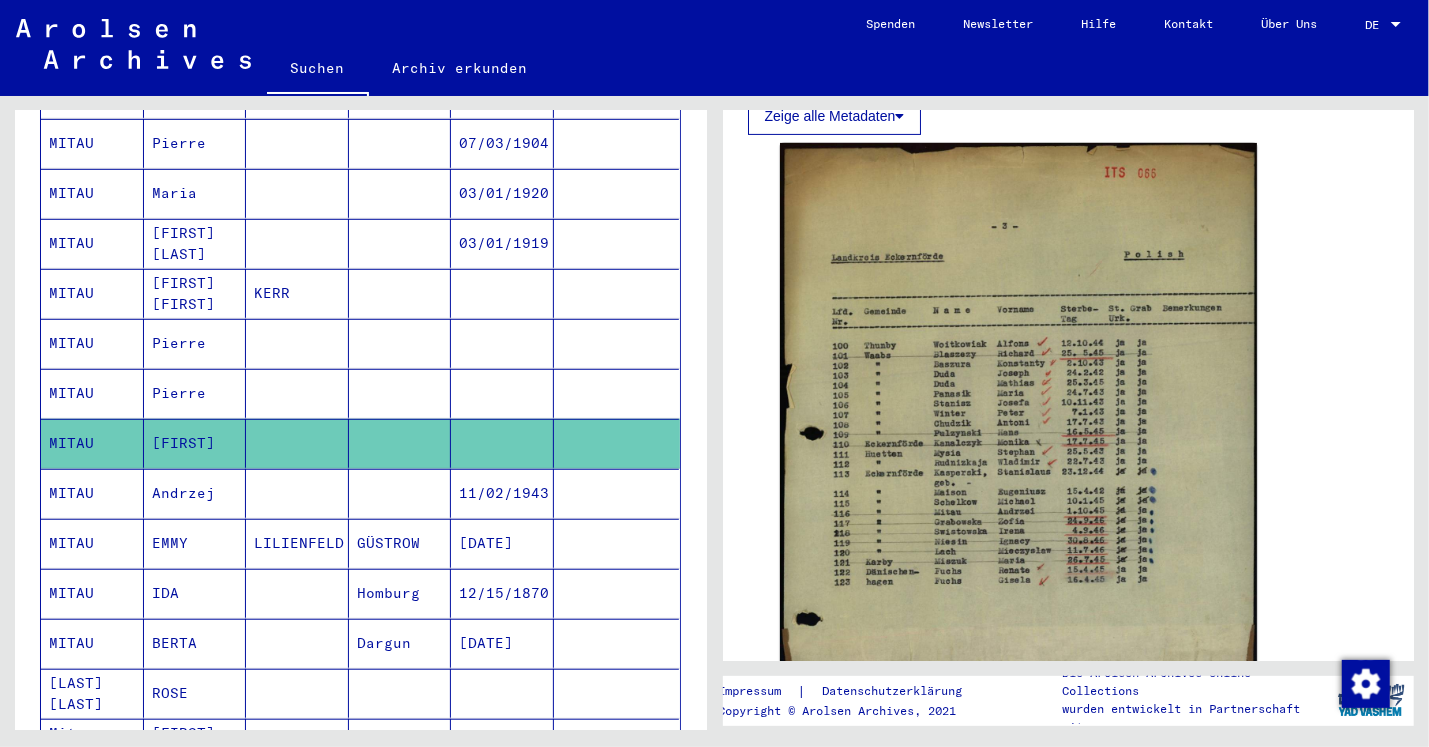click 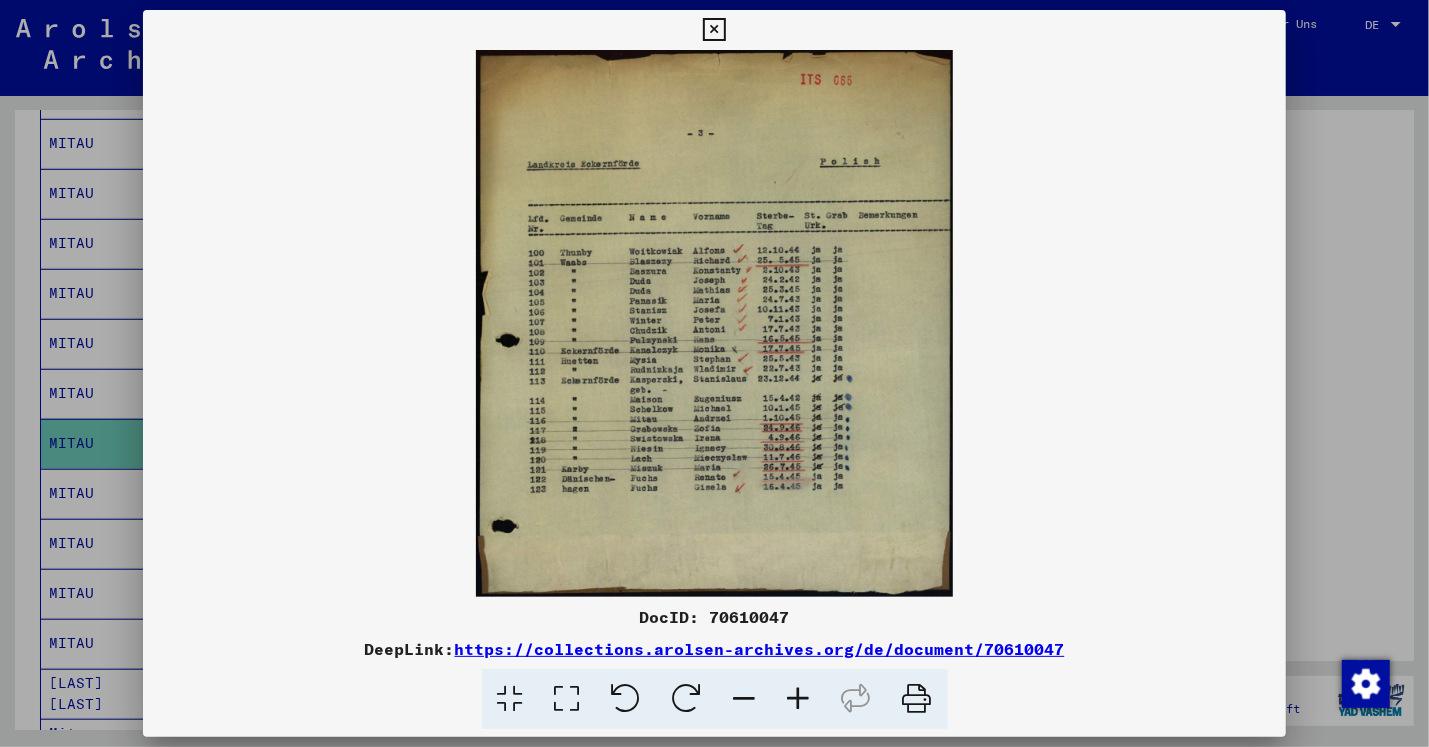 click on "DocID: 70610047" at bounding box center [714, 617] 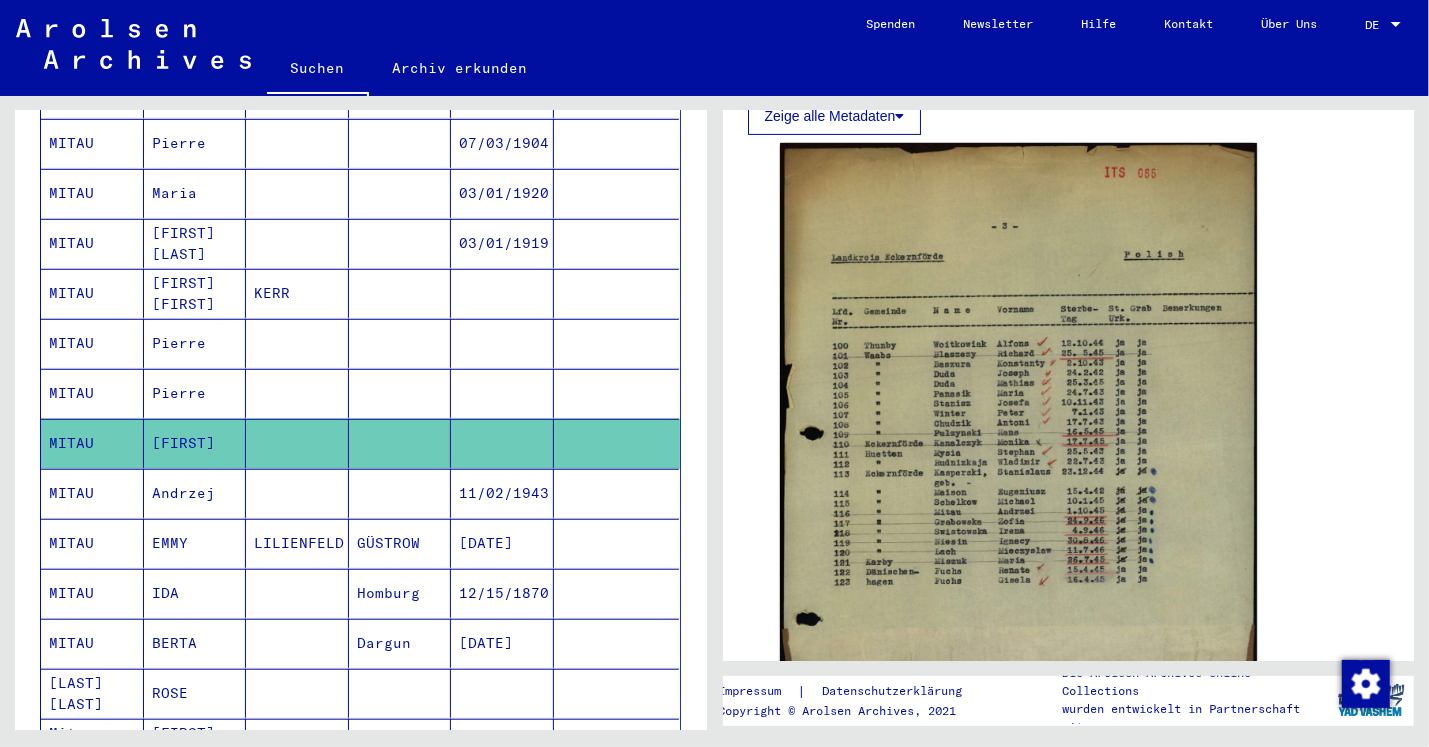 click on "Andrzej" at bounding box center (195, 543) 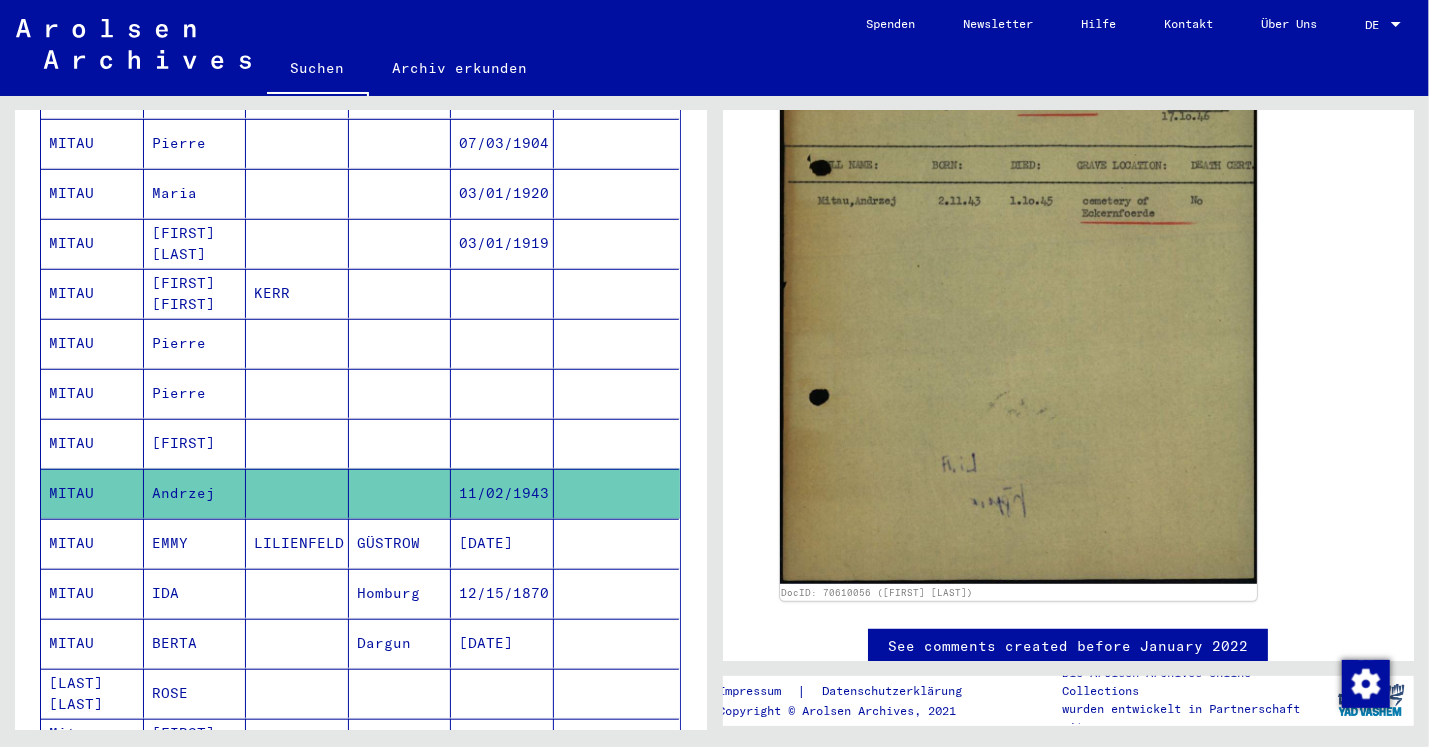 scroll, scrollTop: 638, scrollLeft: 0, axis: vertical 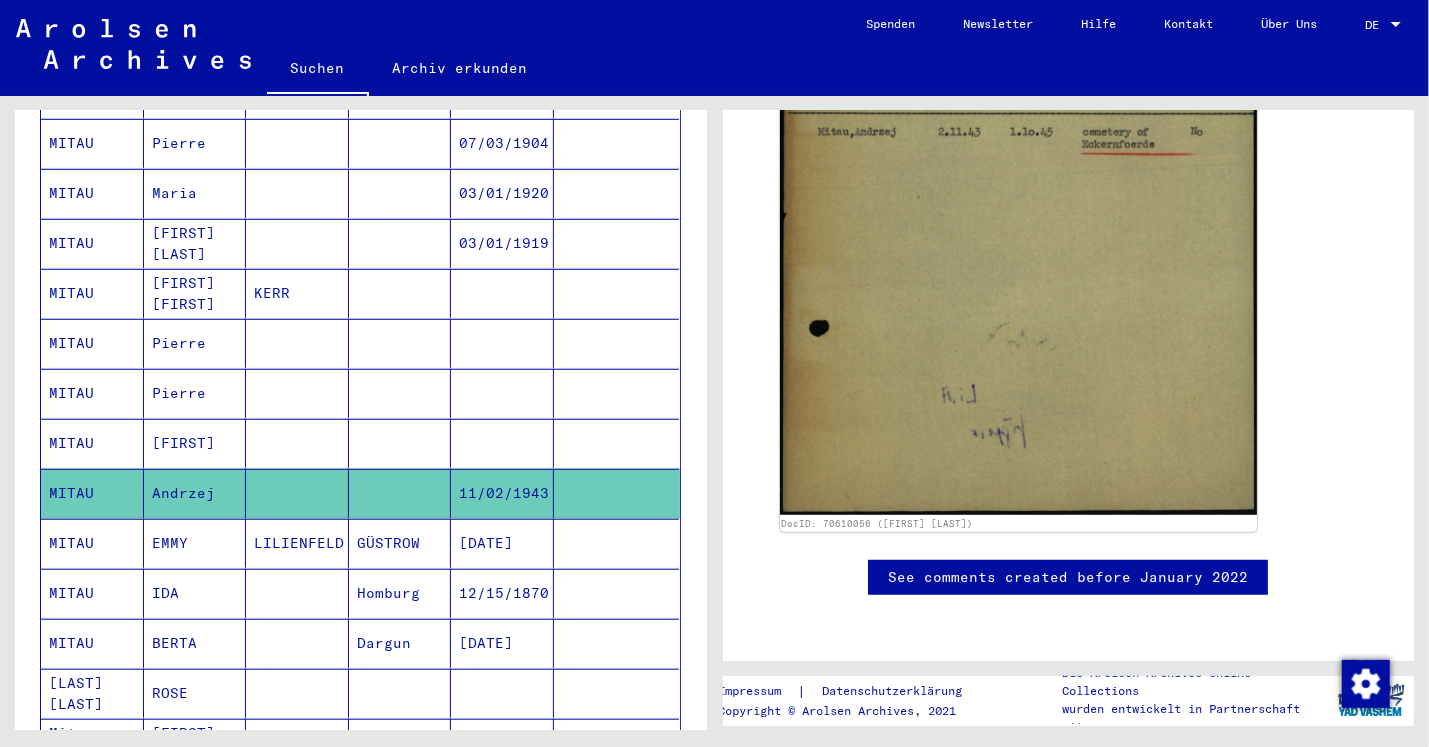 click on "EMMY" at bounding box center [195, 593] 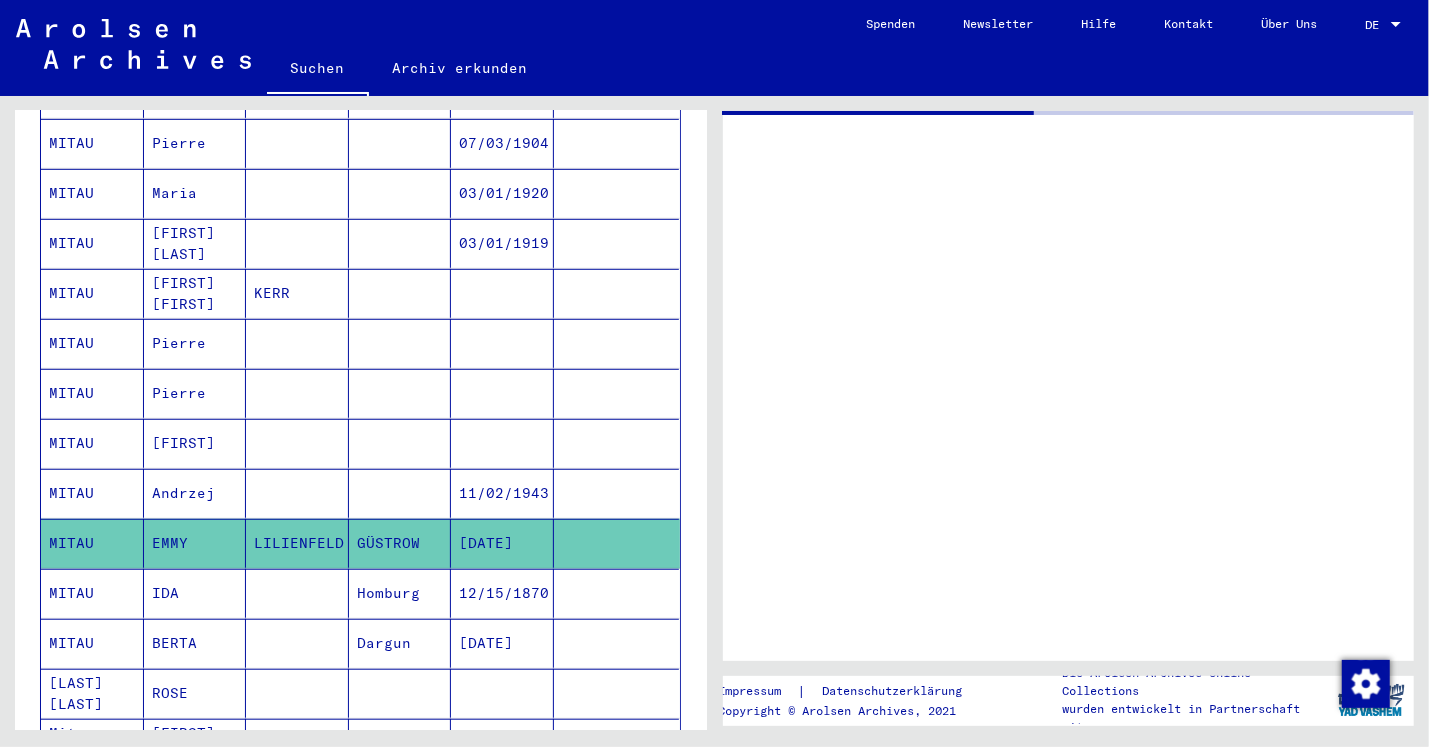 scroll, scrollTop: 0, scrollLeft: 0, axis: both 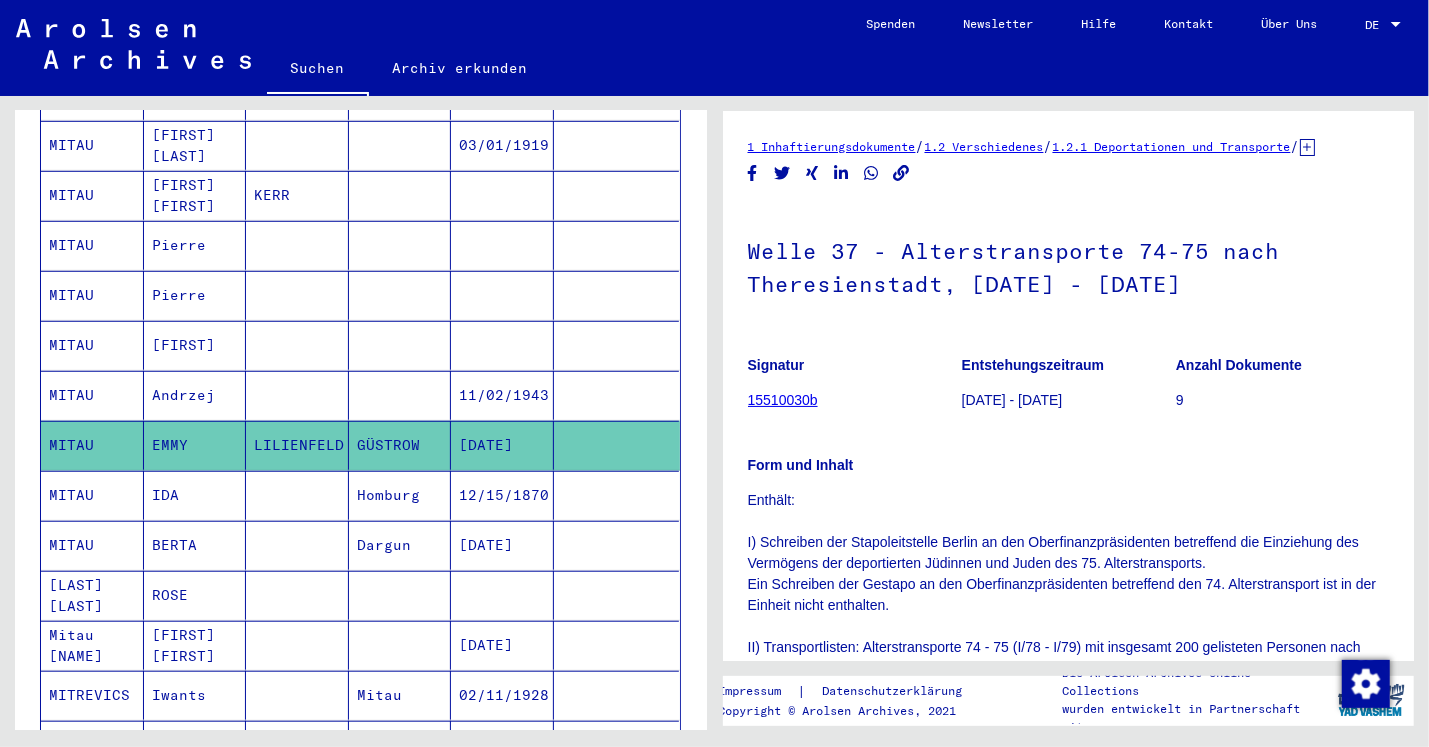 click on "ROSE" at bounding box center (195, 645) 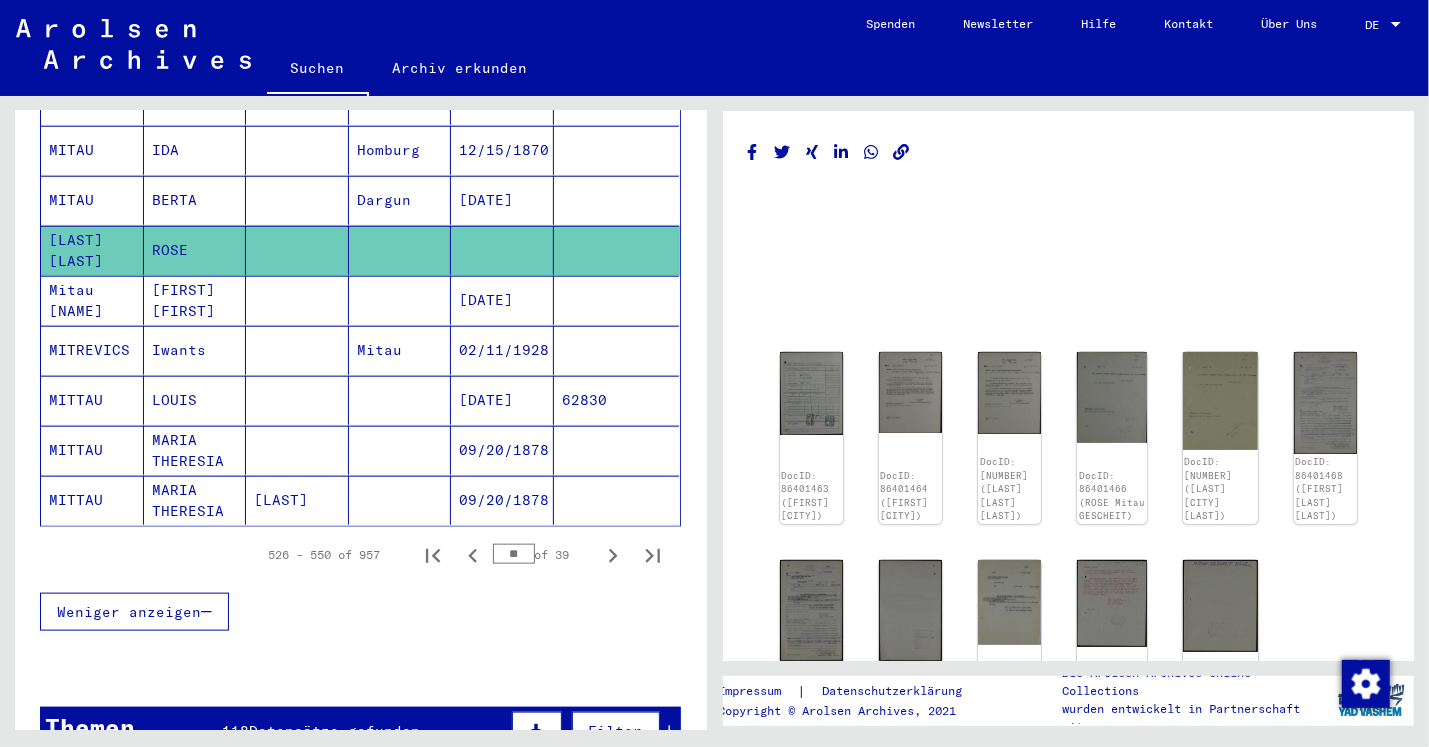 scroll, scrollTop: 1260, scrollLeft: 0, axis: vertical 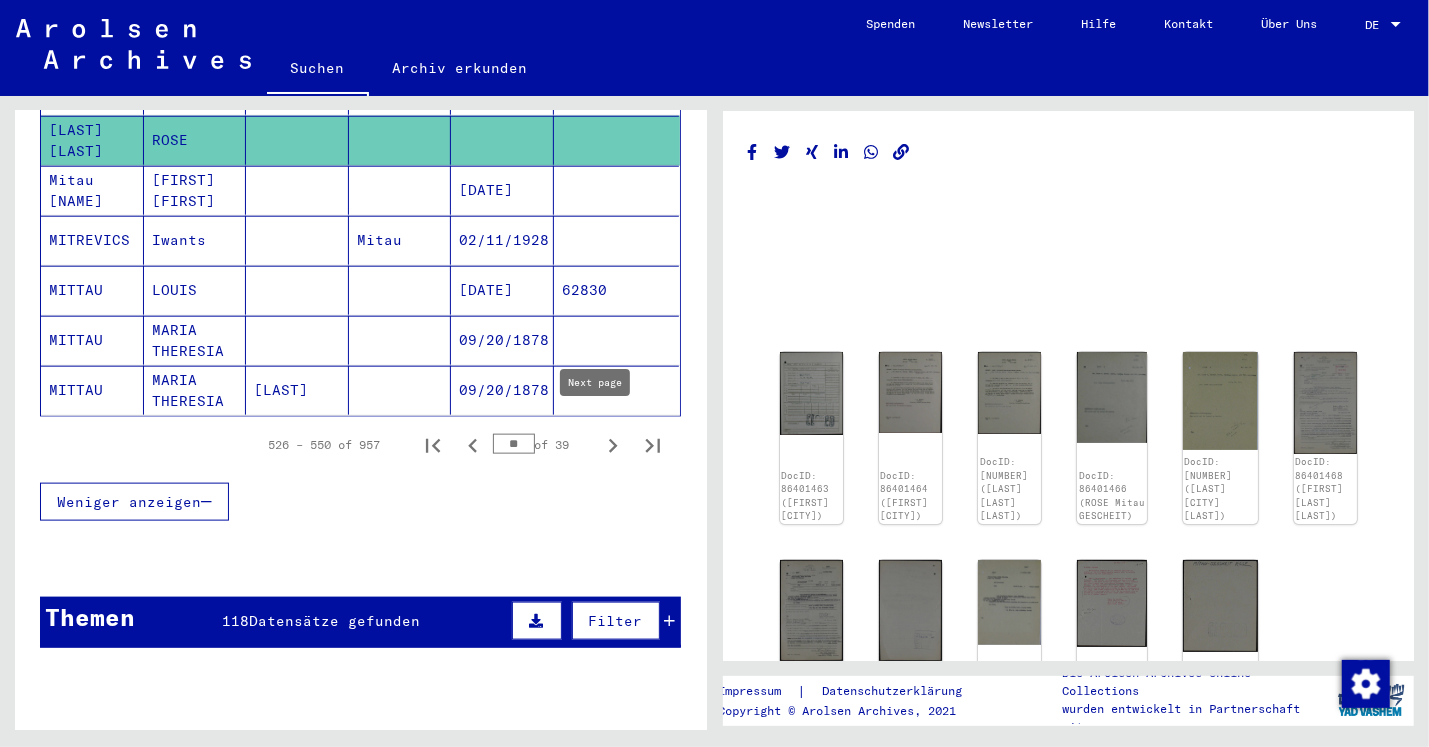 click 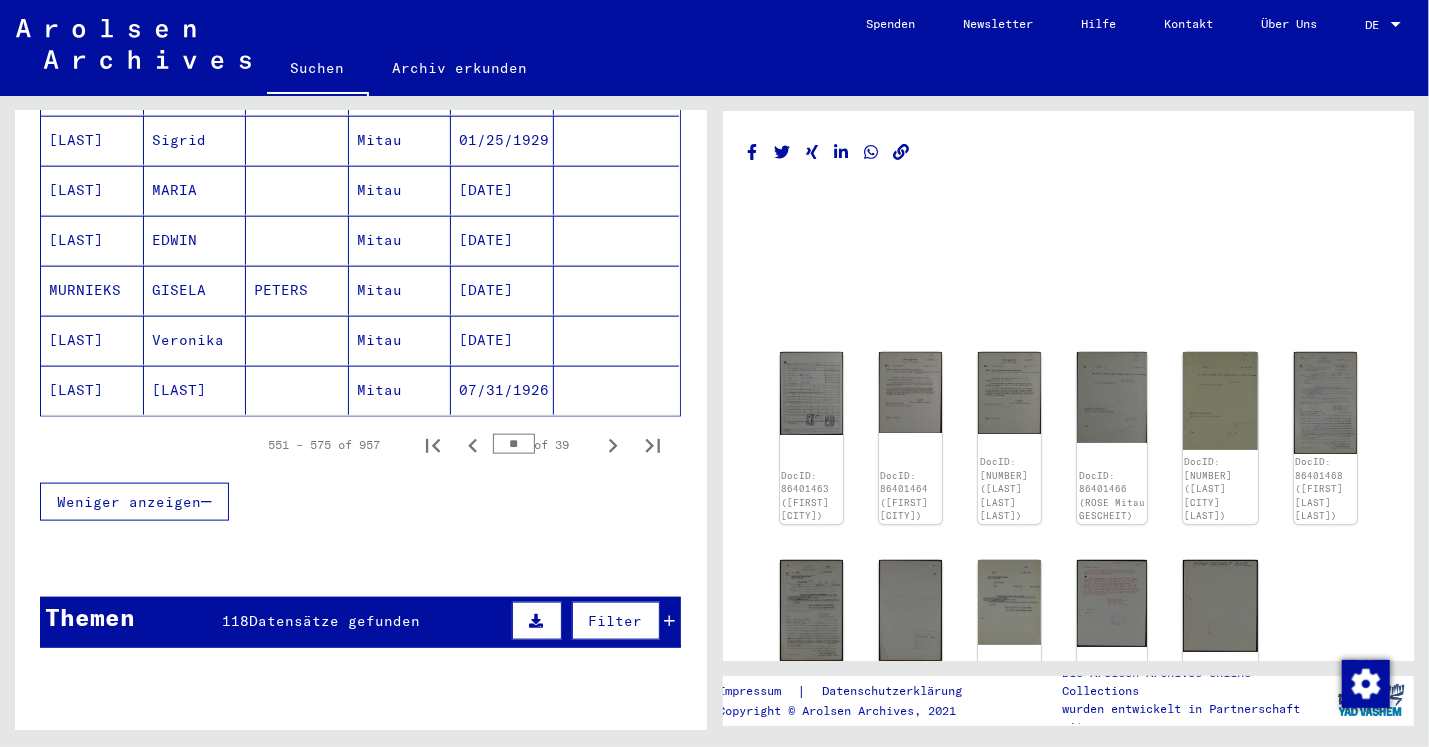 click 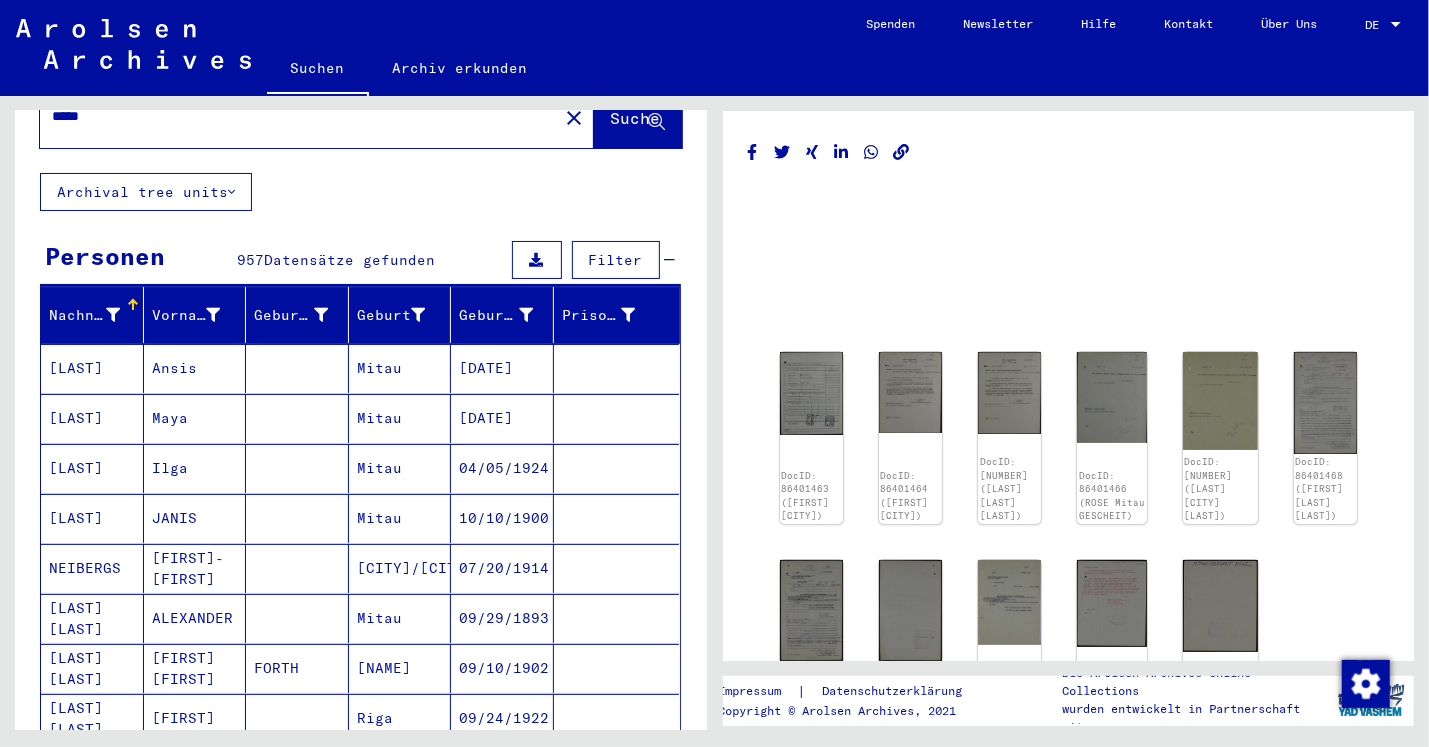 scroll, scrollTop: 0, scrollLeft: 0, axis: both 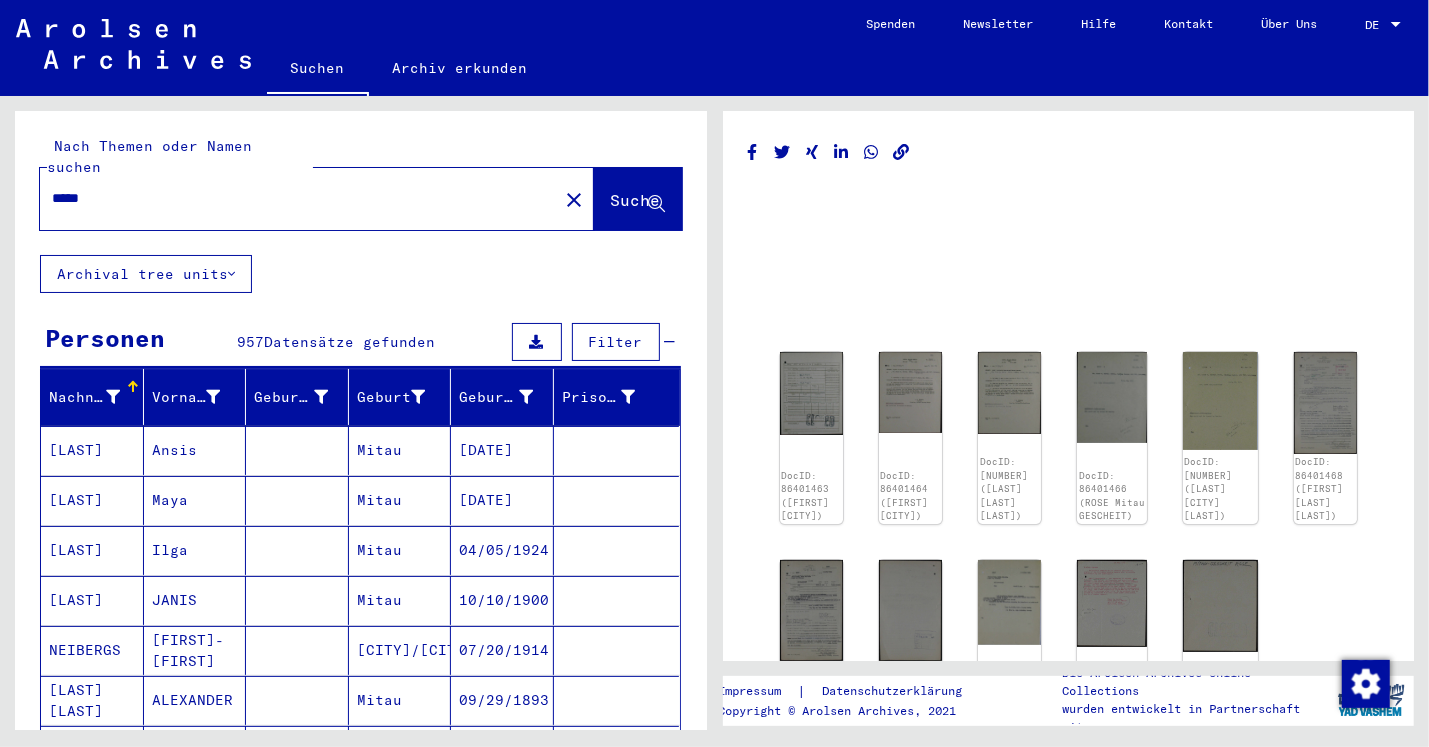 drag, startPoint x: 88, startPoint y: 178, endPoint x: 69, endPoint y: 179, distance: 19.026299 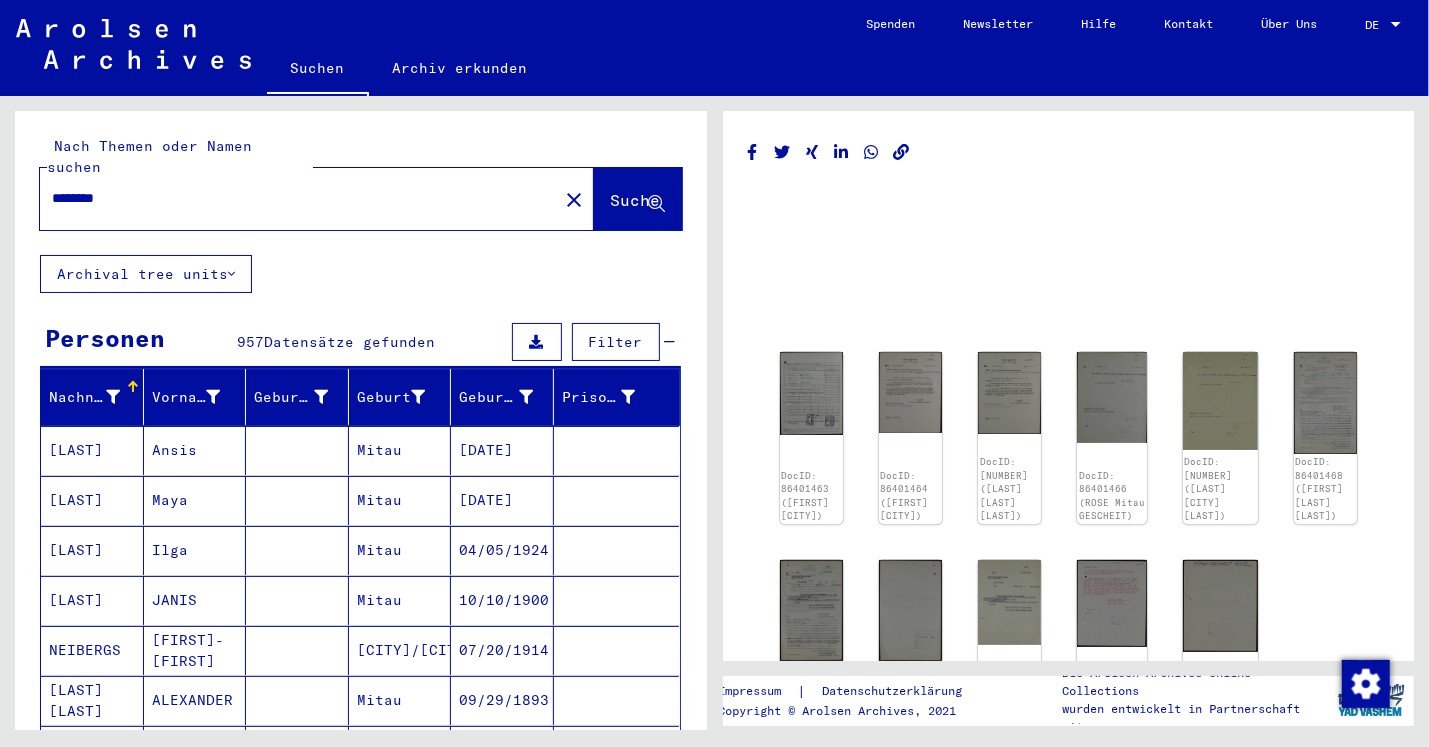 type on "********" 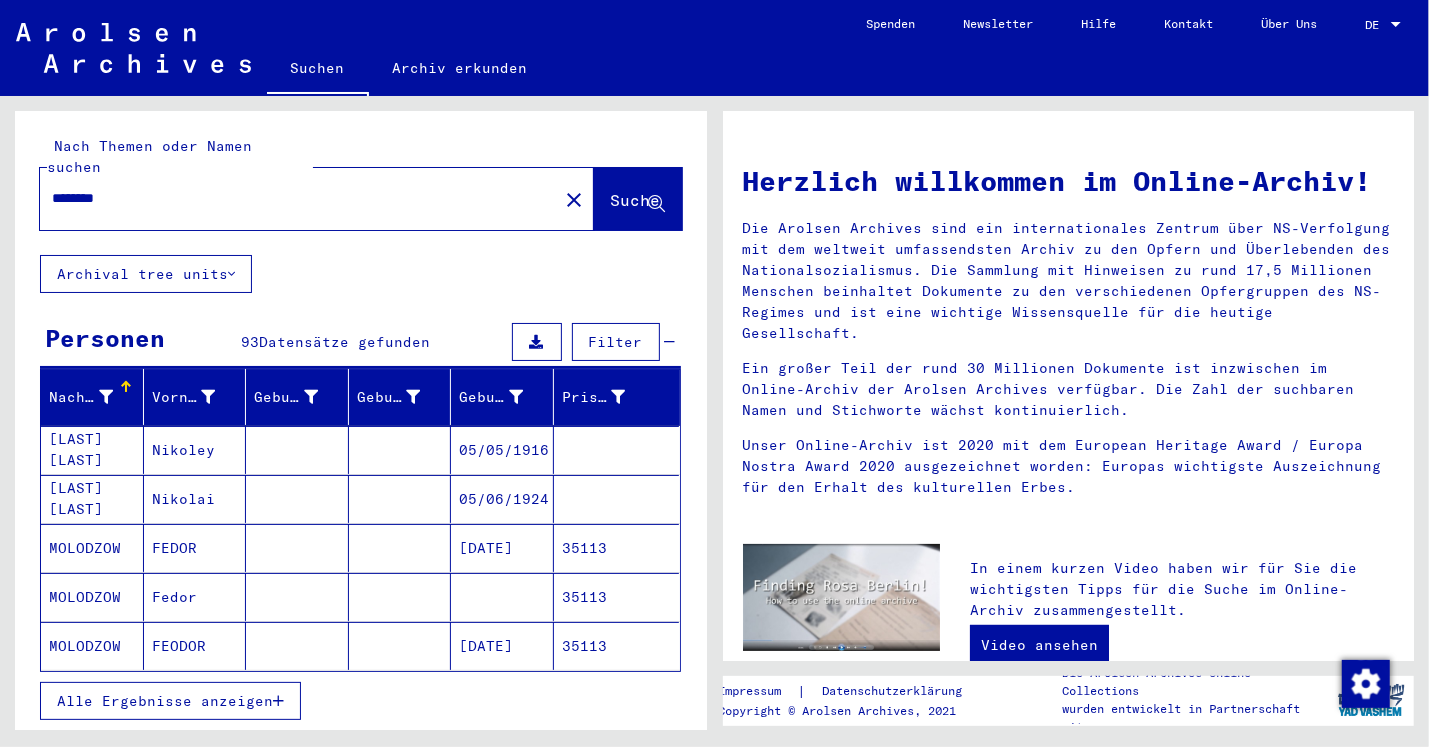 click on "Alle Ergebnisse anzeigen" at bounding box center [170, 701] 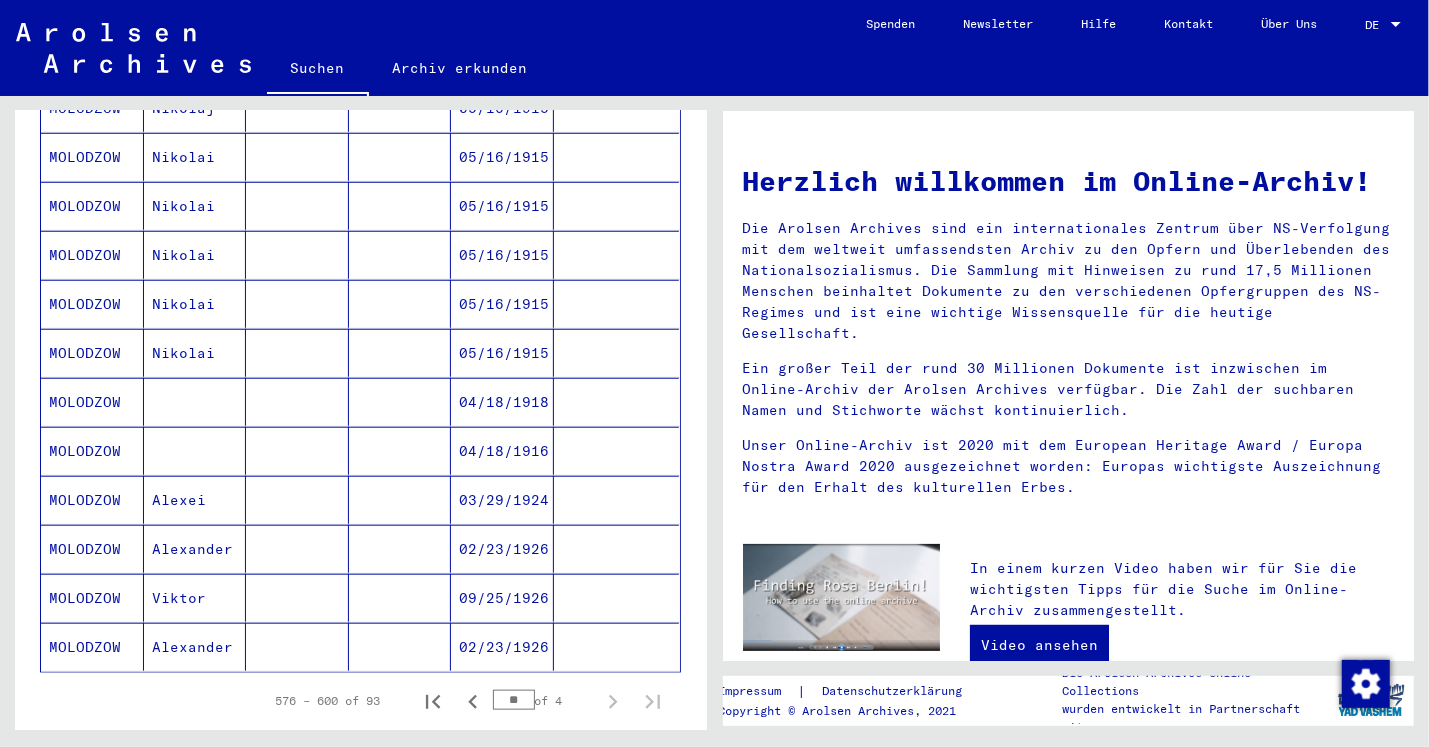 scroll, scrollTop: 1027, scrollLeft: 0, axis: vertical 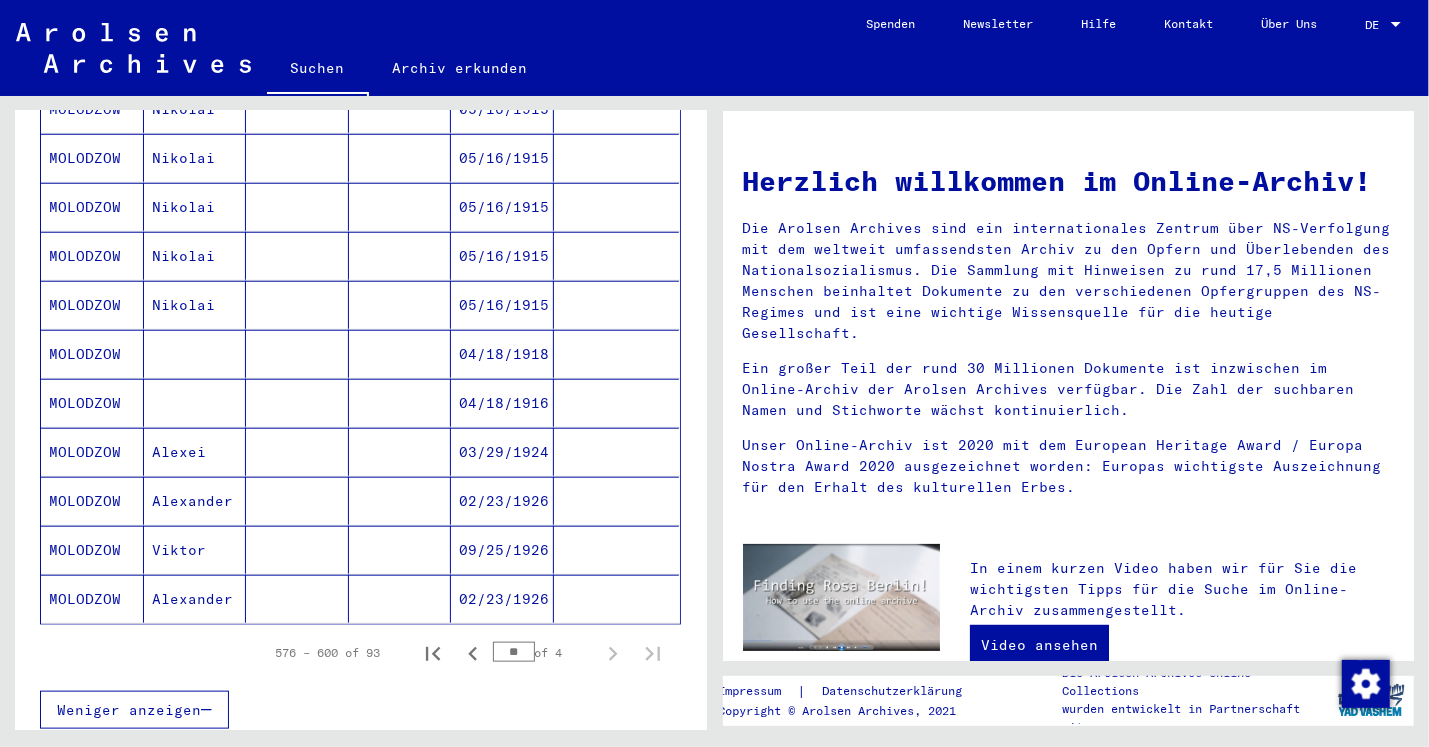 click on "MOLODZOW" at bounding box center [92, 403] 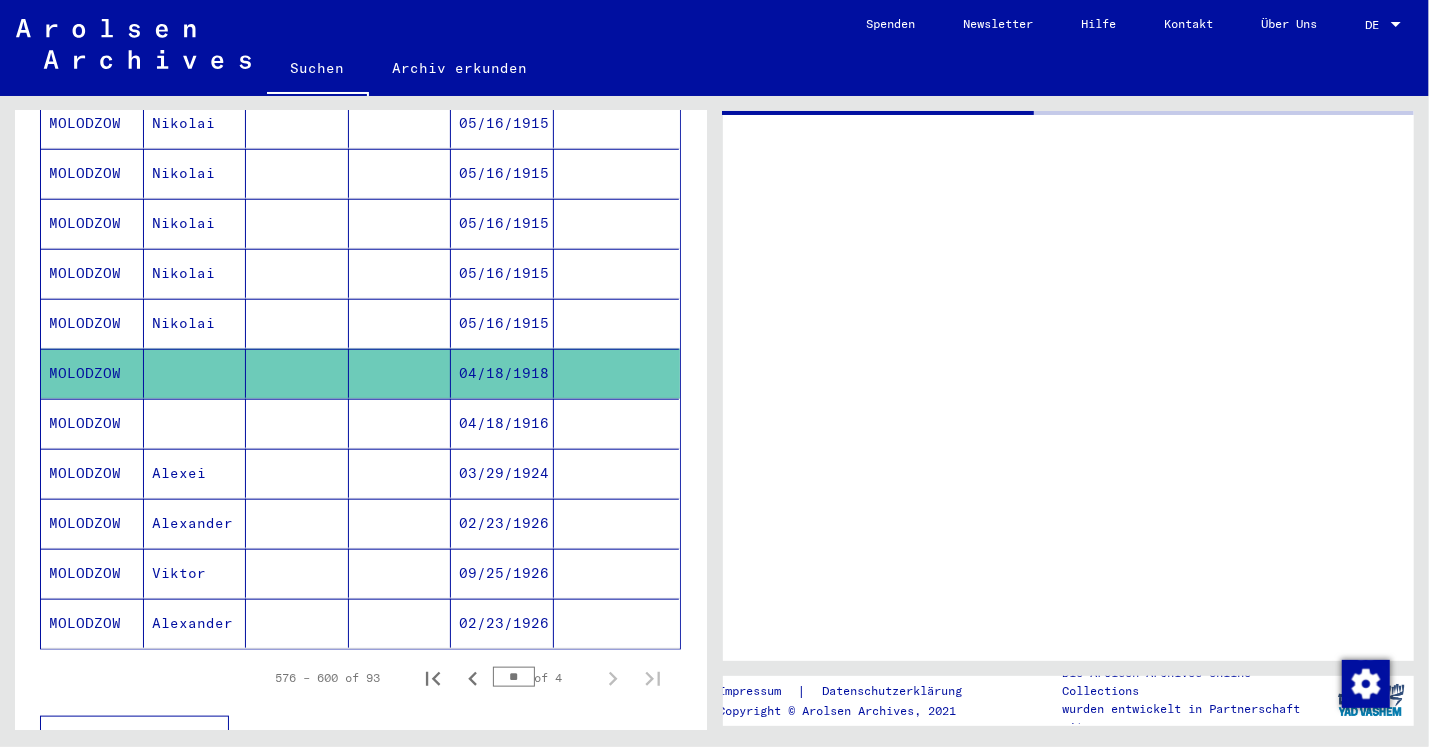 scroll, scrollTop: 1043, scrollLeft: 0, axis: vertical 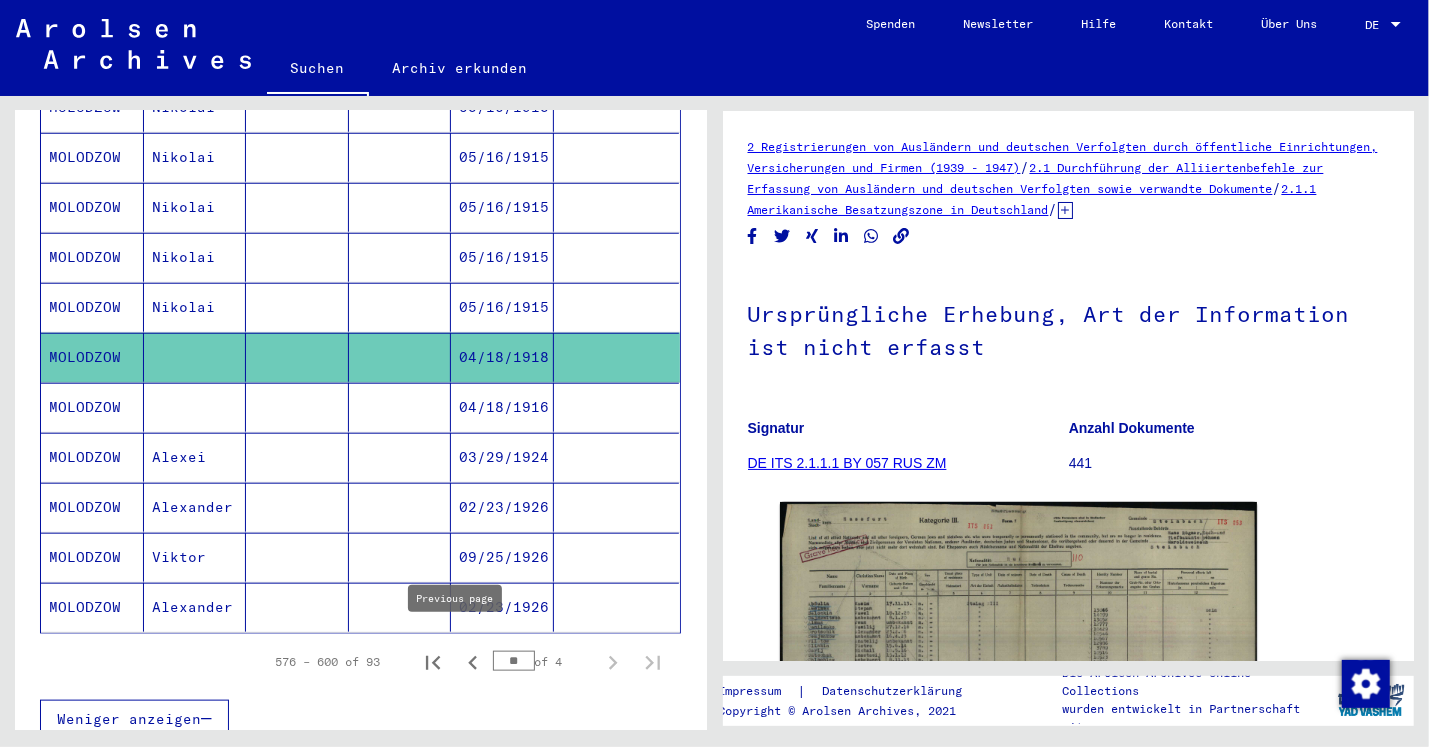 click 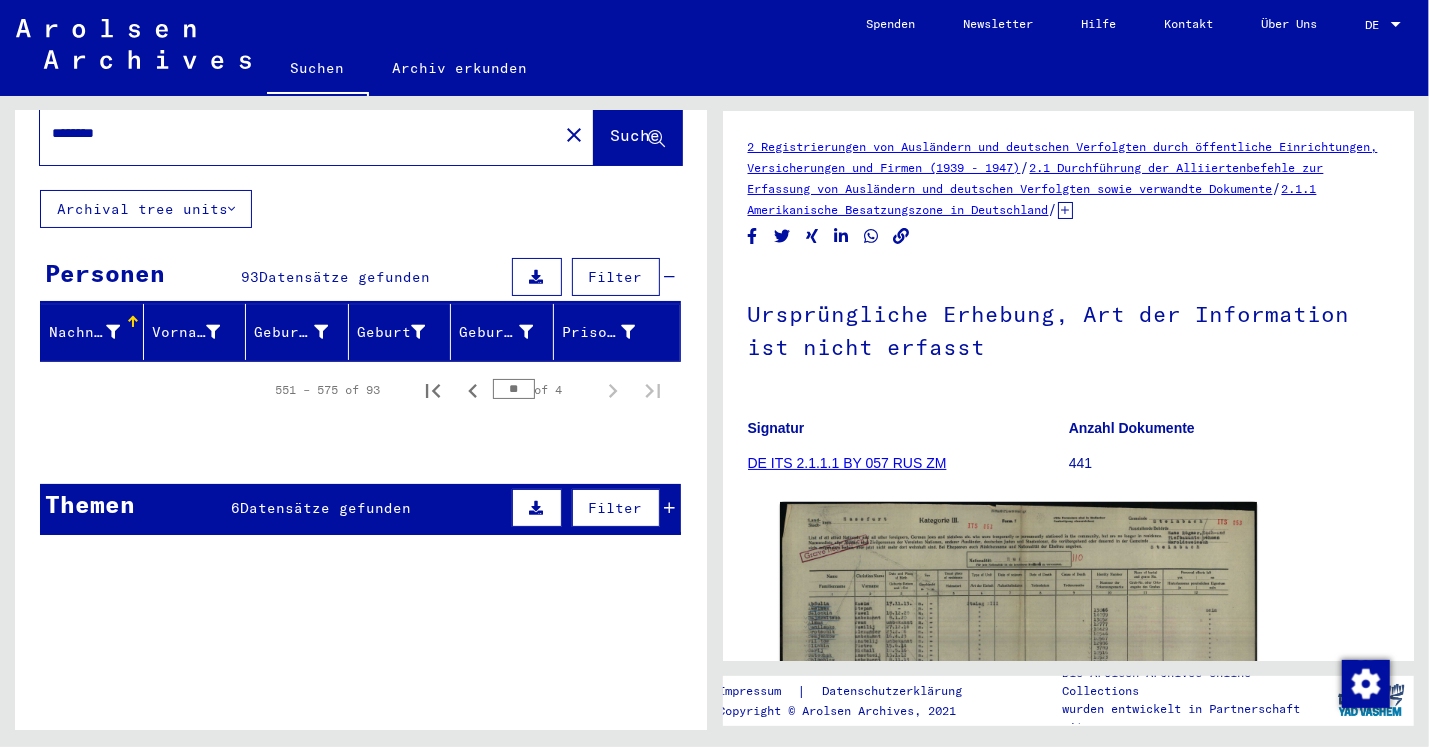 scroll, scrollTop: 0, scrollLeft: 0, axis: both 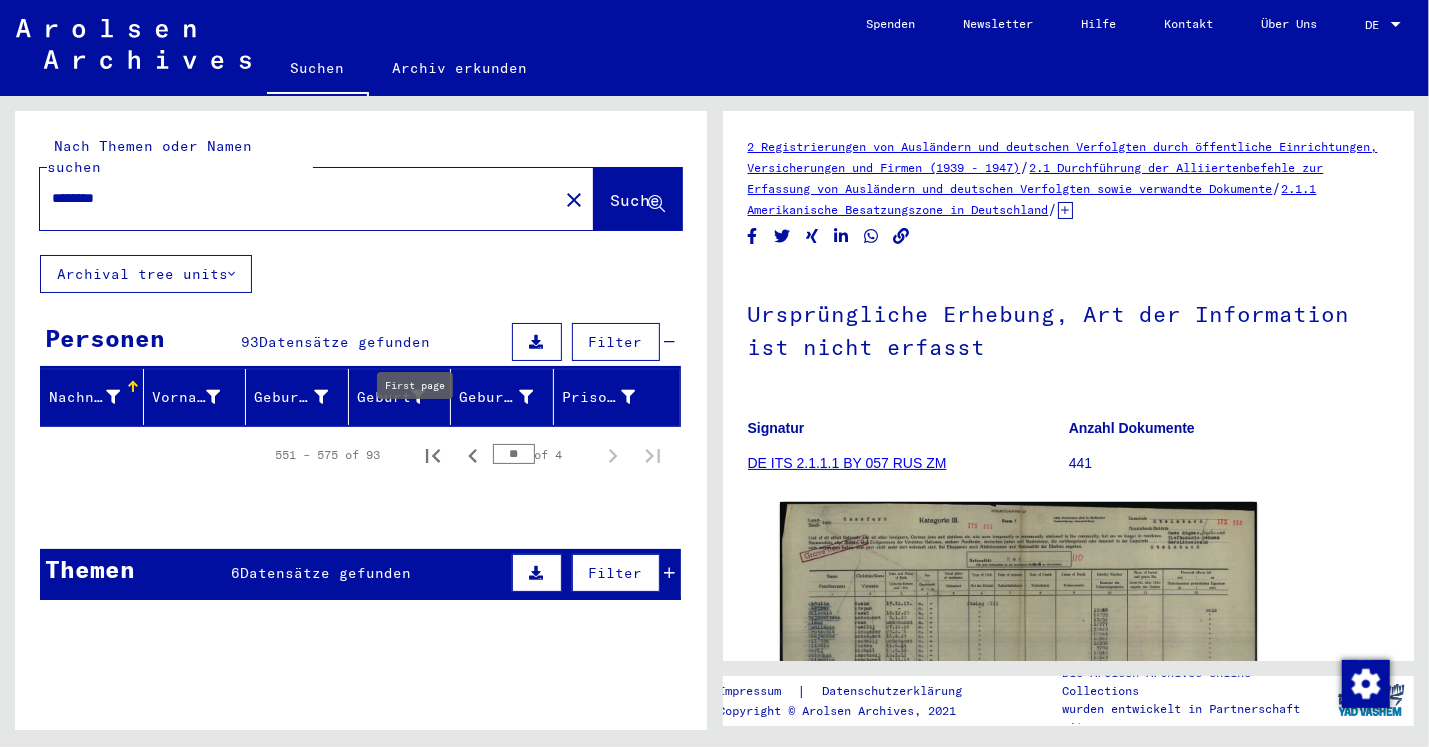 click 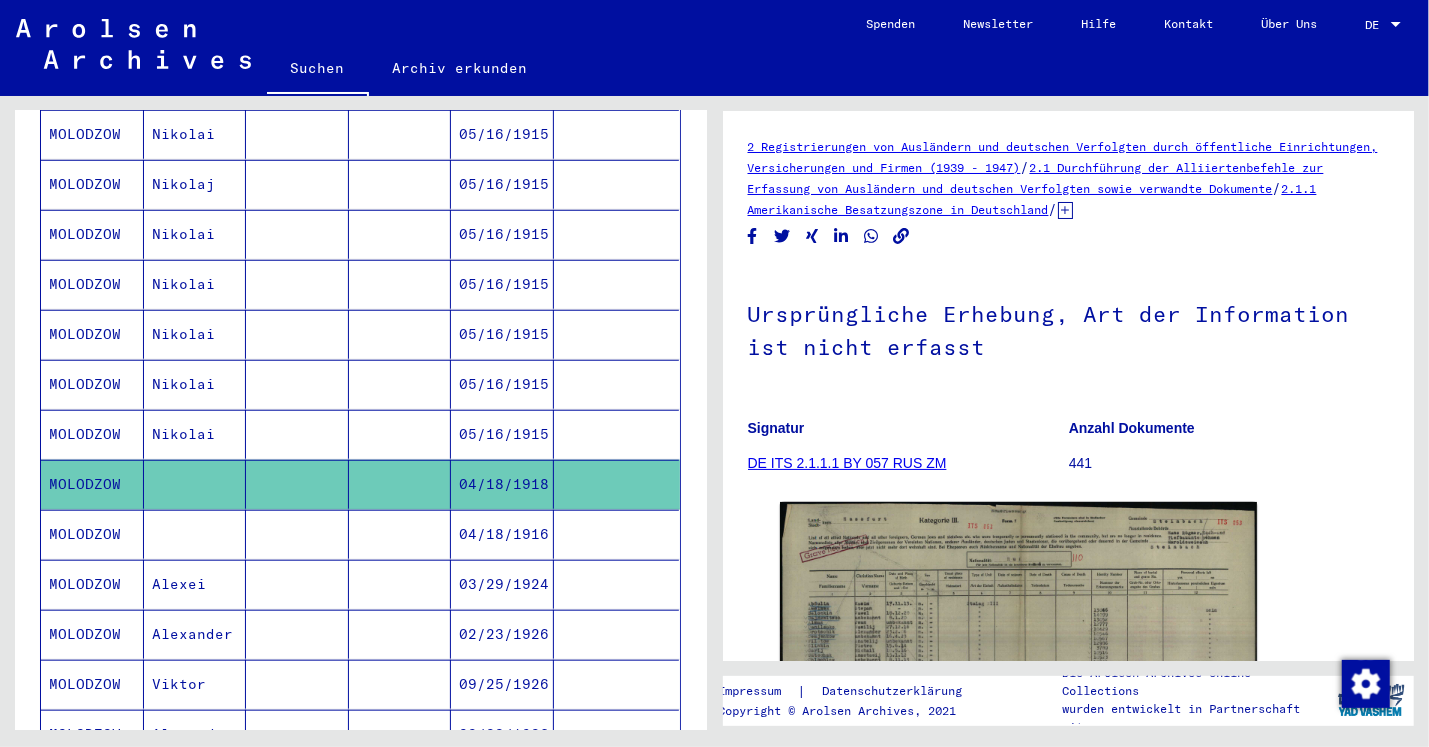 scroll, scrollTop: 919, scrollLeft: 0, axis: vertical 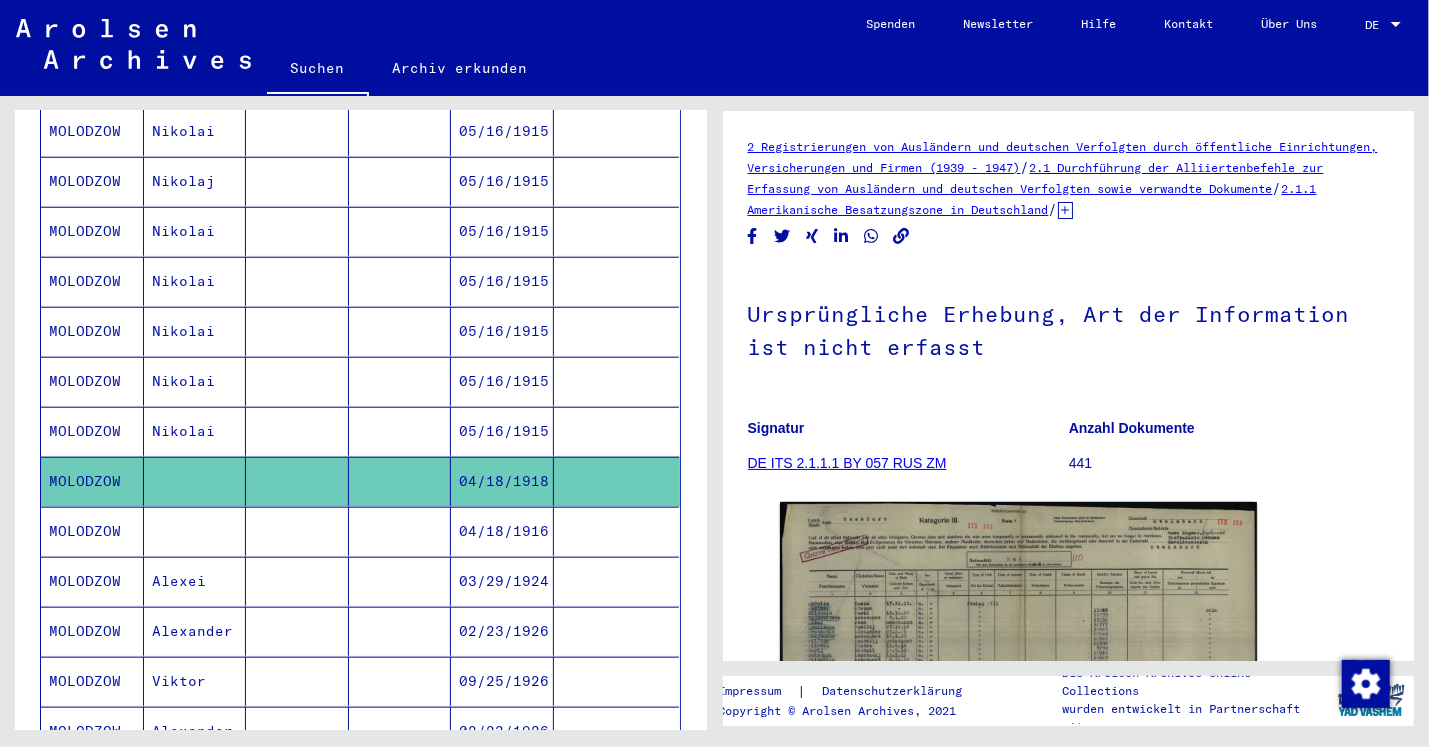 click at bounding box center (195, 581) 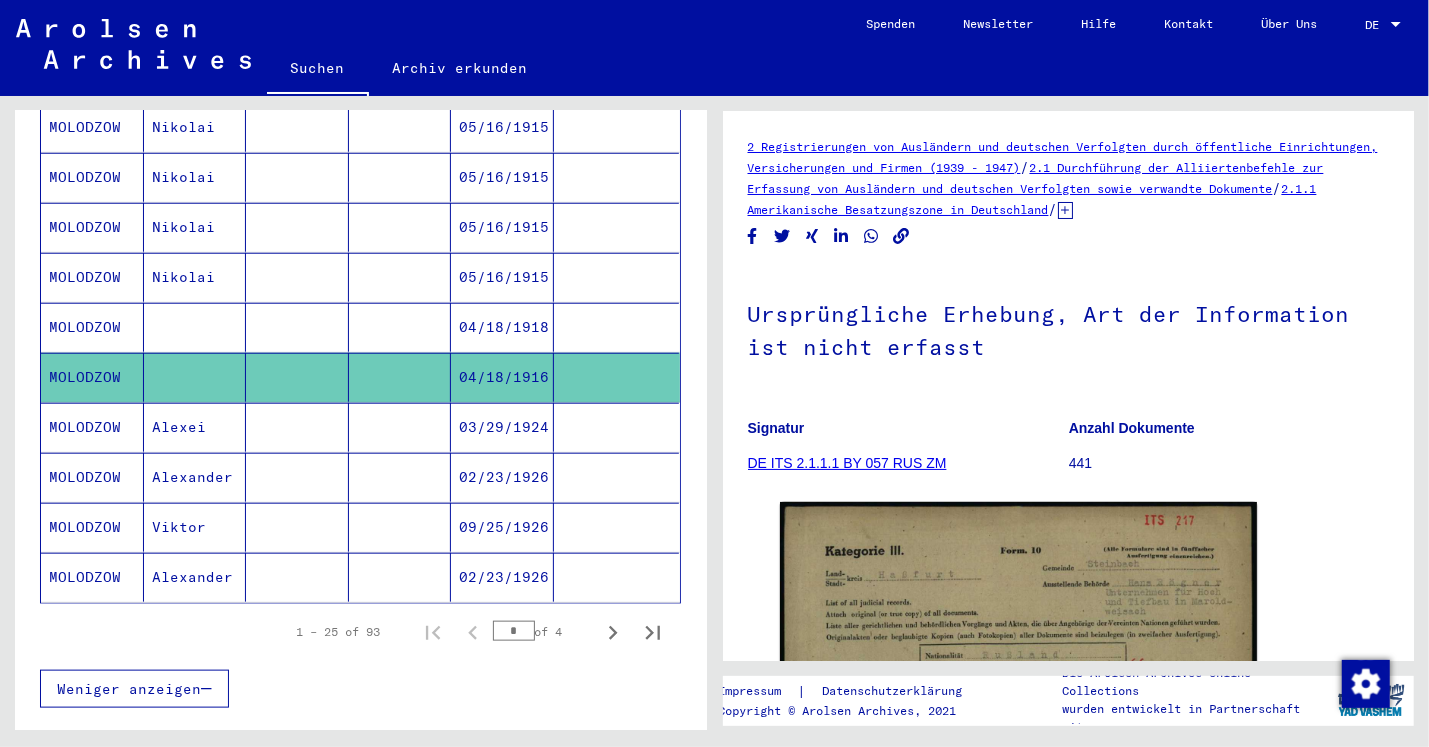 scroll, scrollTop: 1074, scrollLeft: 0, axis: vertical 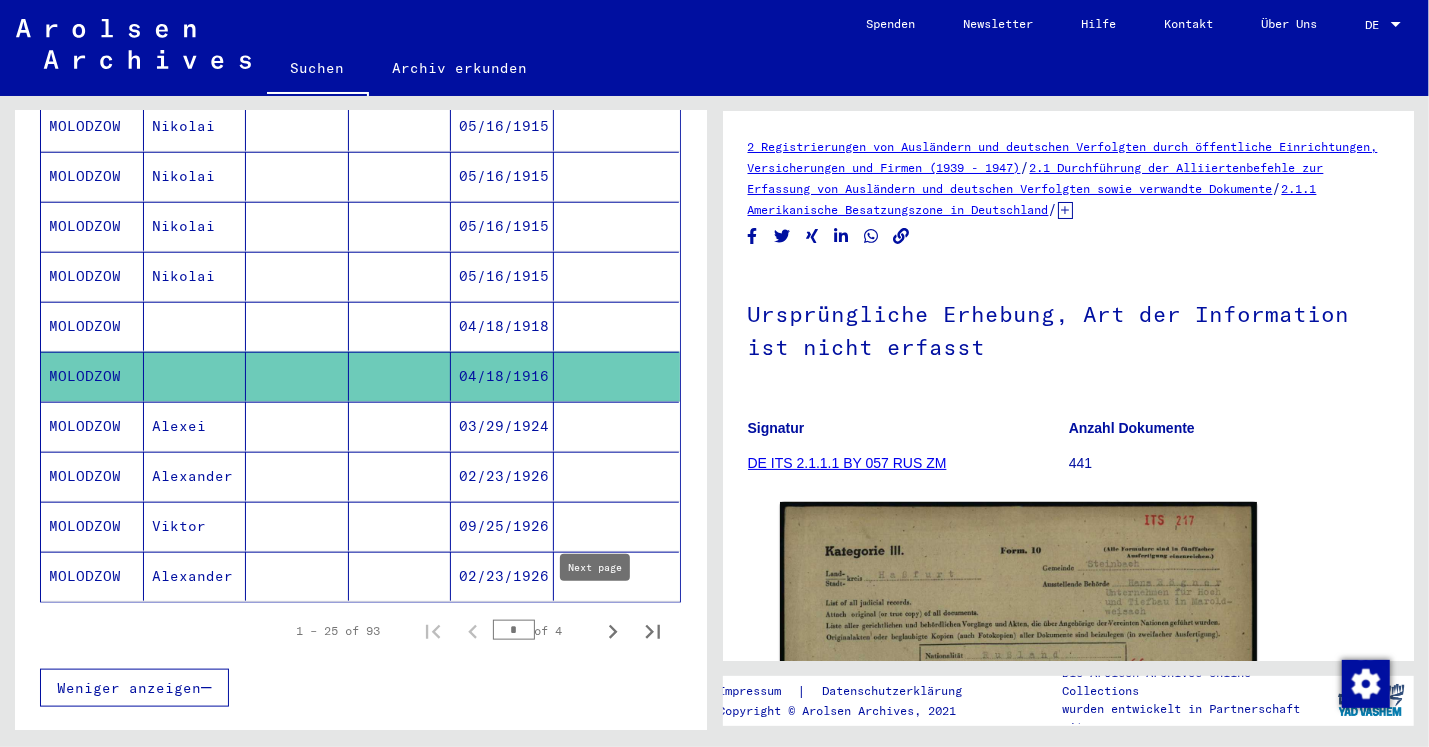 click 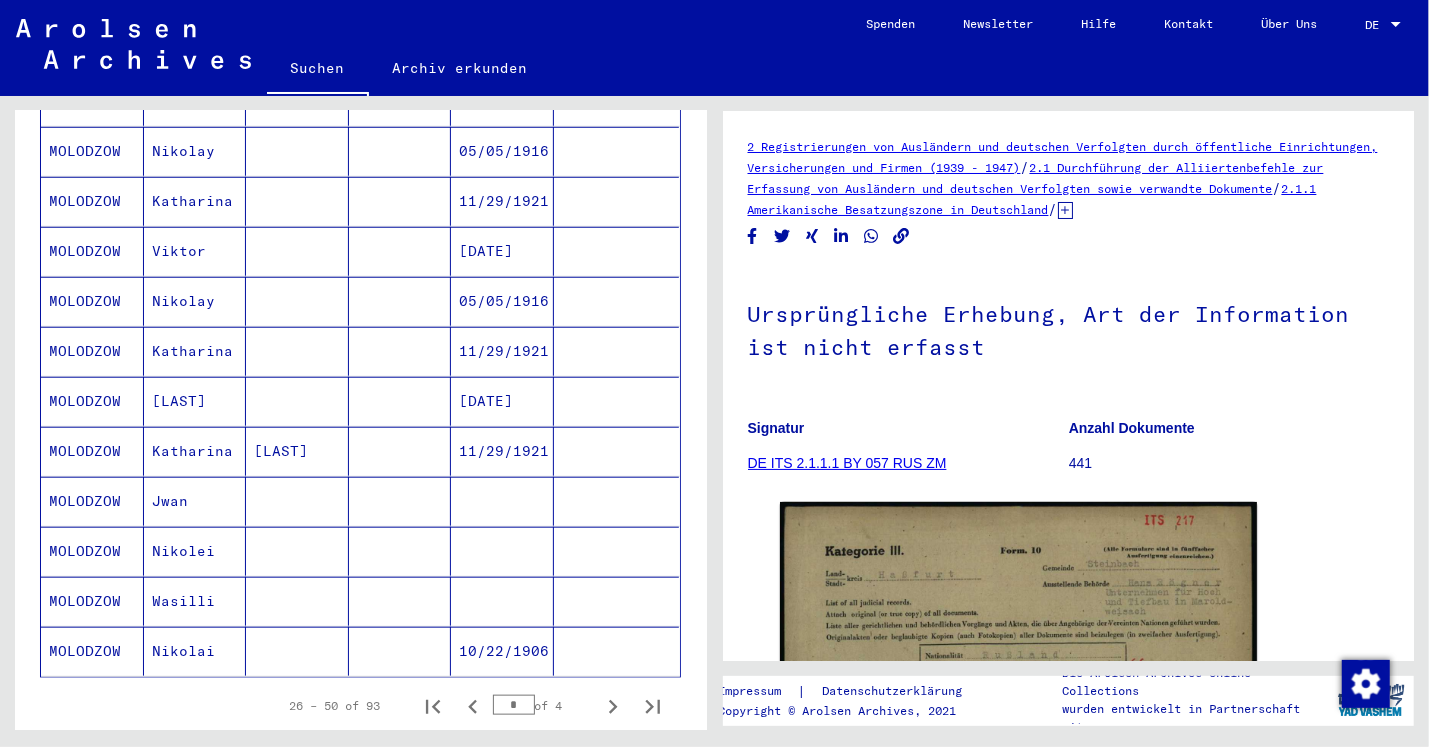 scroll, scrollTop: 1009, scrollLeft: 0, axis: vertical 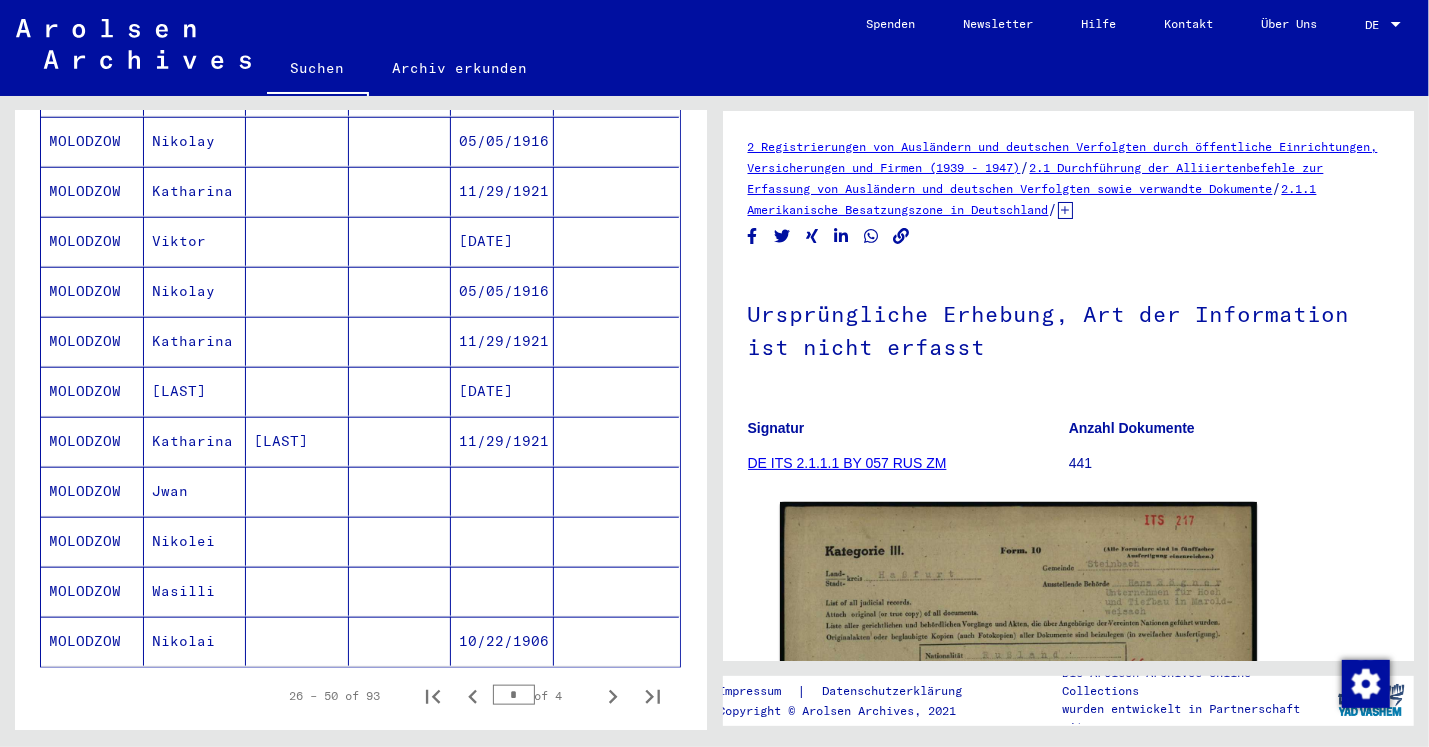 click on "Wasilli" at bounding box center (195, 641) 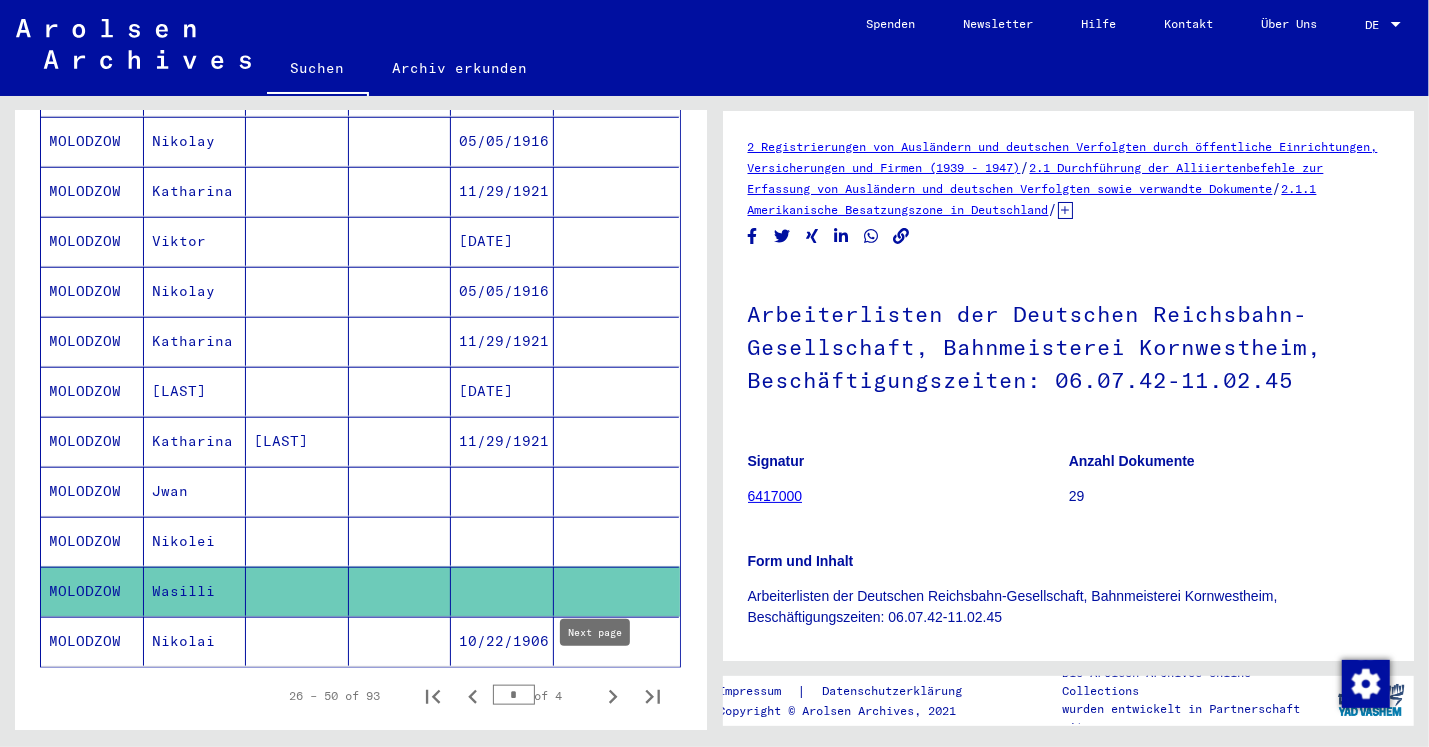 click 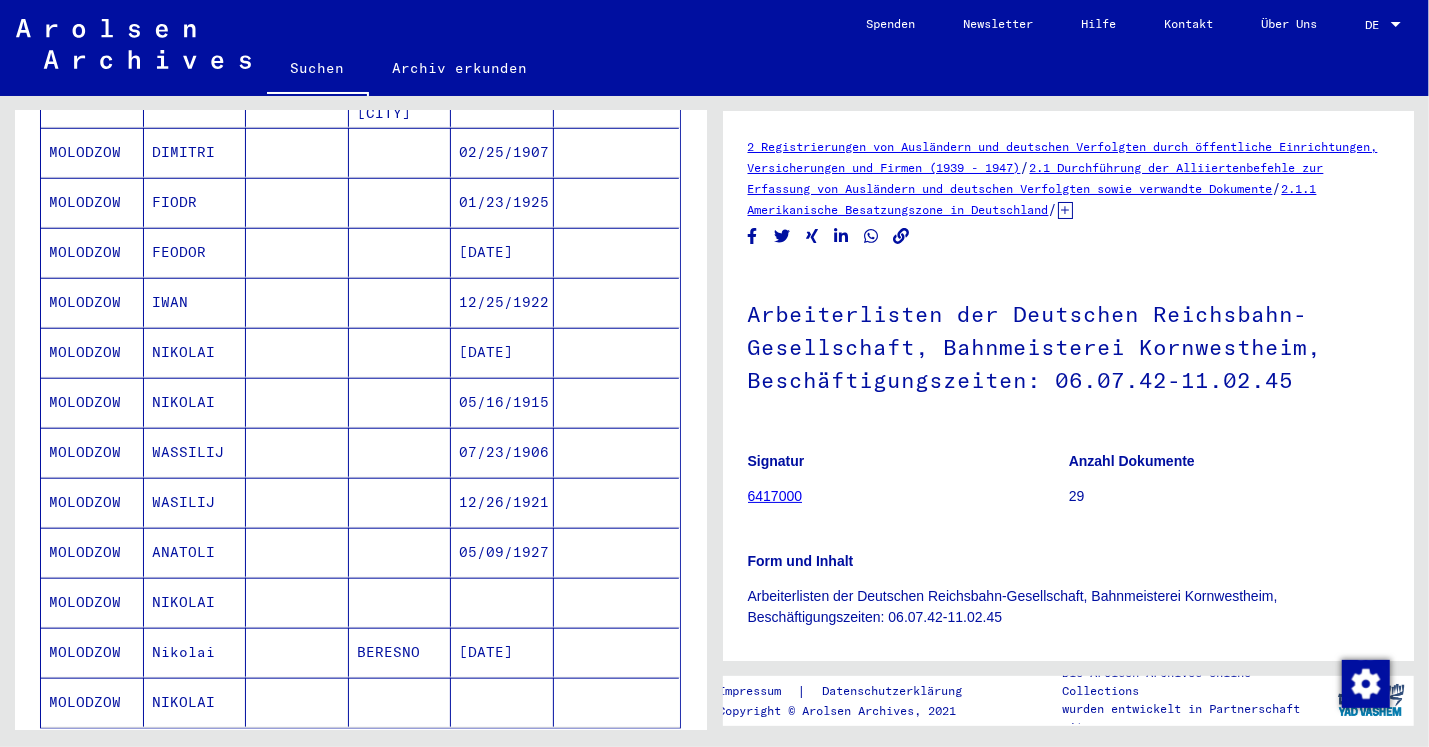 scroll, scrollTop: 960, scrollLeft: 0, axis: vertical 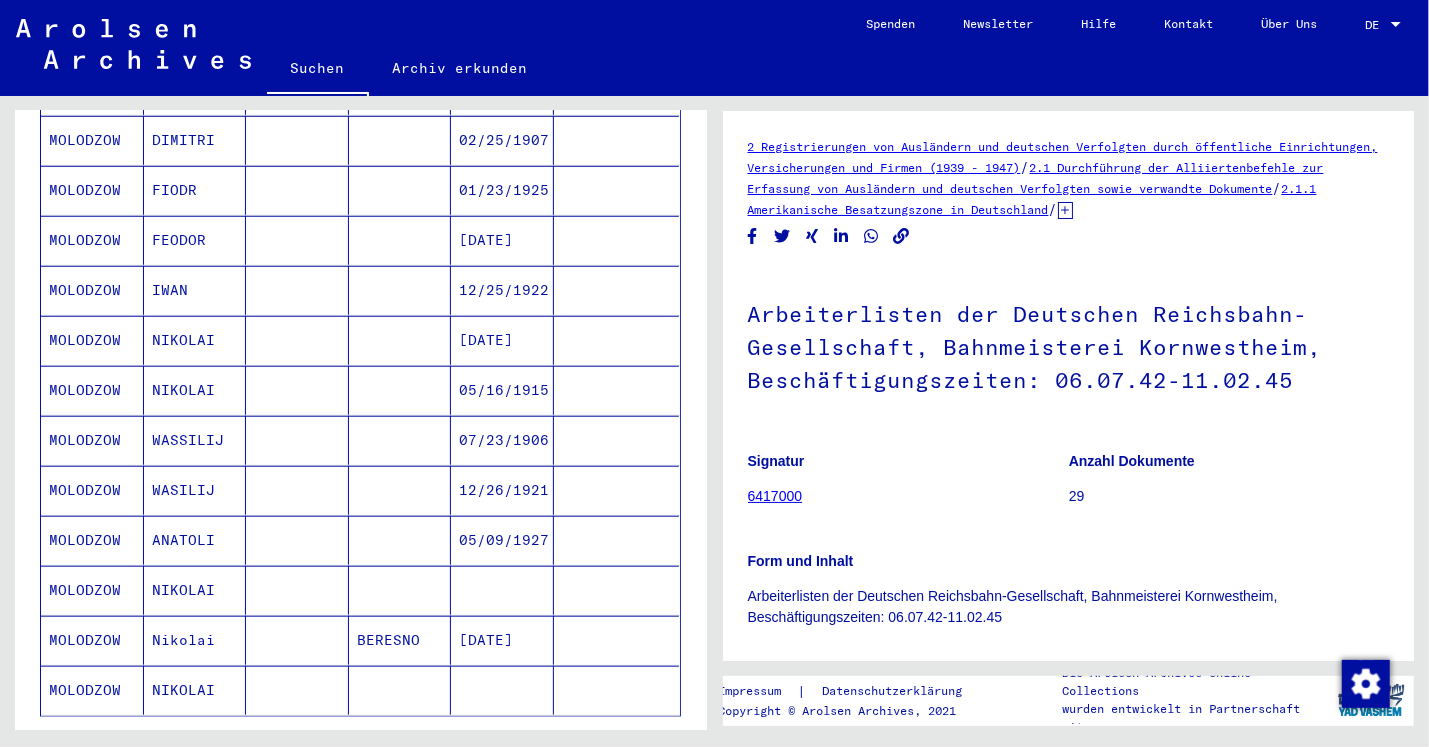 click on "WASILIJ" at bounding box center (195, 540) 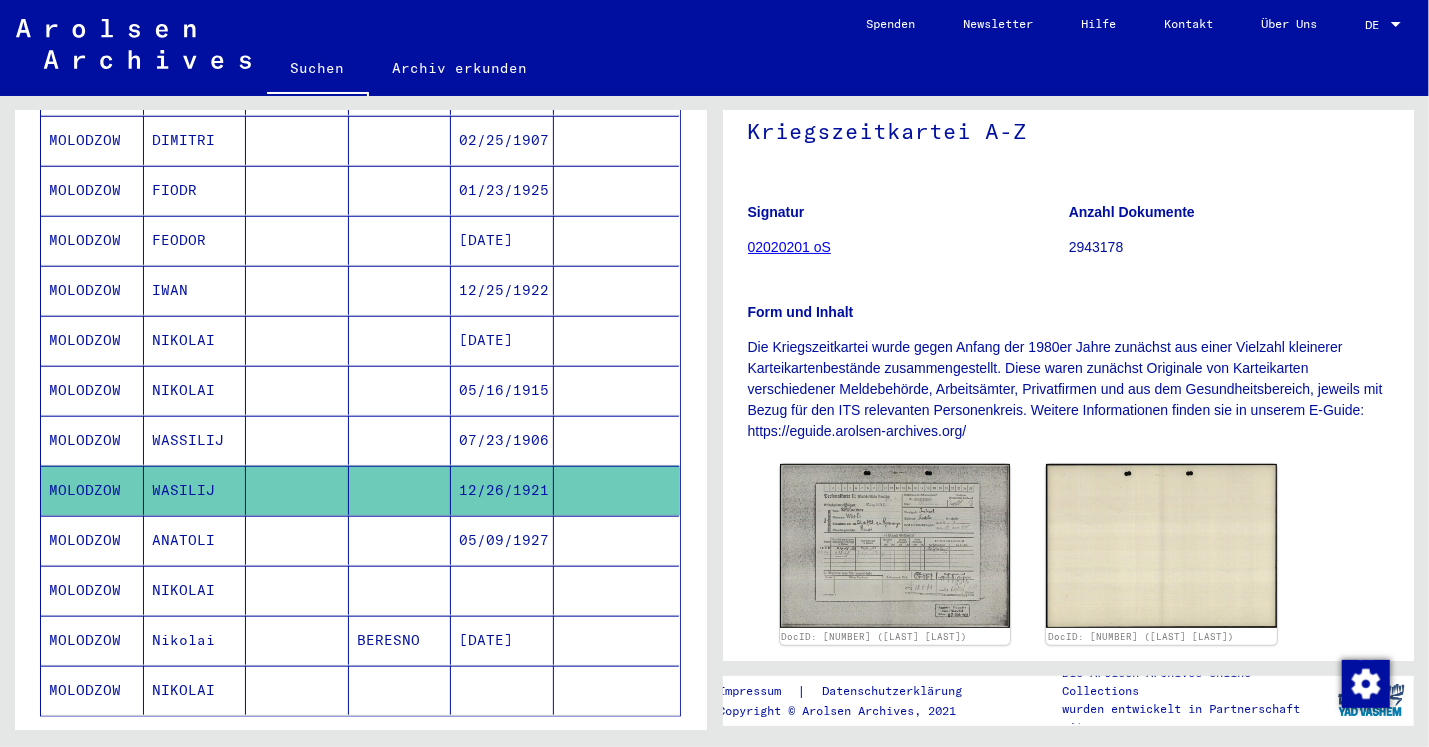 scroll, scrollTop: 202, scrollLeft: 0, axis: vertical 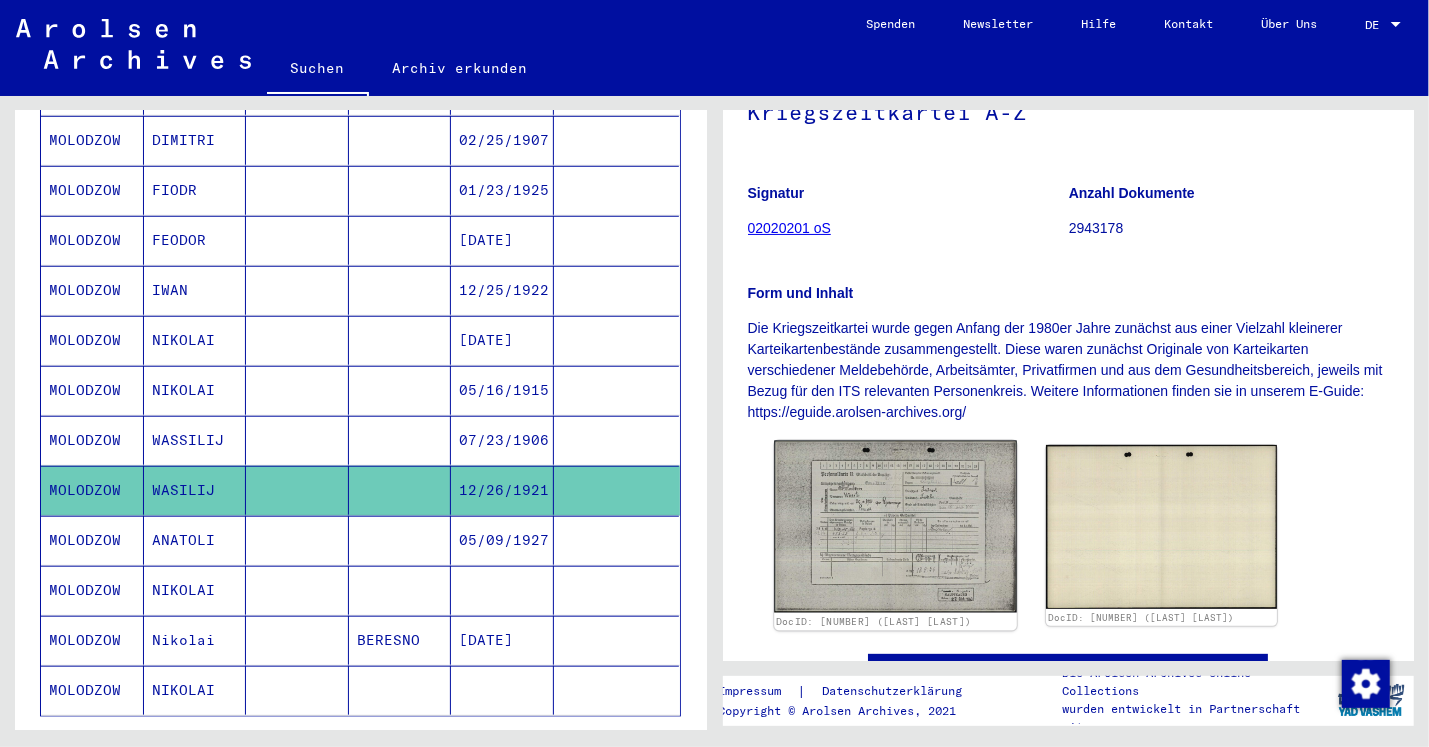 click 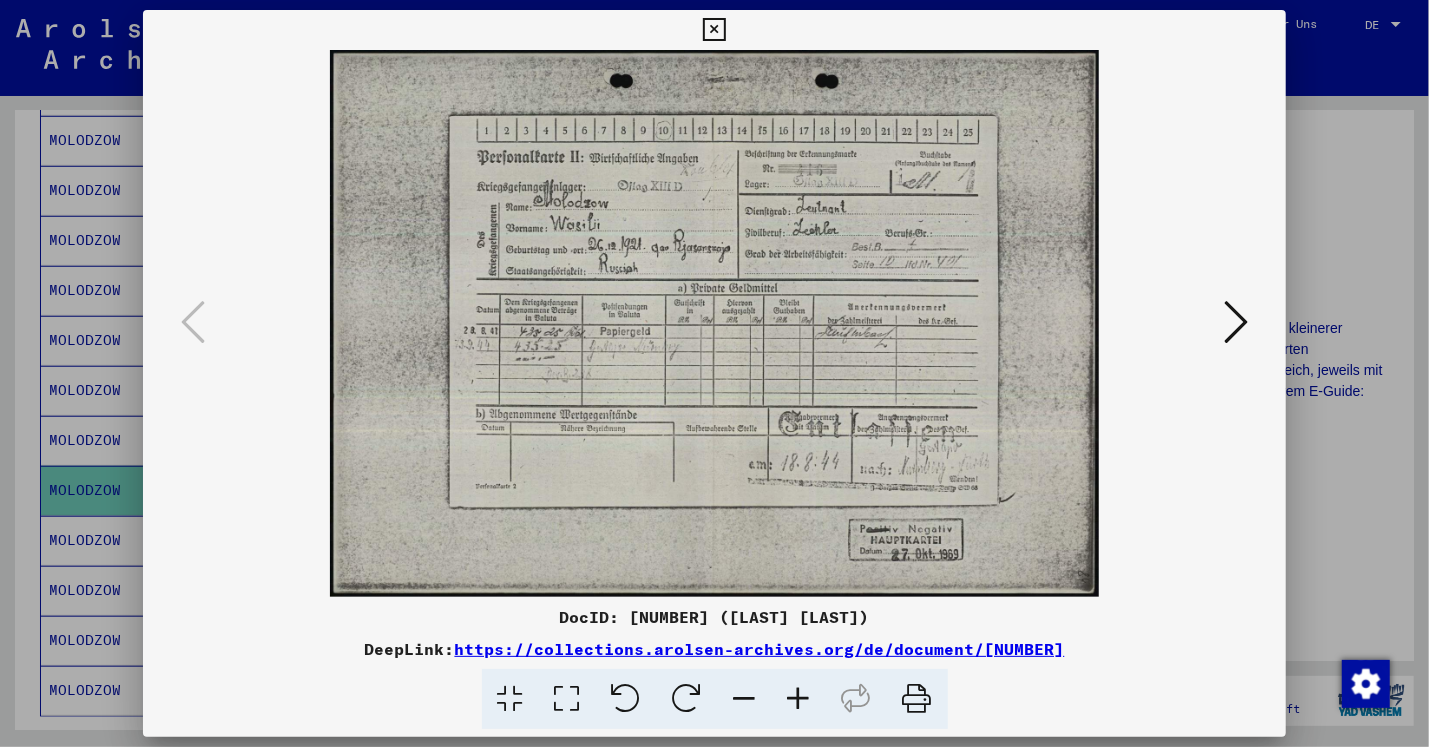 click at bounding box center [1236, 322] 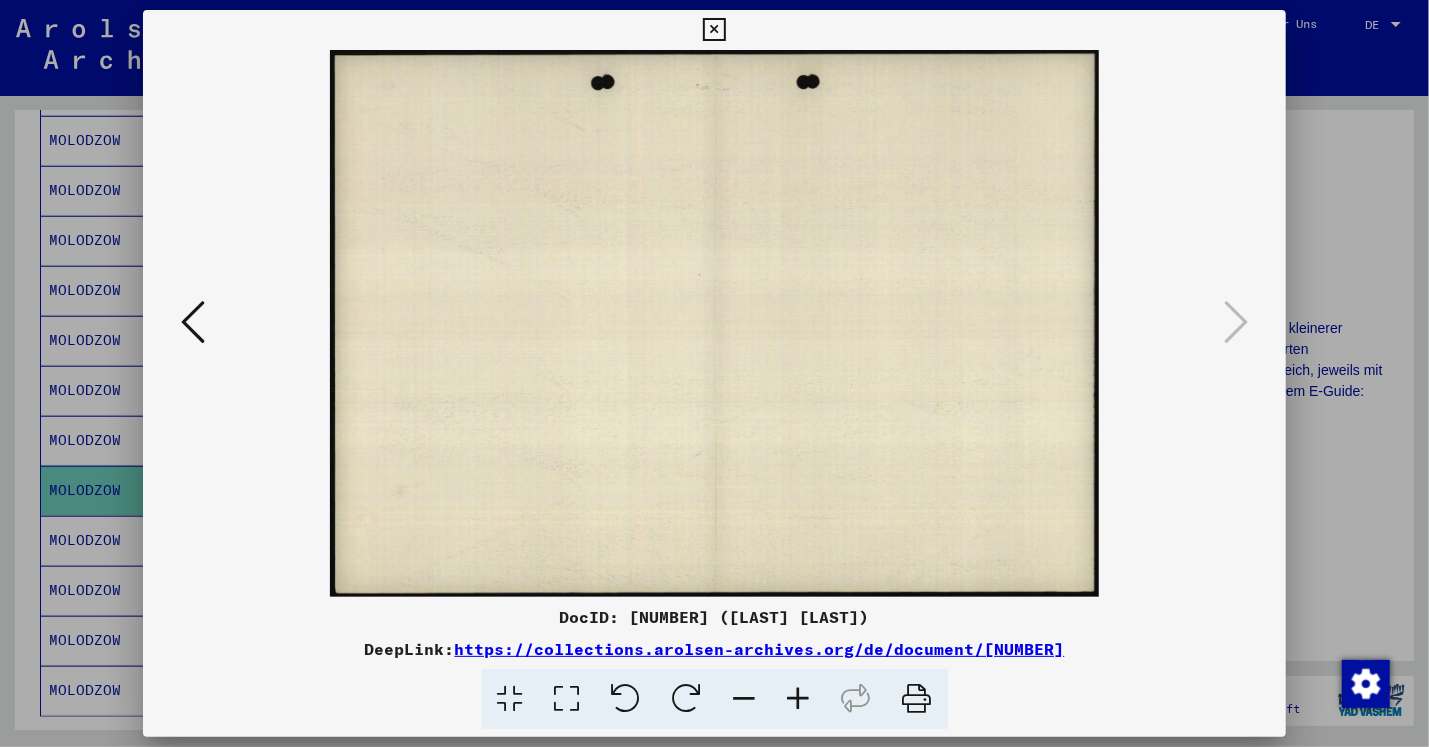 click at bounding box center (714, 30) 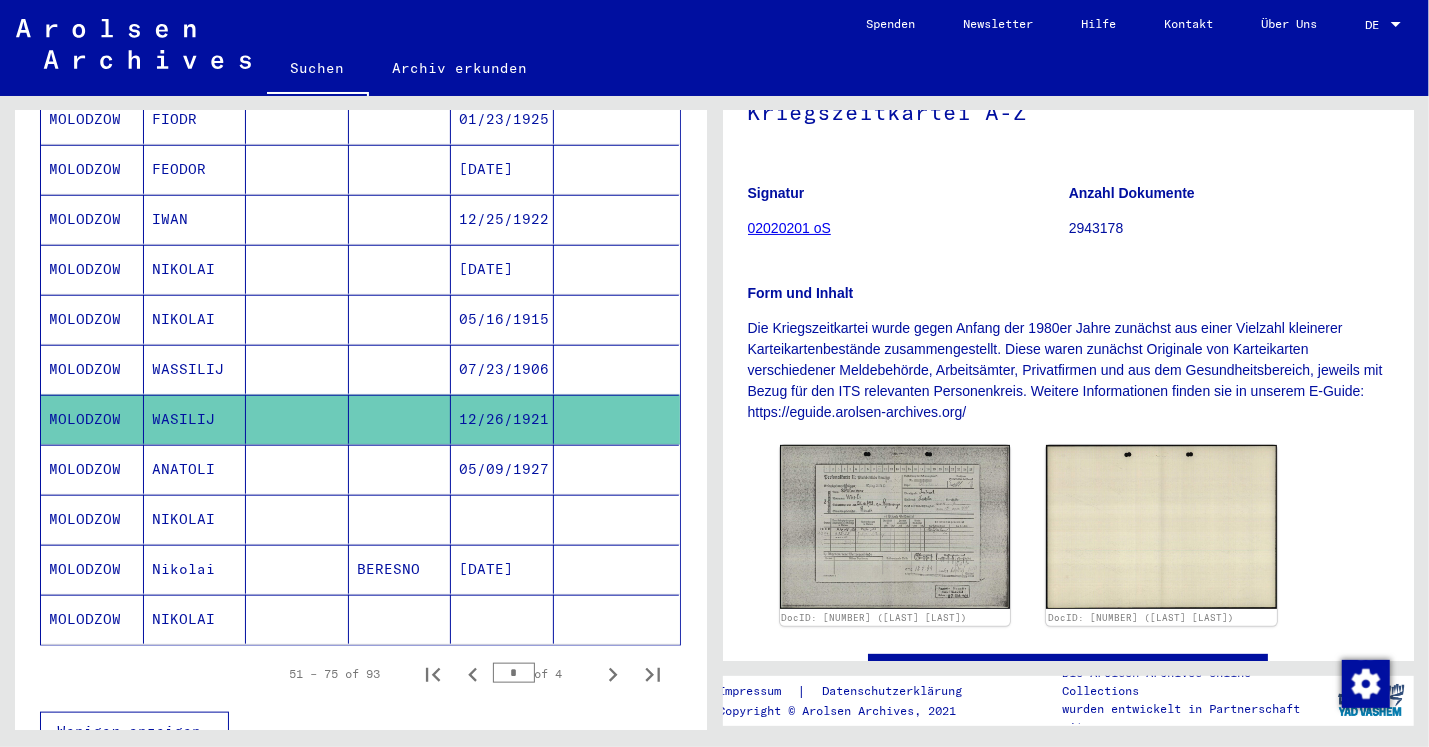 scroll, scrollTop: 1046, scrollLeft: 0, axis: vertical 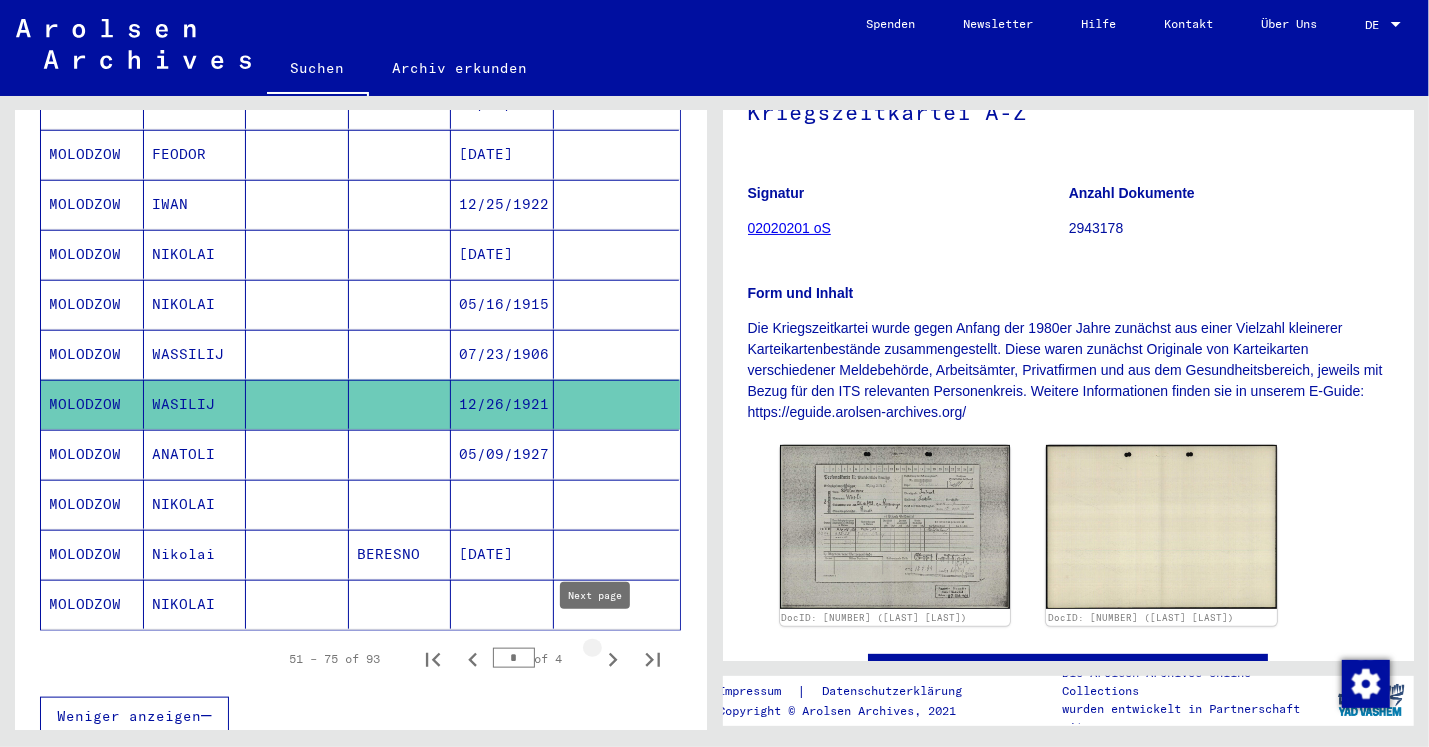 click 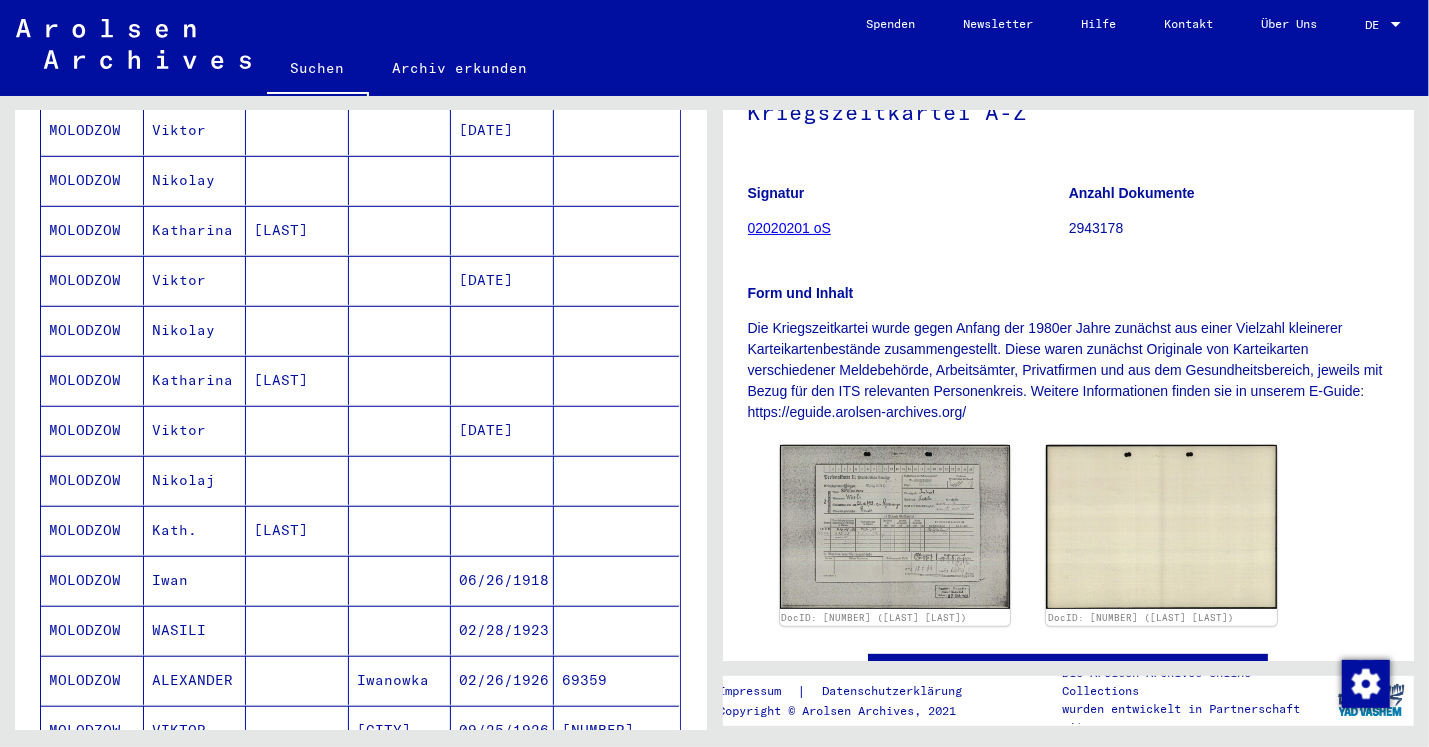 scroll, scrollTop: 580, scrollLeft: 0, axis: vertical 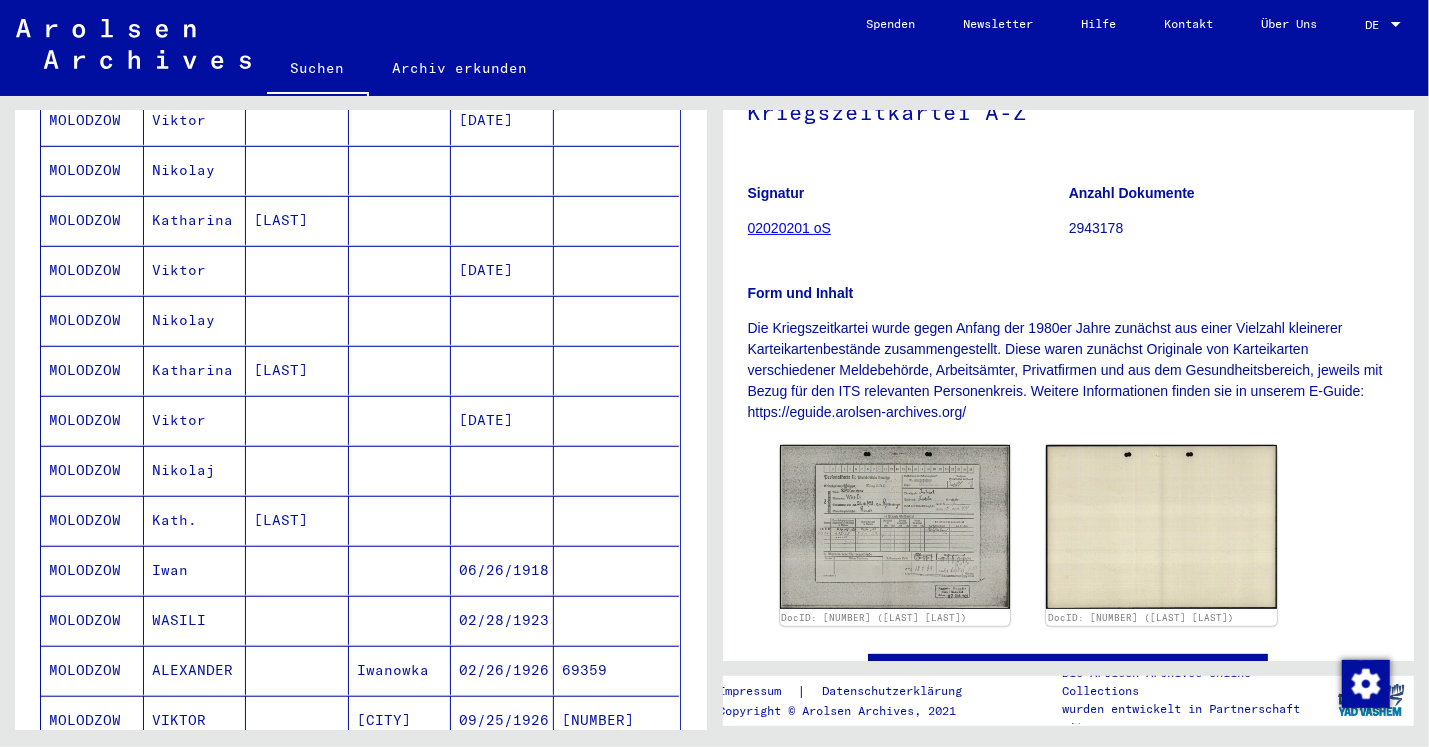 click on "WASILI" at bounding box center (195, 670) 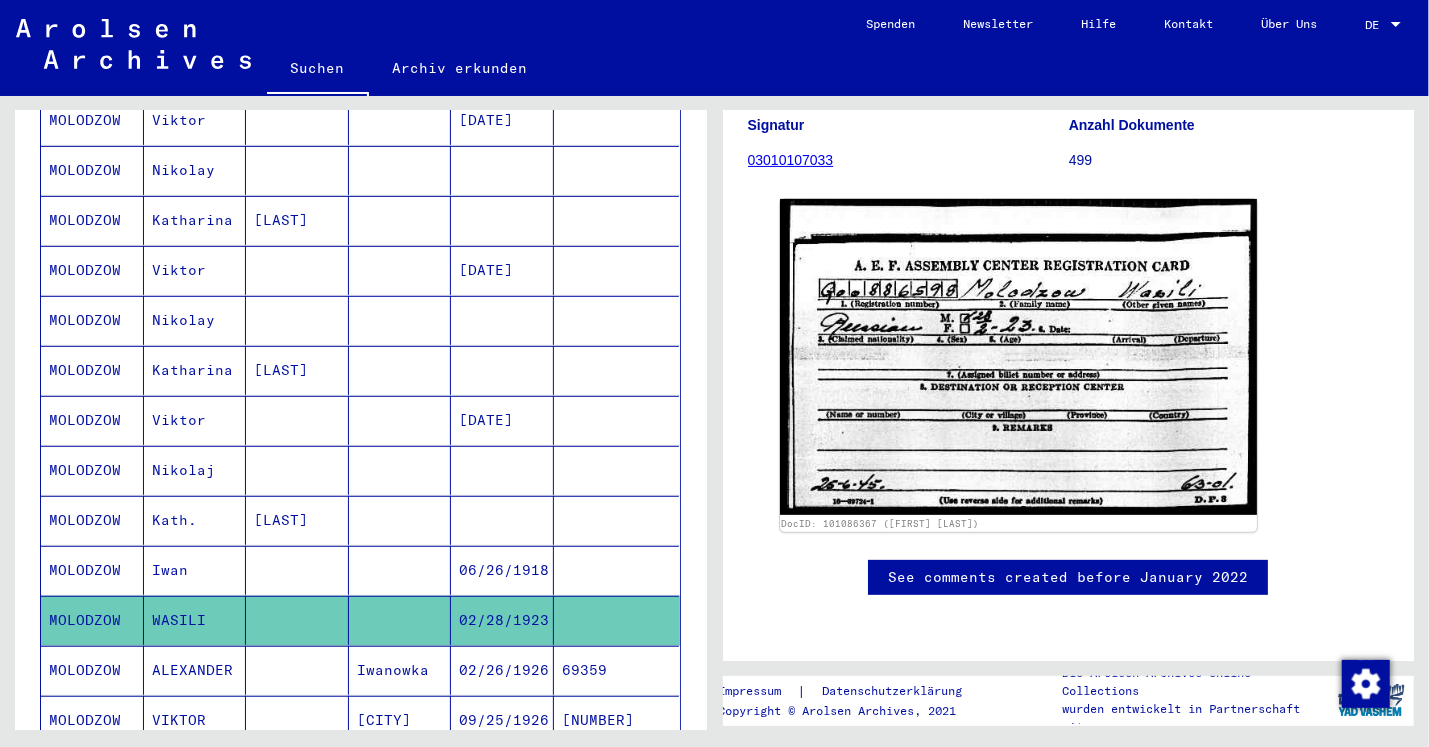 scroll, scrollTop: 305, scrollLeft: 0, axis: vertical 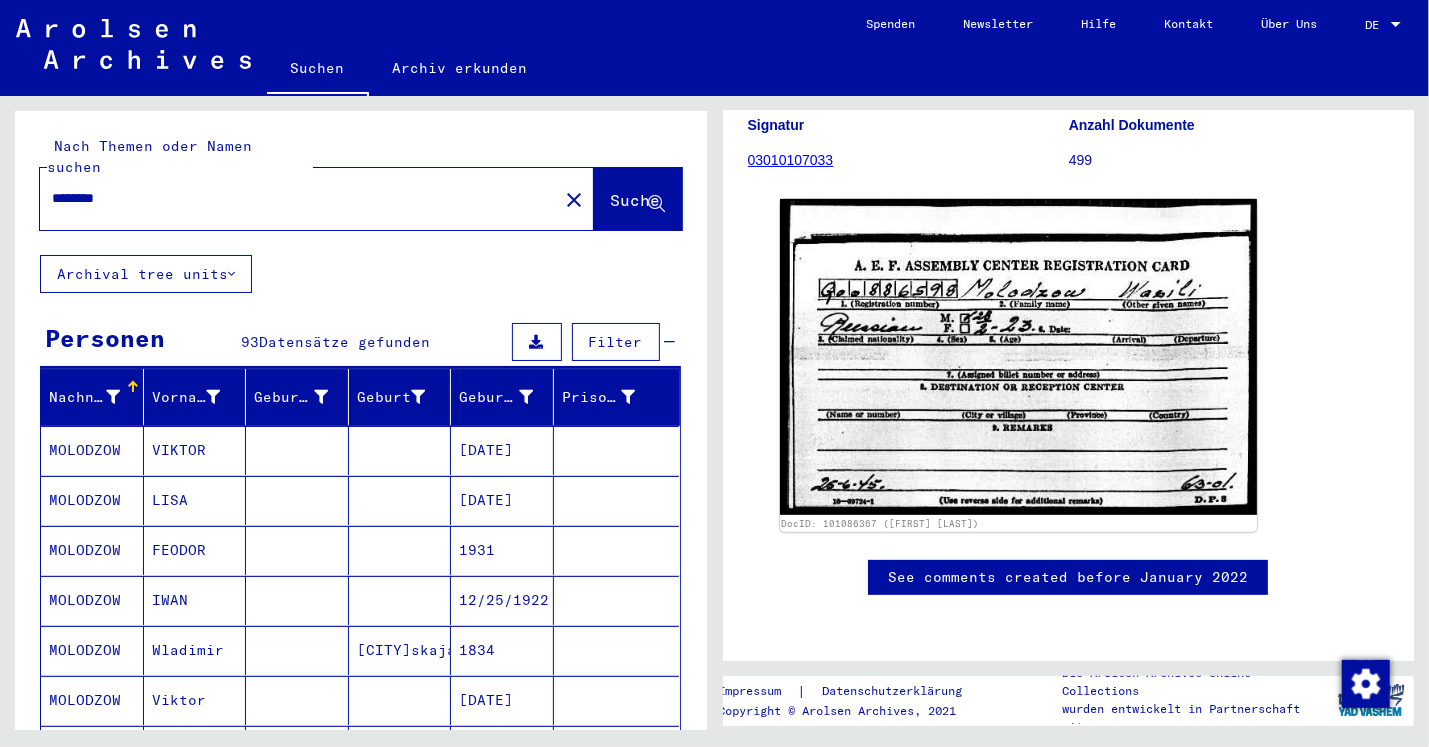 drag, startPoint x: 126, startPoint y: 180, endPoint x: 19, endPoint y: 180, distance: 107 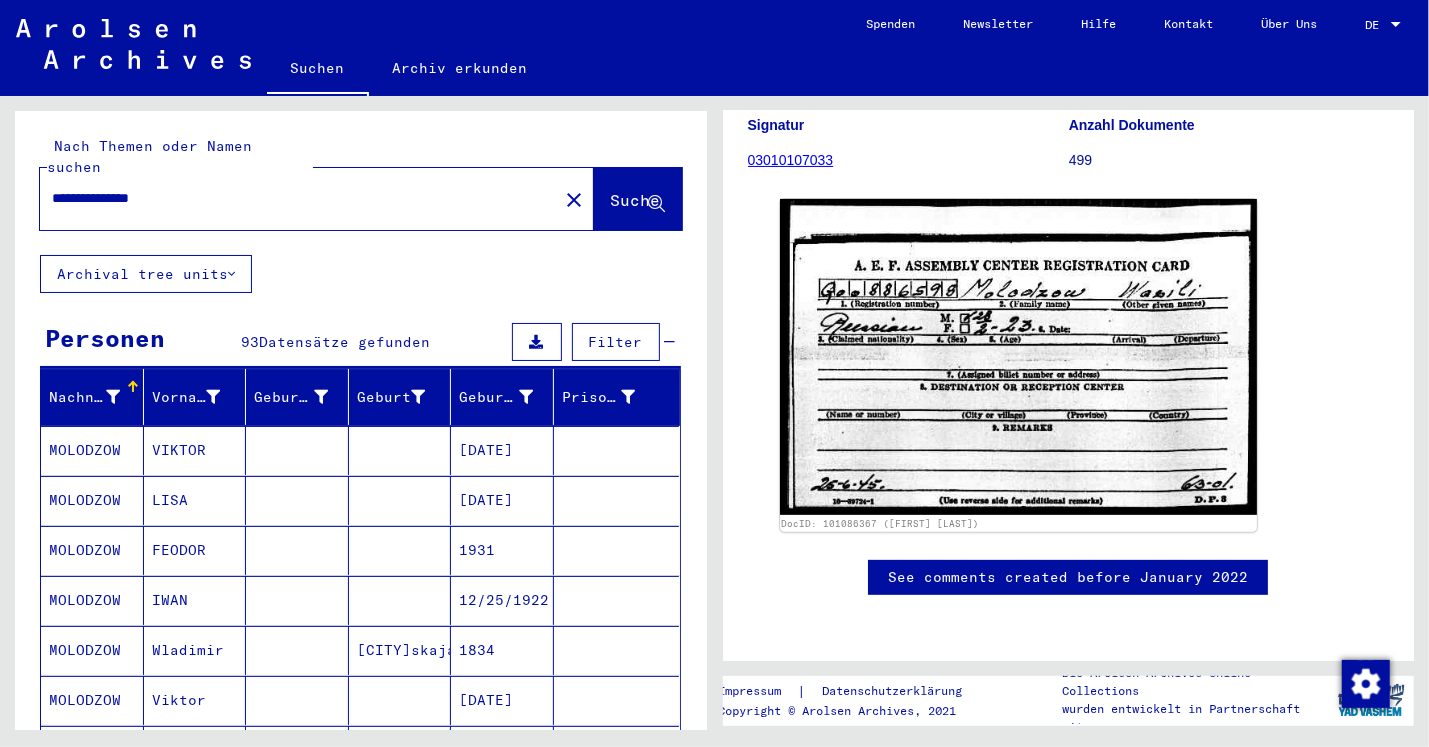 scroll, scrollTop: 0, scrollLeft: 0, axis: both 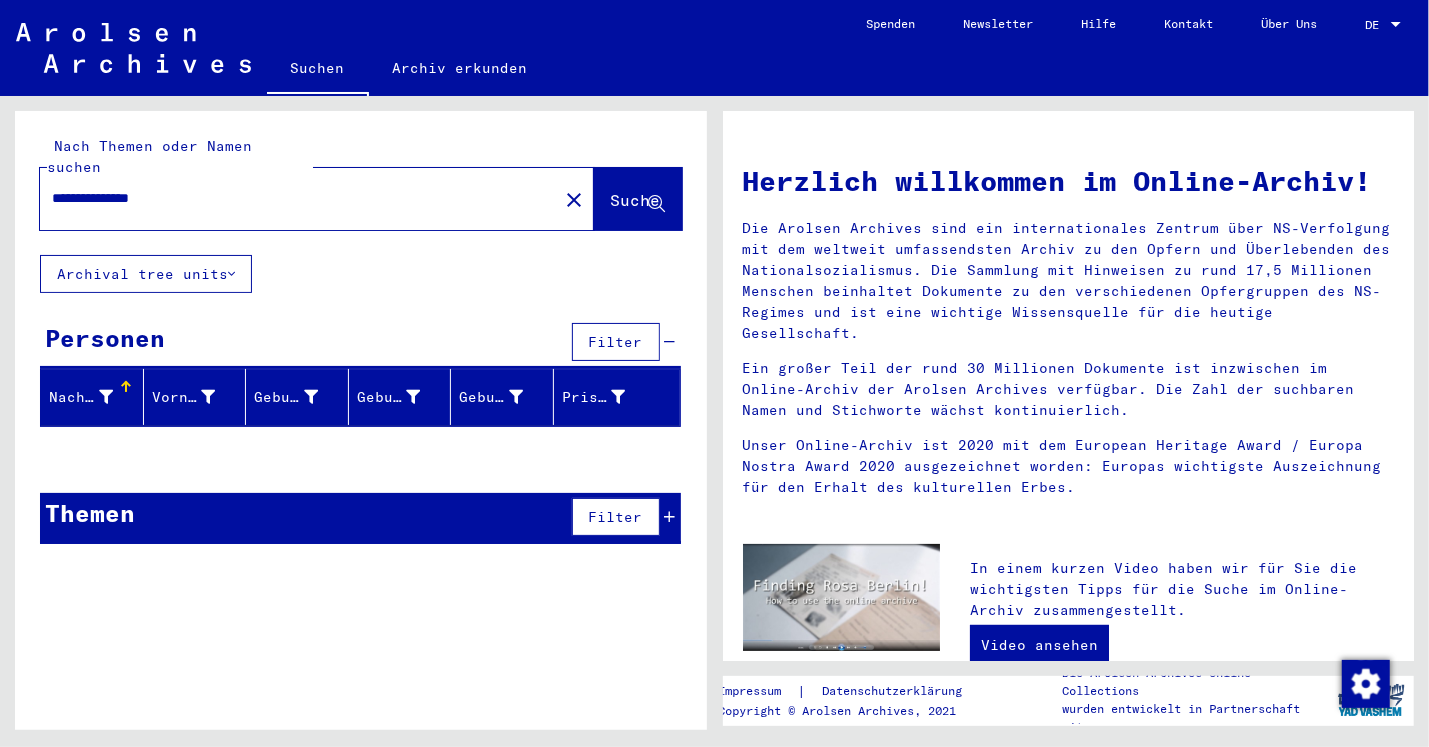 drag, startPoint x: 136, startPoint y: 179, endPoint x: 296, endPoint y: 130, distance: 167.33499 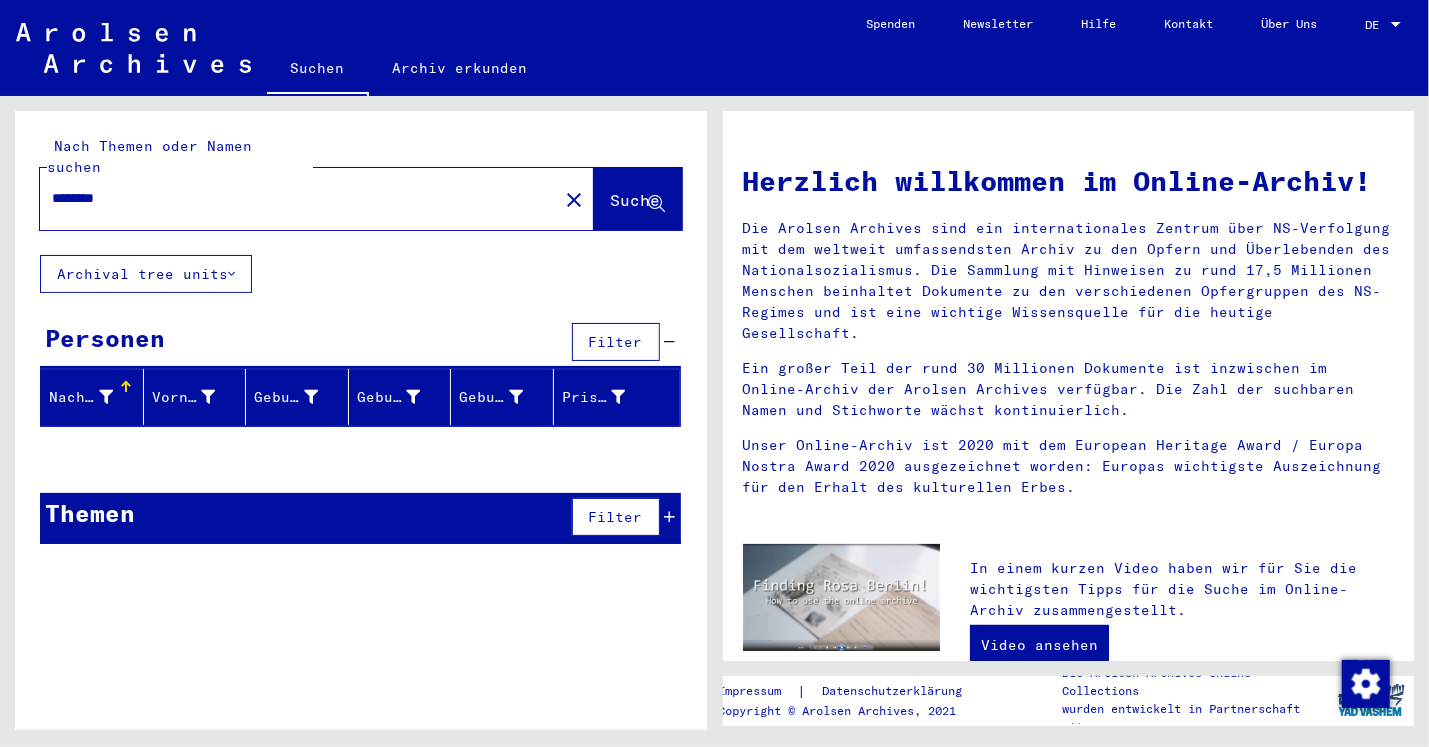 type on "********" 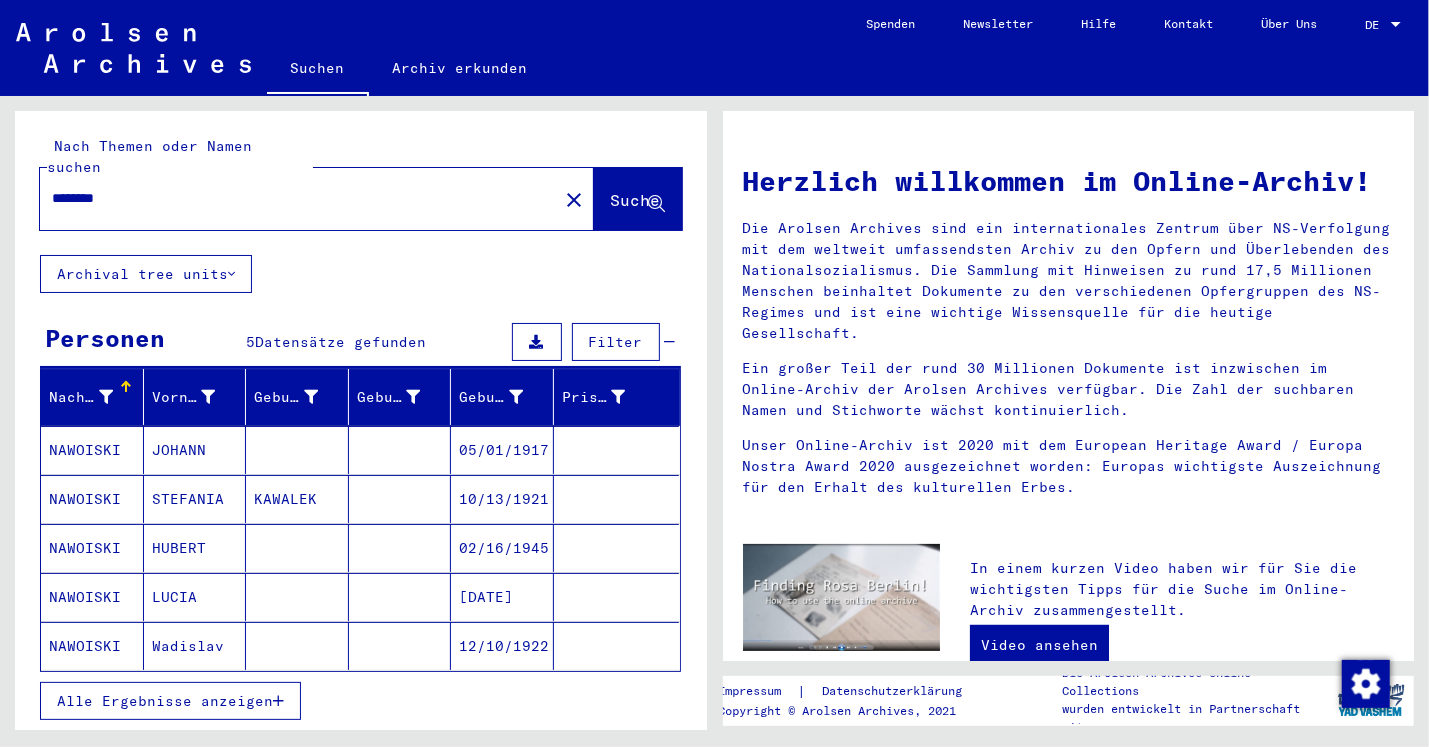 click on "HUBERT" at bounding box center (195, 597) 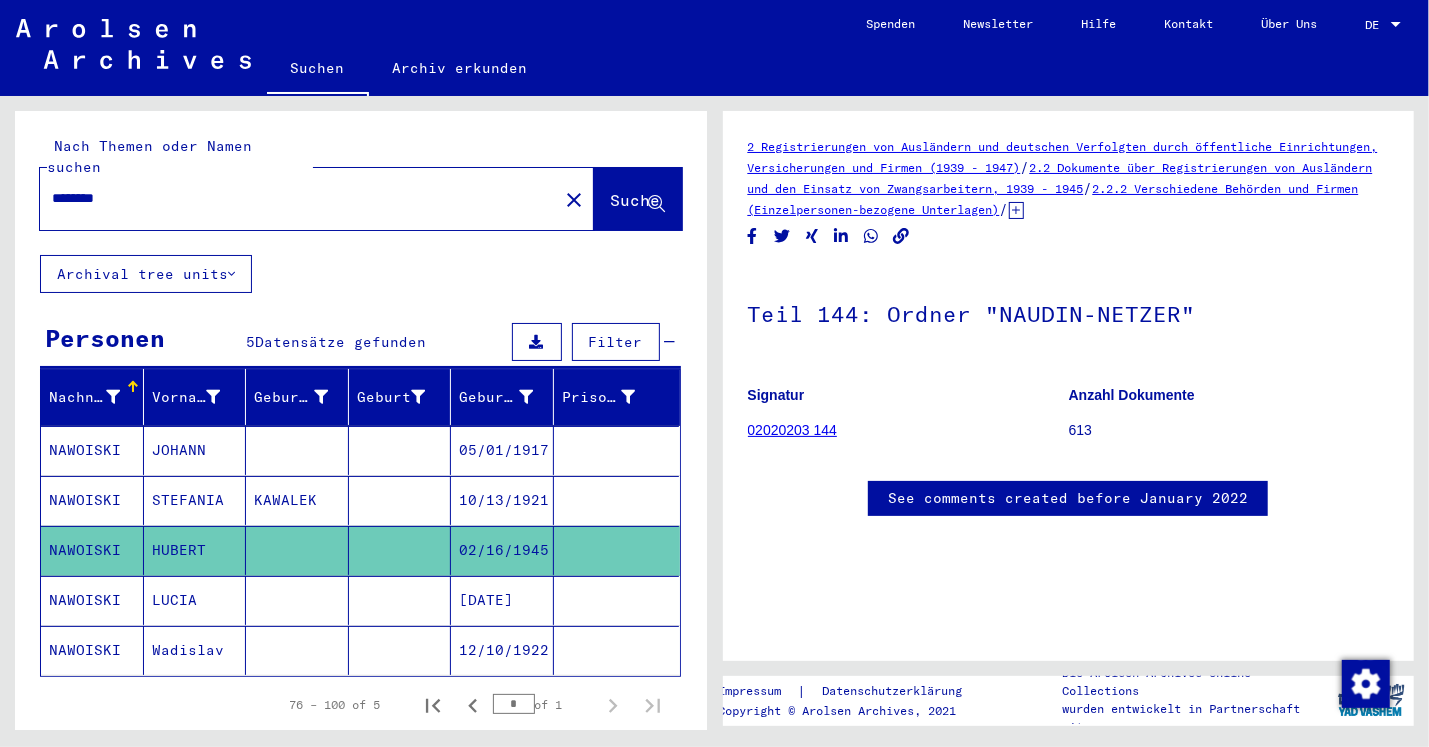 click on "2.2.2 Verschiedene Behörden und Firmen (Einzelpersonen-bezogene Unterlagen)" 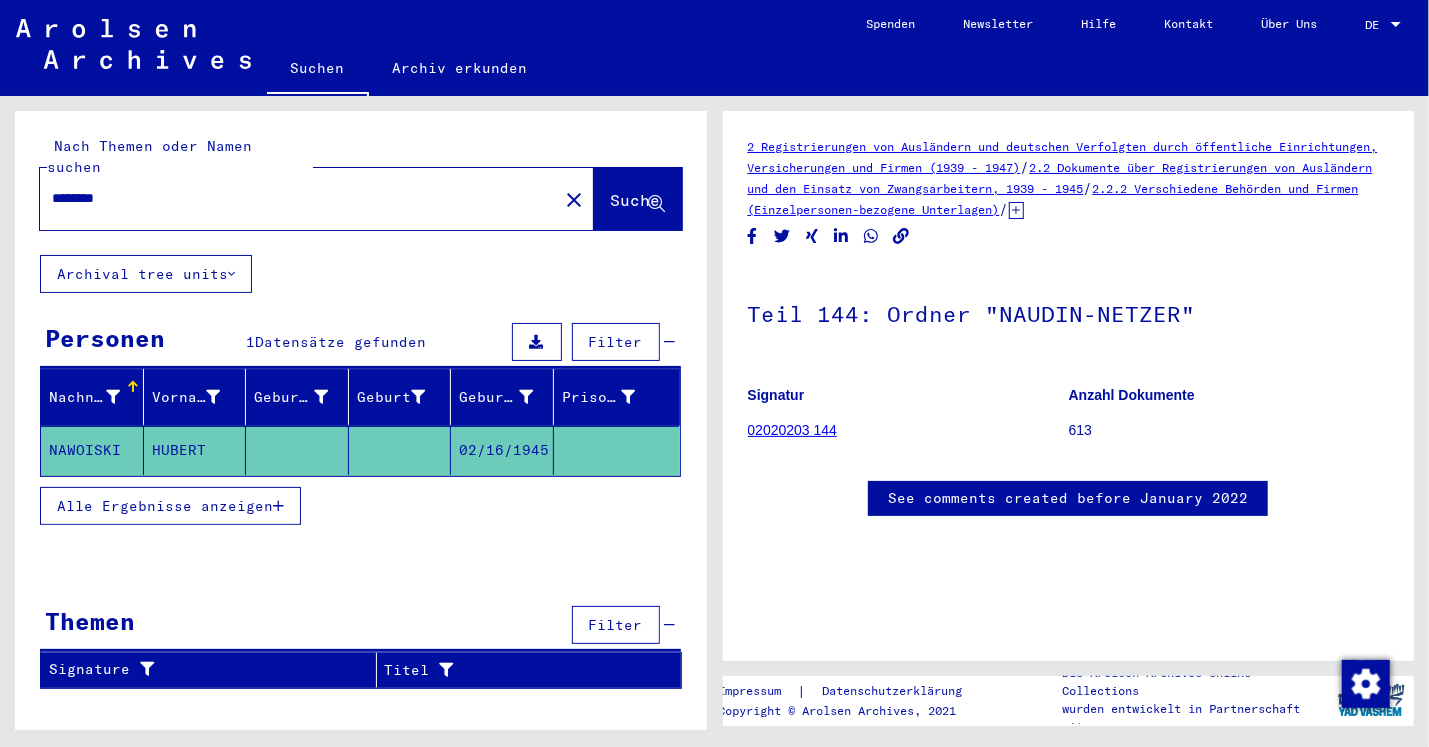 drag, startPoint x: 128, startPoint y: 178, endPoint x: 0, endPoint y: 178, distance: 128 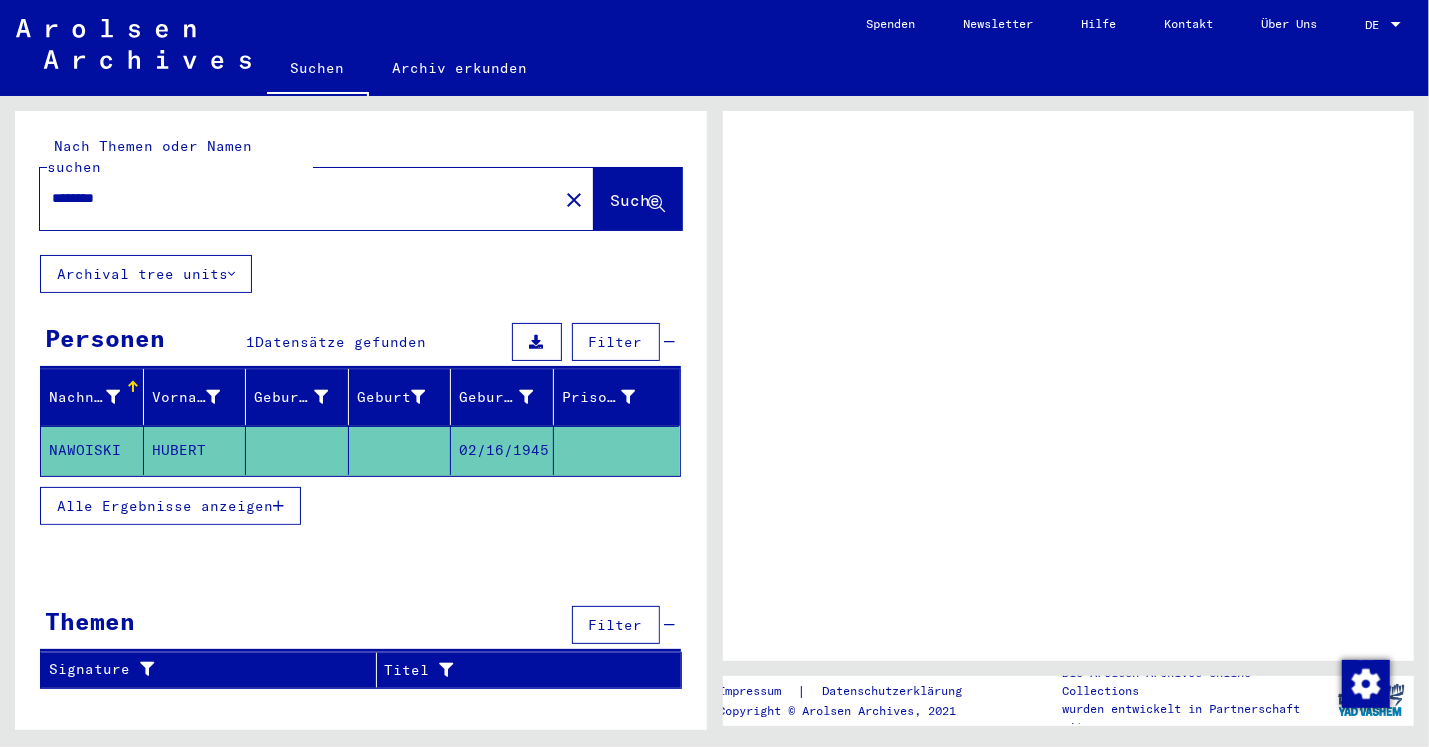 type on "********" 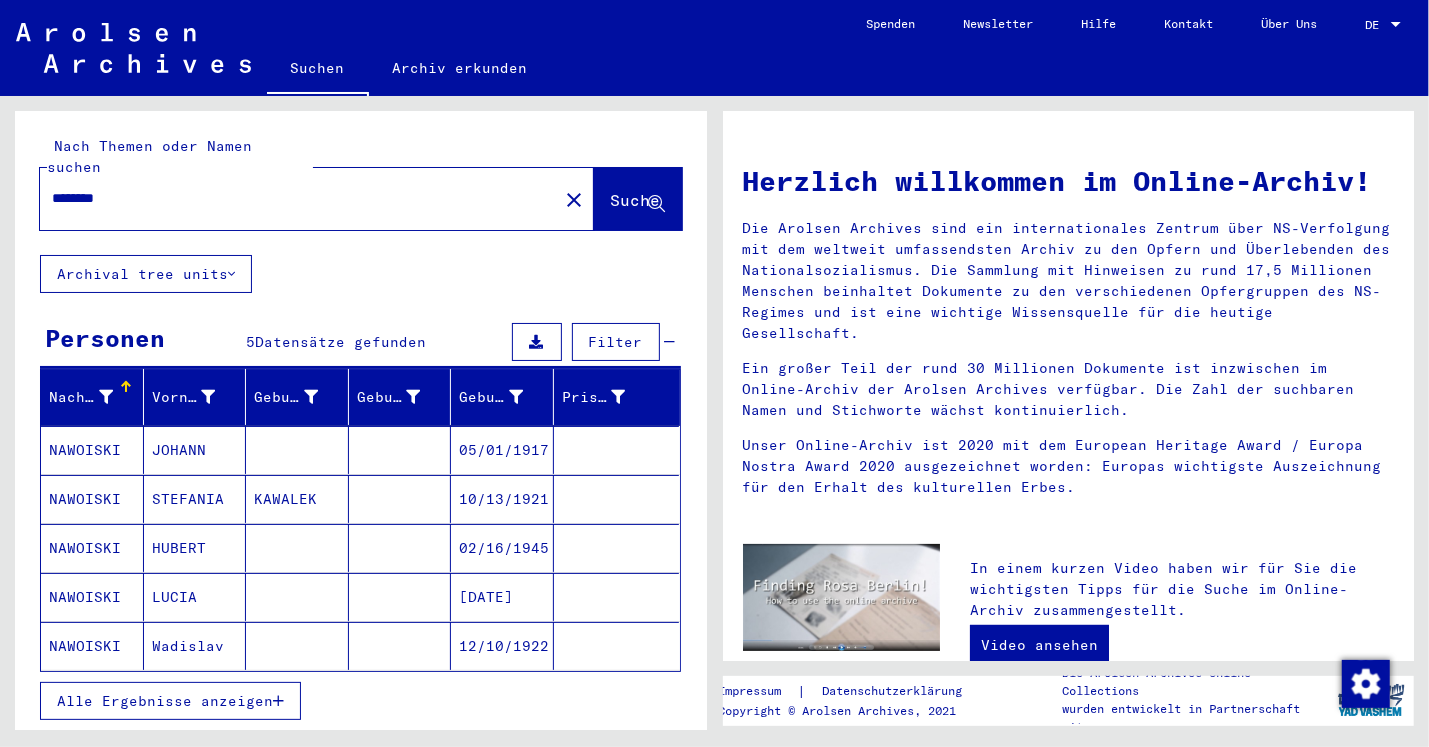 click on "LUCIA" at bounding box center (195, 646) 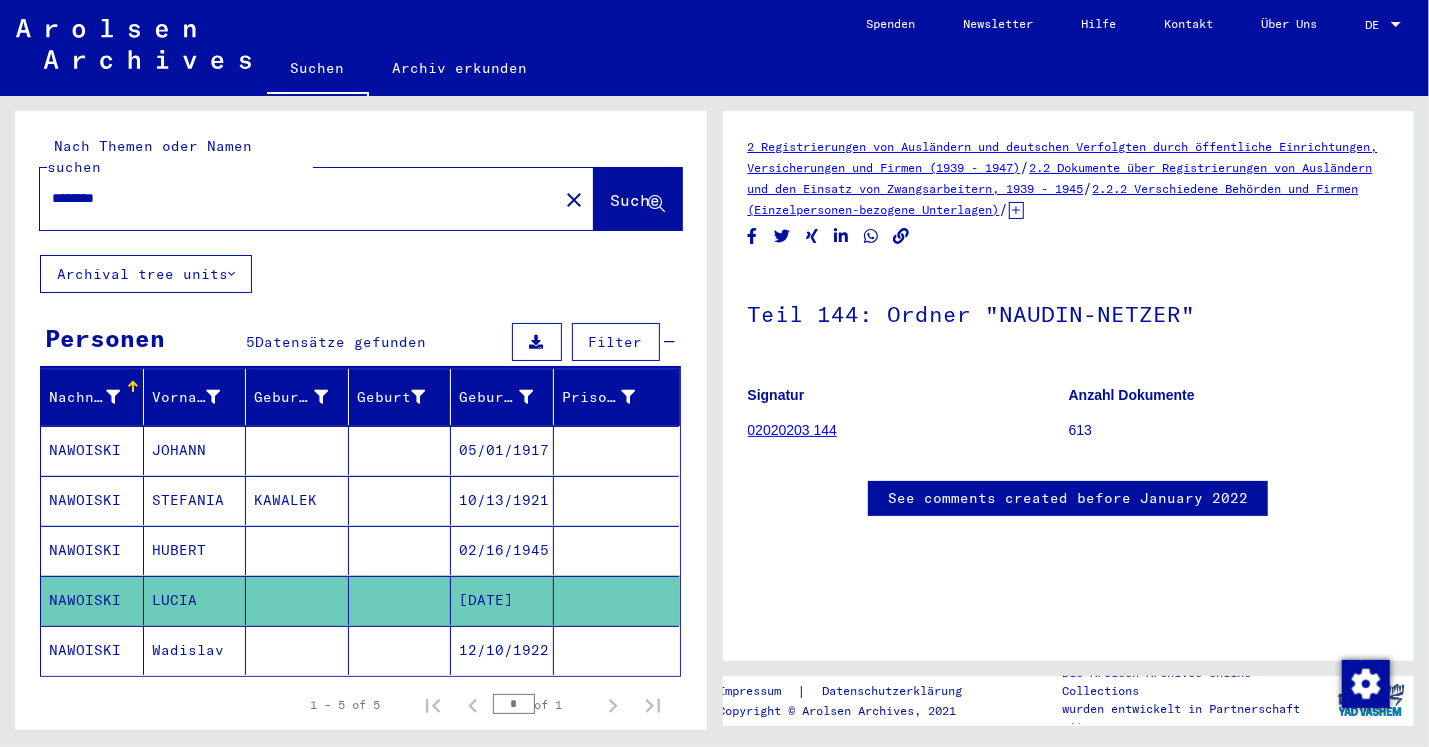 click 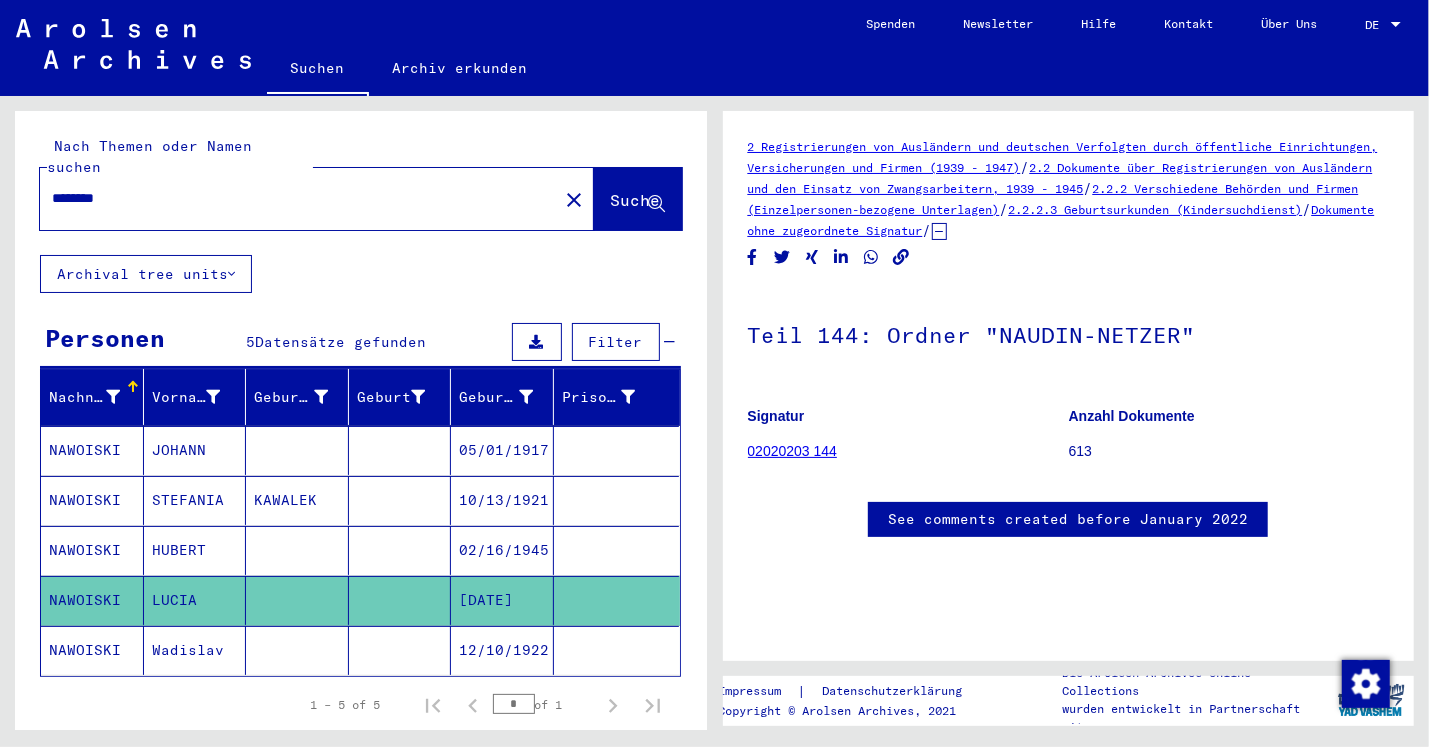 click on "2 Registrierungen von Ausländern und deutschen Verfolgten durch öffentliche Einrichtungen, Versicherungen und Firmen (1939 - 1947)   /   2.2 Dokumente über Registrierungen von Ausländern und den Einsatz von Zwangsarbeitern, 1939 - 1945   /   2.2.2 Verschiedene Behörden und Firmen (Einzelpersonen-bezogene Unterlagen)   /   2.2.2.3 Geburtsurkunden (Kindersuchdienst)   /   Dokumente ohne zugeordnete Signatur   /" 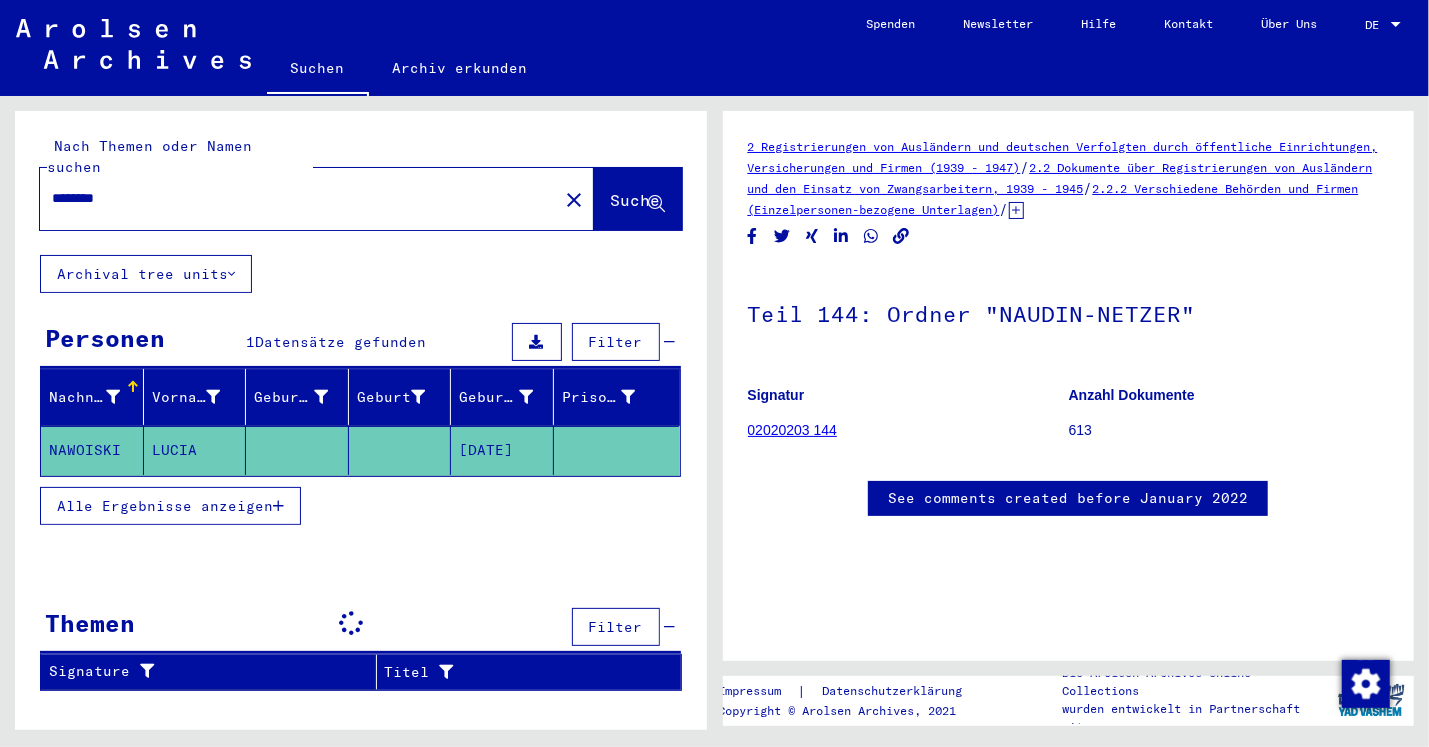 drag, startPoint x: 126, startPoint y: 171, endPoint x: 22, endPoint y: 171, distance: 104 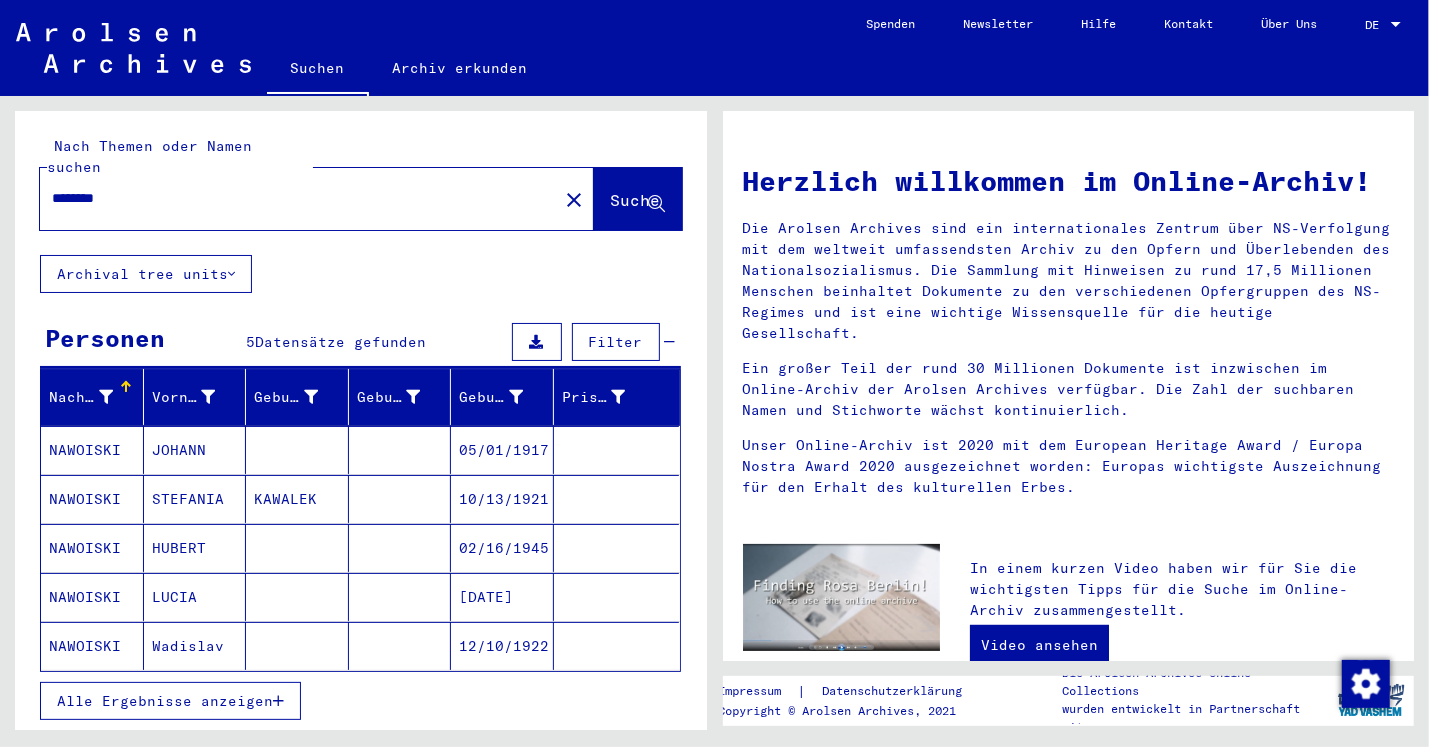 click on "STEFANIA" at bounding box center (195, 548) 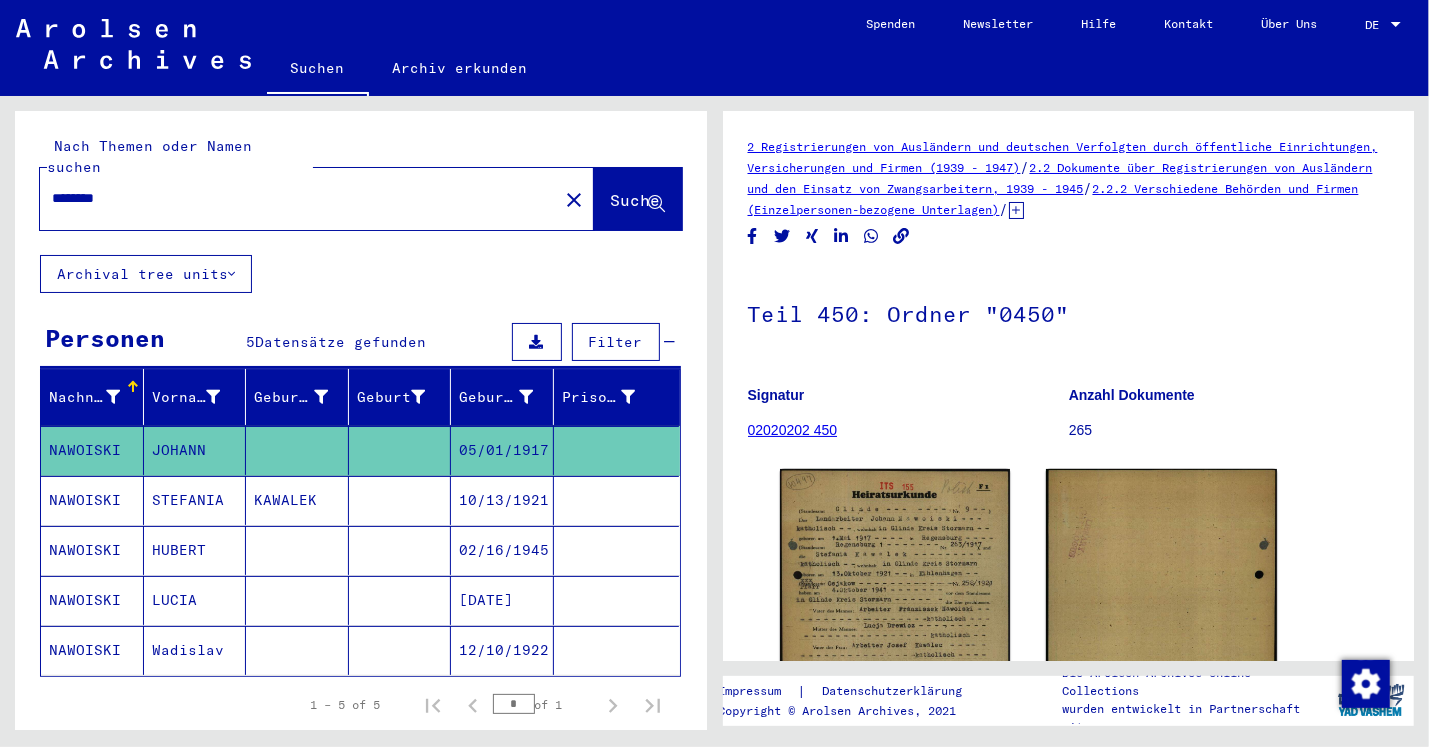 click on "Wadislav" 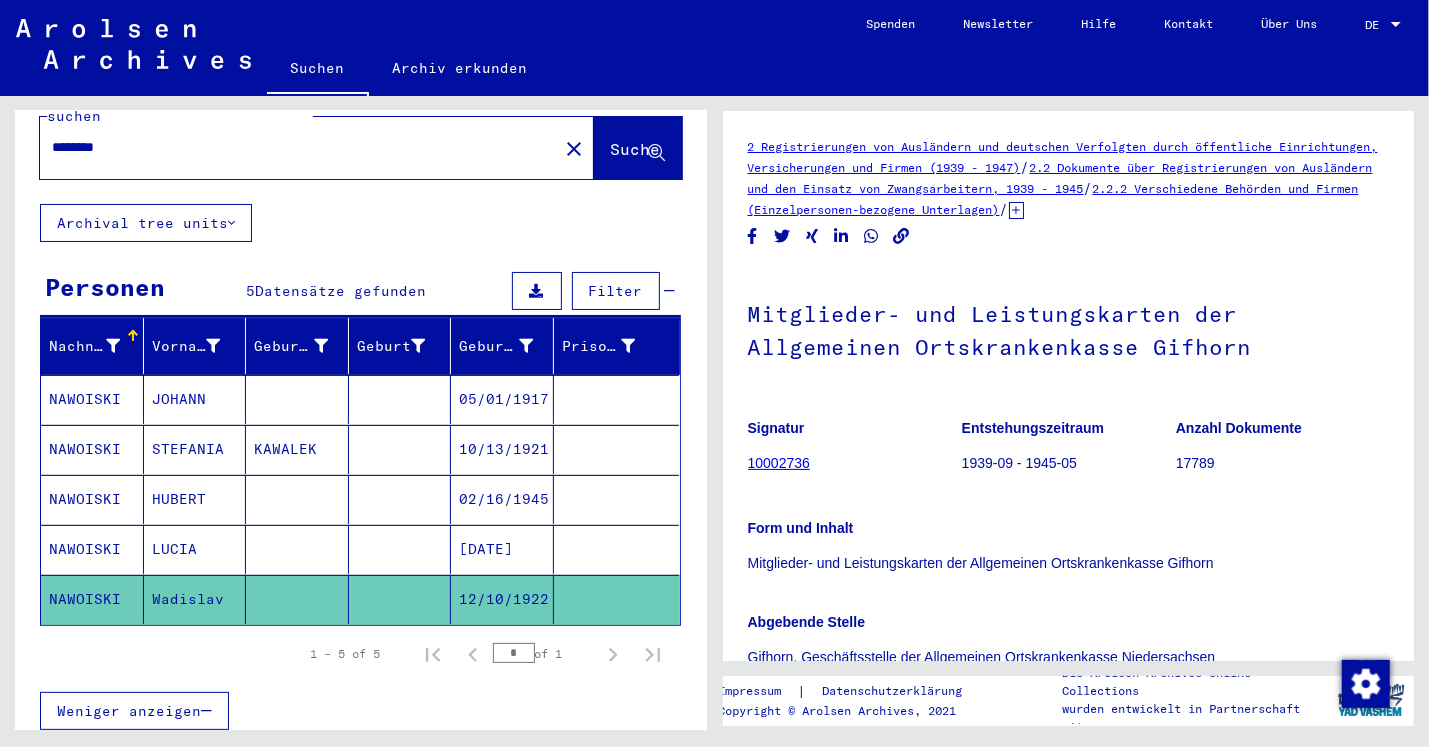 scroll, scrollTop: 55, scrollLeft: 0, axis: vertical 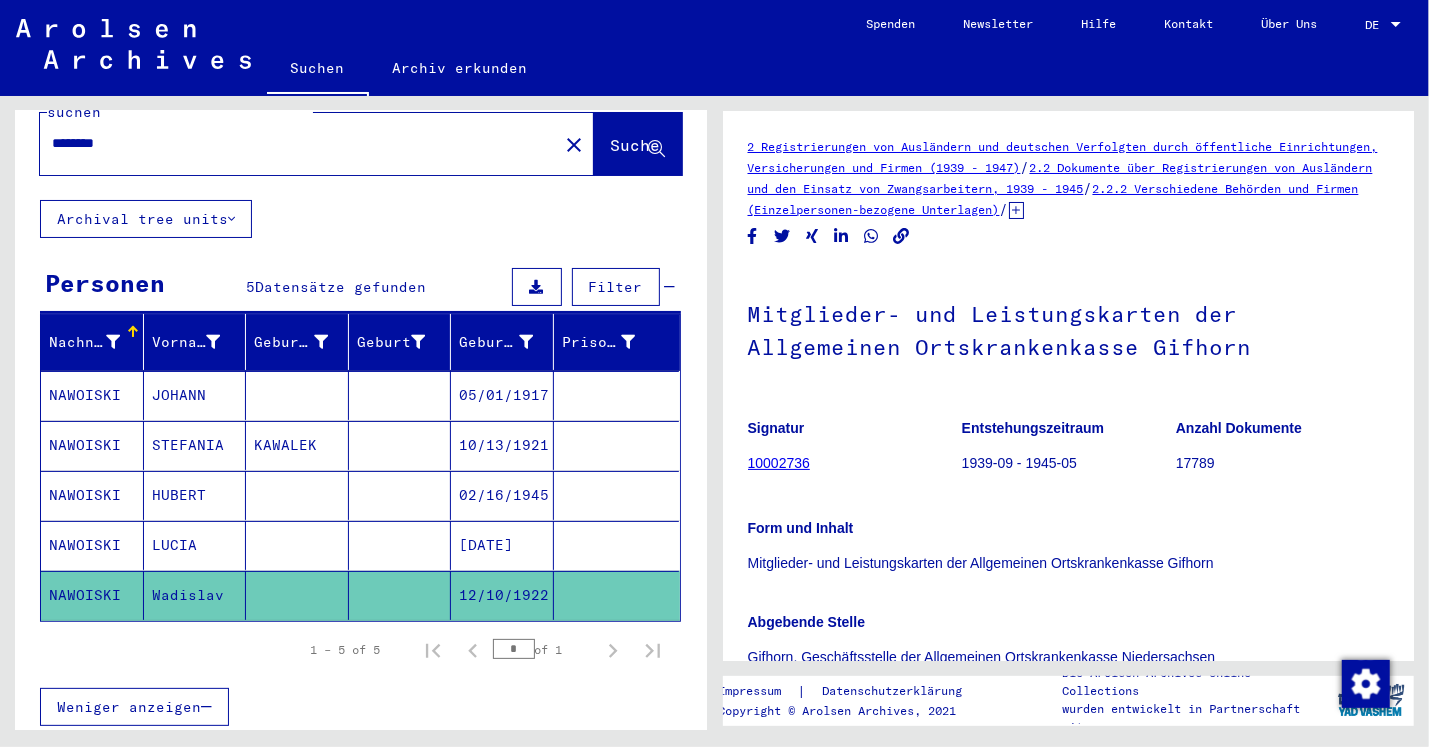 click on "HUBERT" at bounding box center [195, 545] 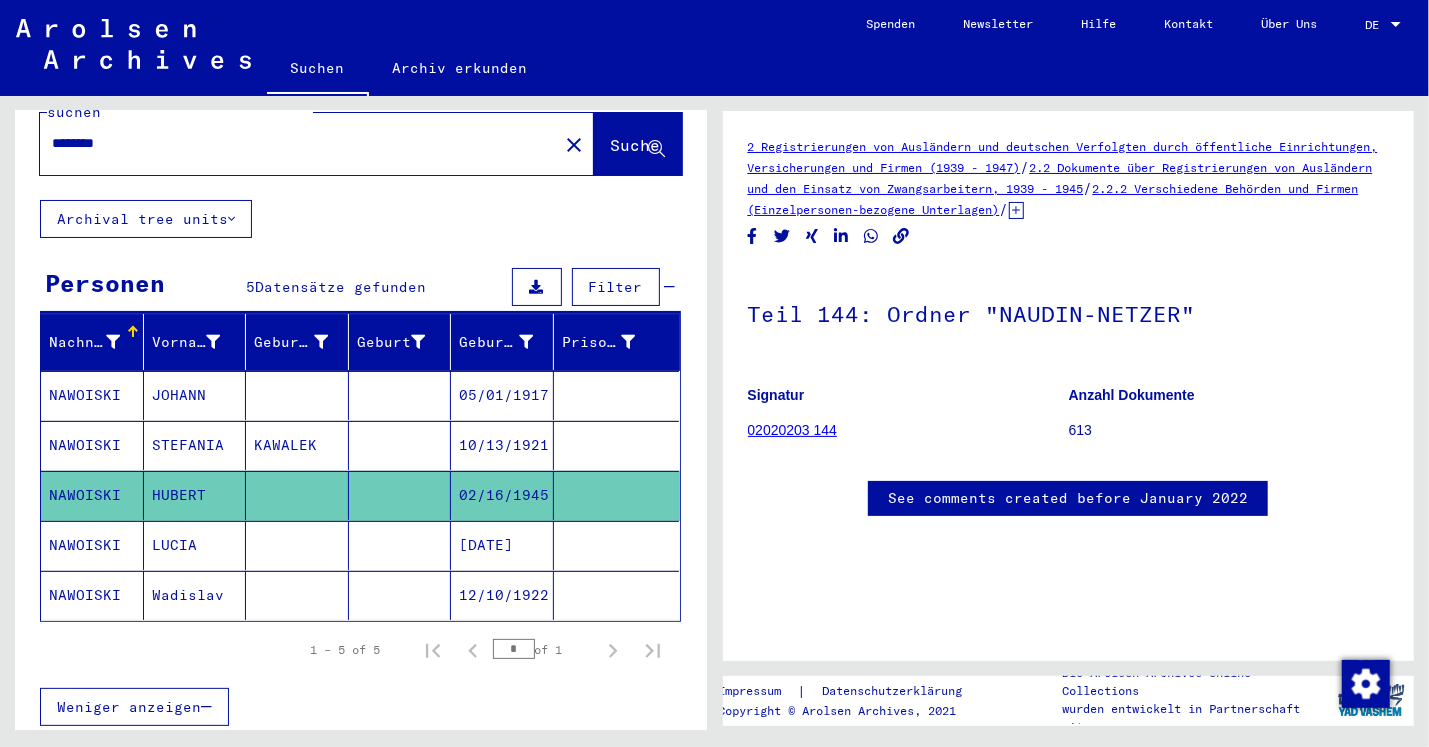 click on "JOHANN" at bounding box center [195, 445] 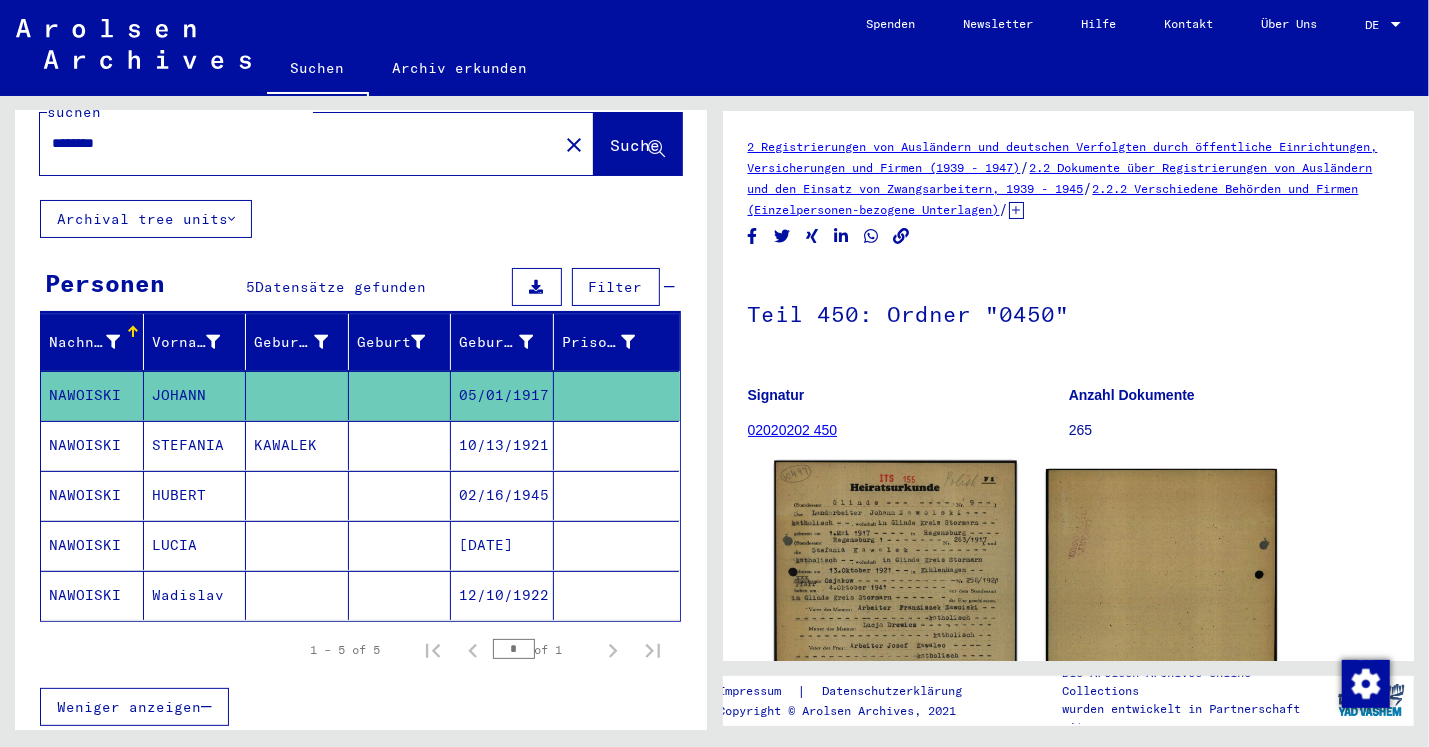 click 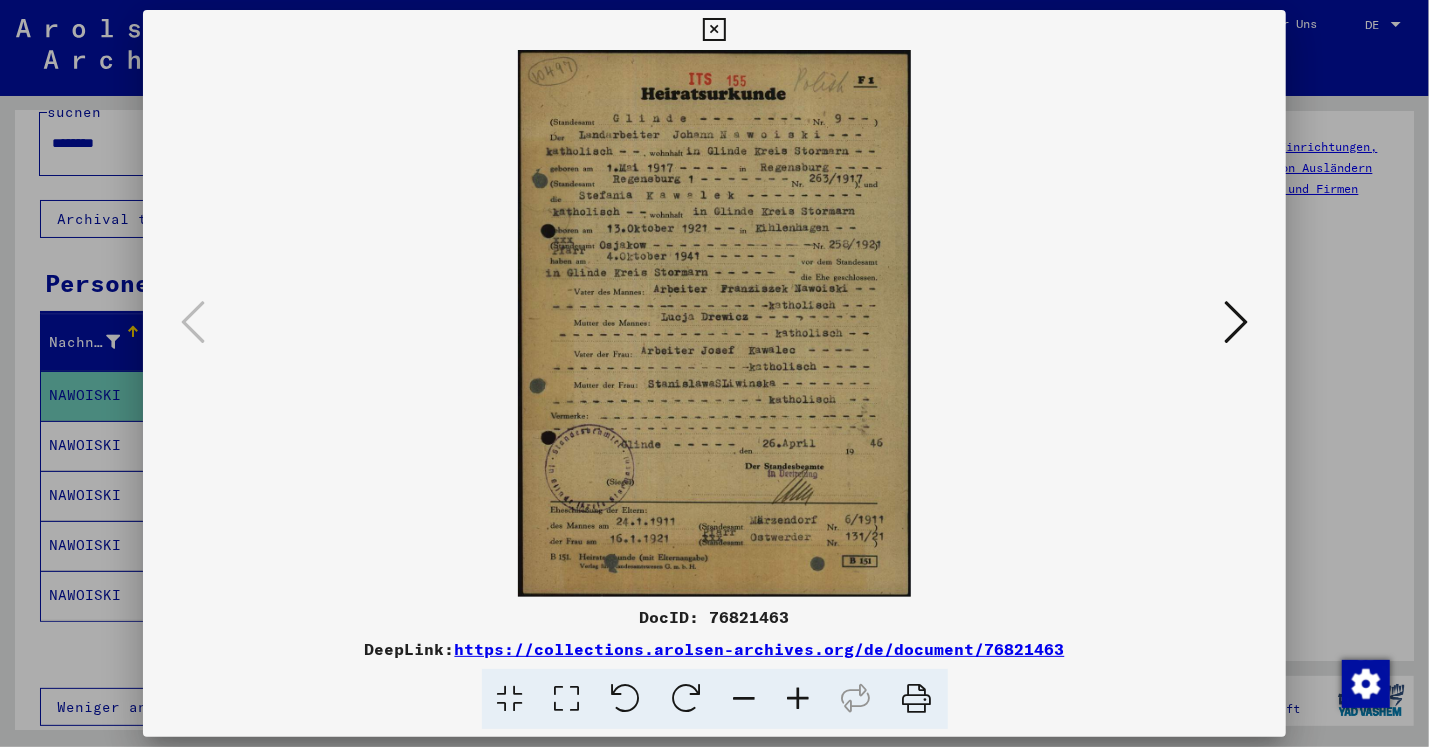 click at bounding box center [714, 30] 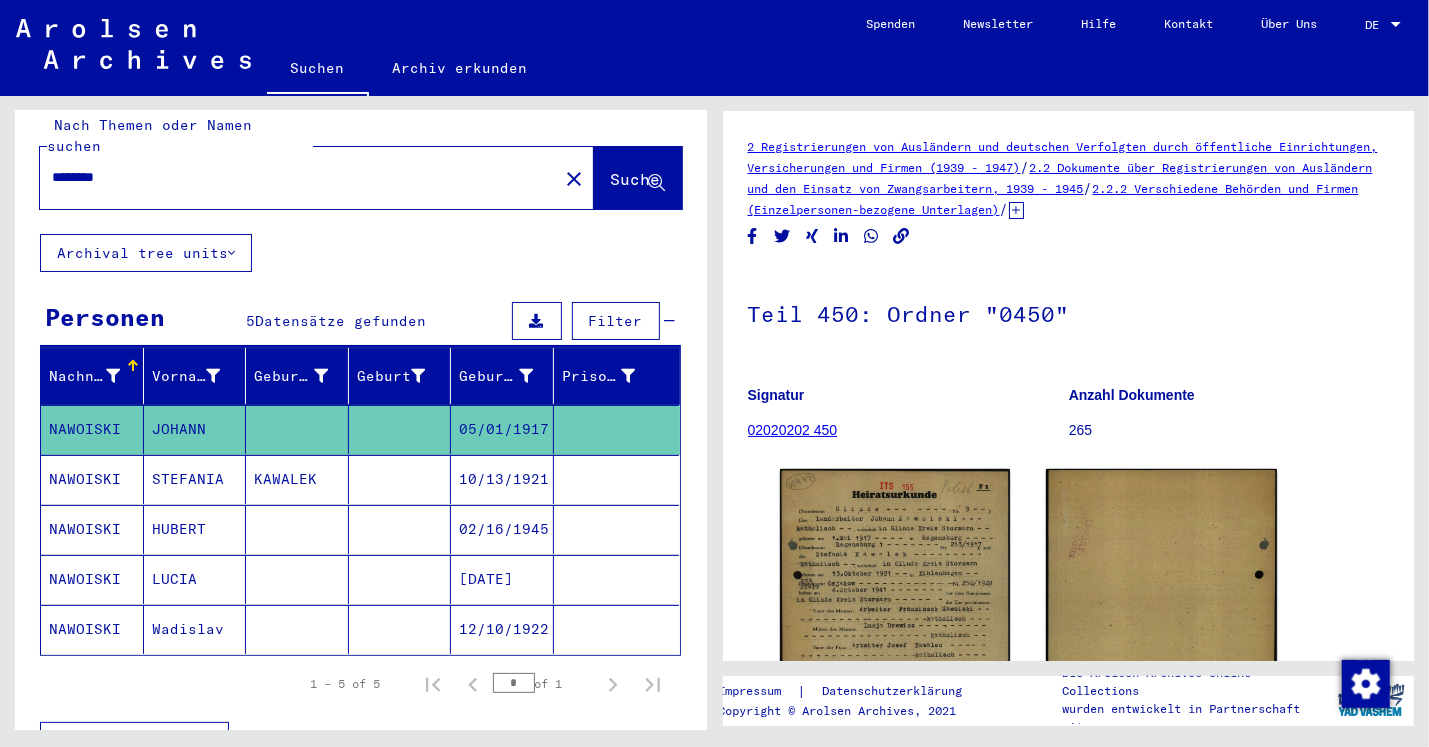 scroll, scrollTop: 0, scrollLeft: 0, axis: both 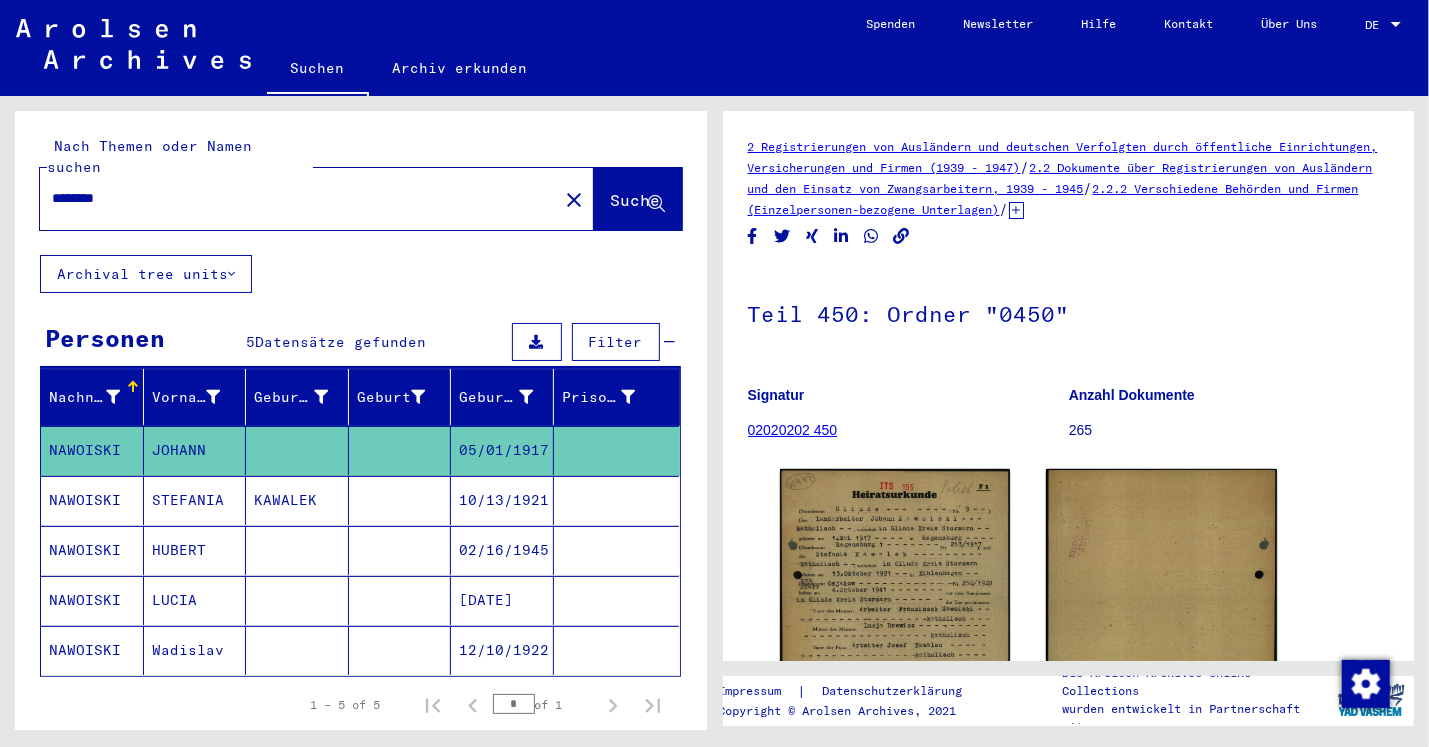 drag, startPoint x: 131, startPoint y: 179, endPoint x: 0, endPoint y: 180, distance: 131.00381 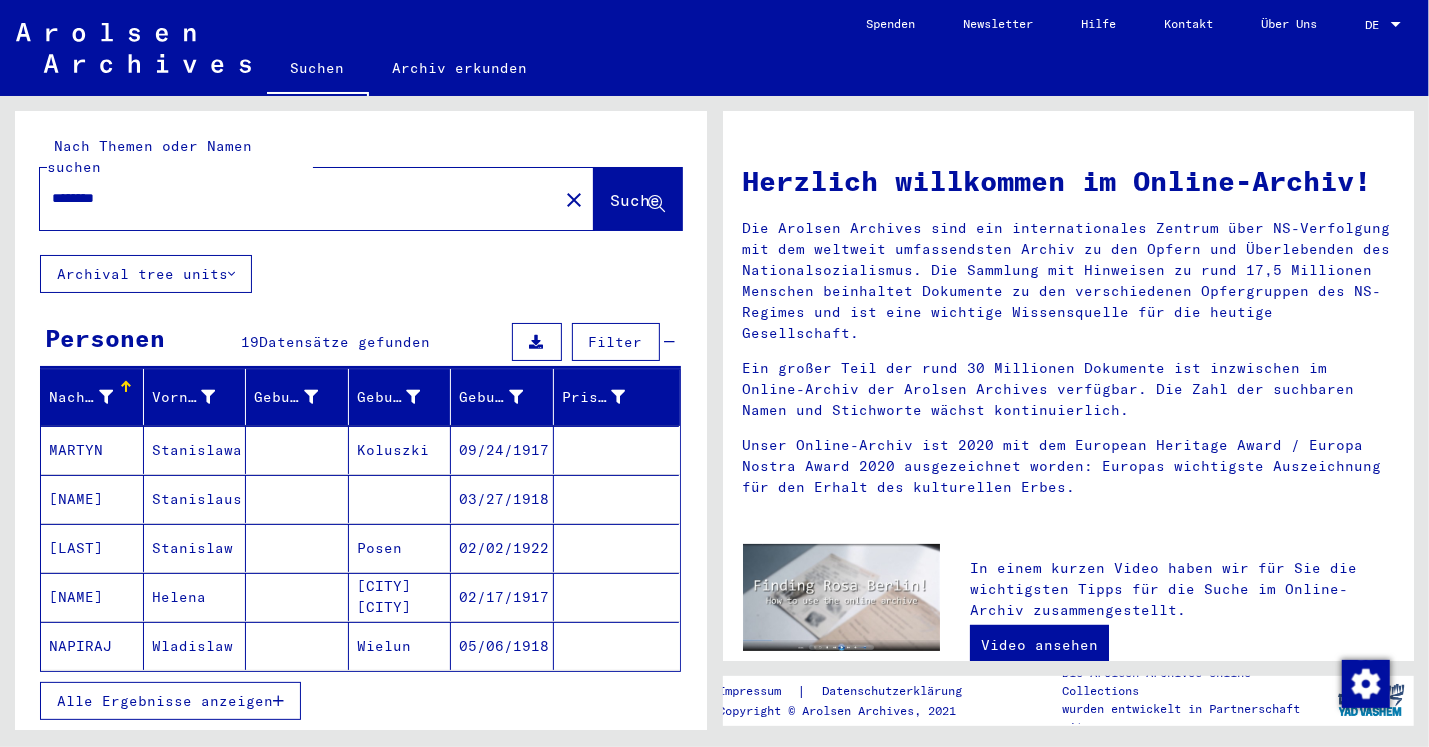 click on "MARTYN" at bounding box center (92, 499) 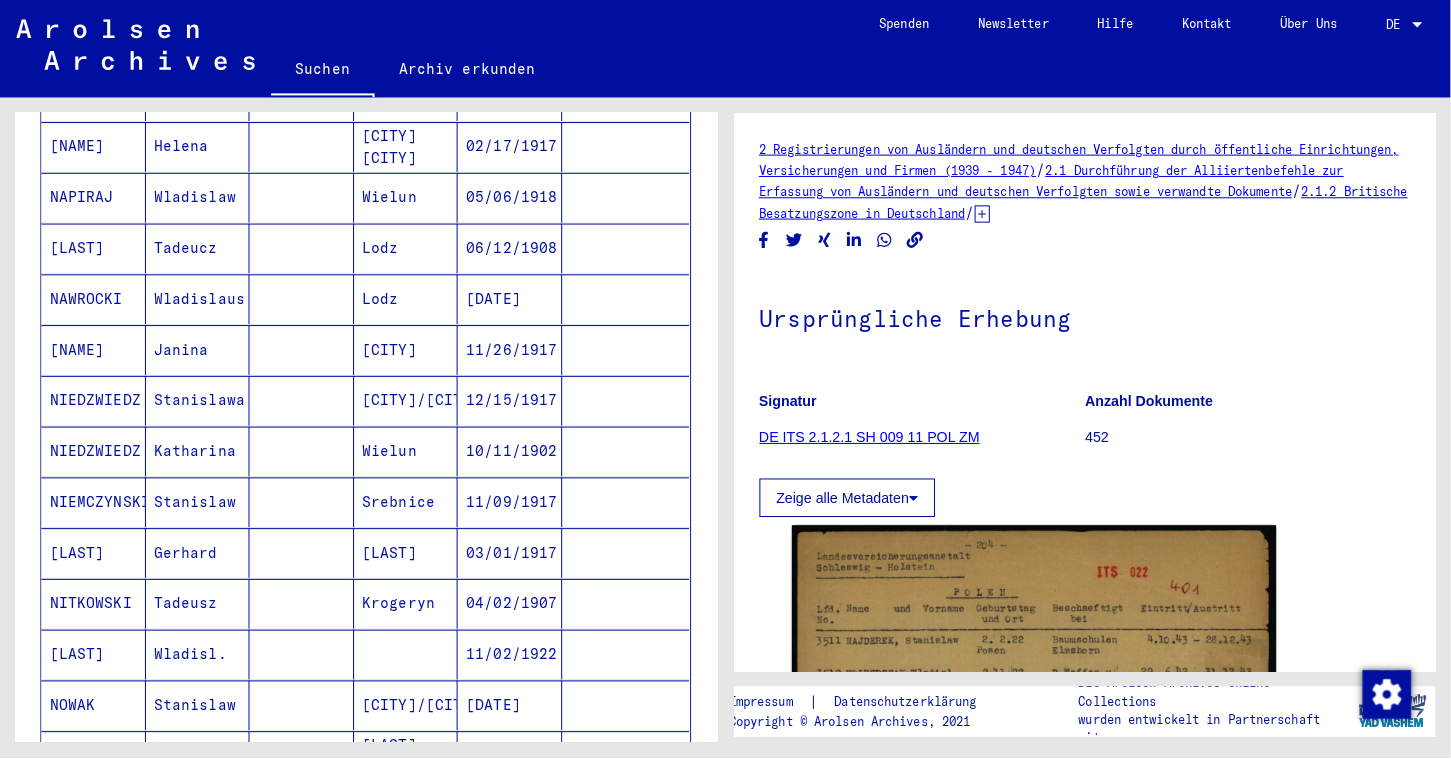 scroll, scrollTop: 488, scrollLeft: 0, axis: vertical 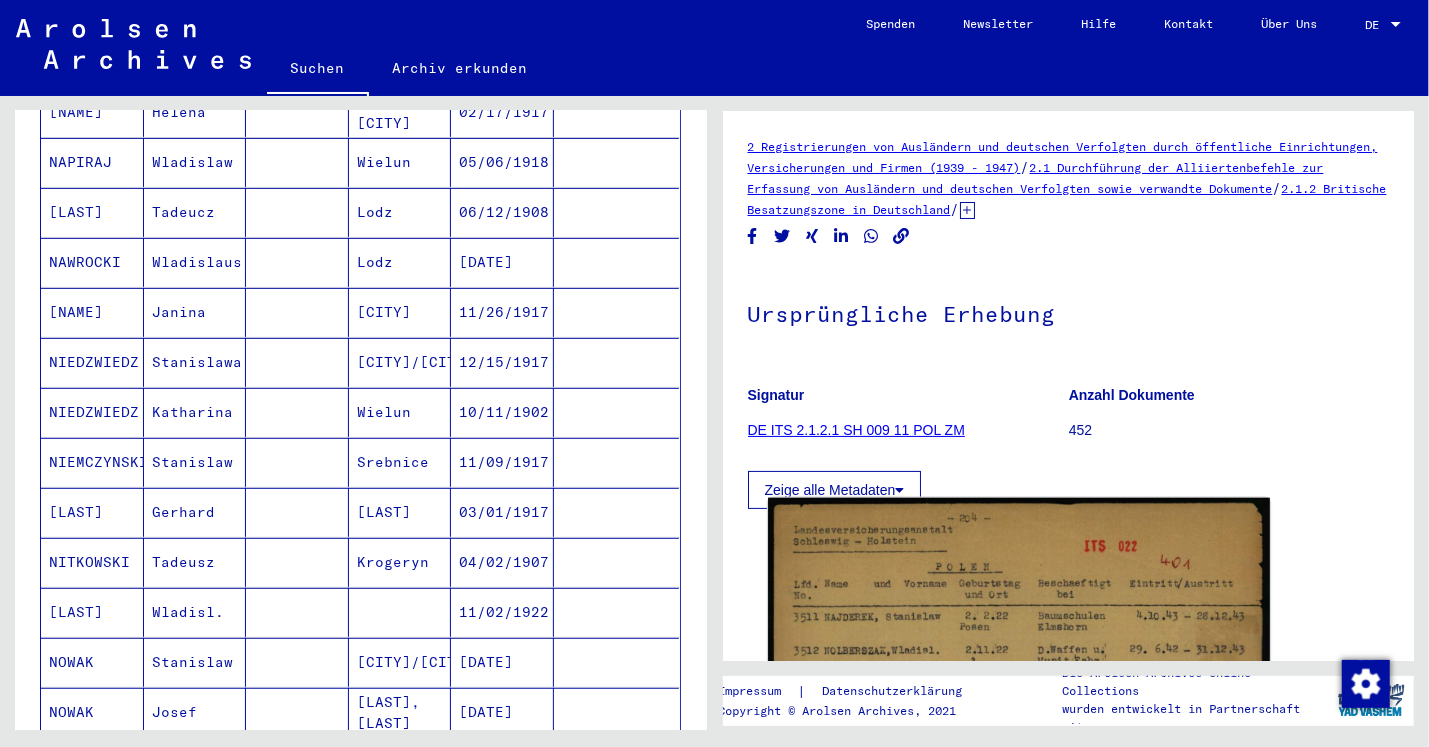 click 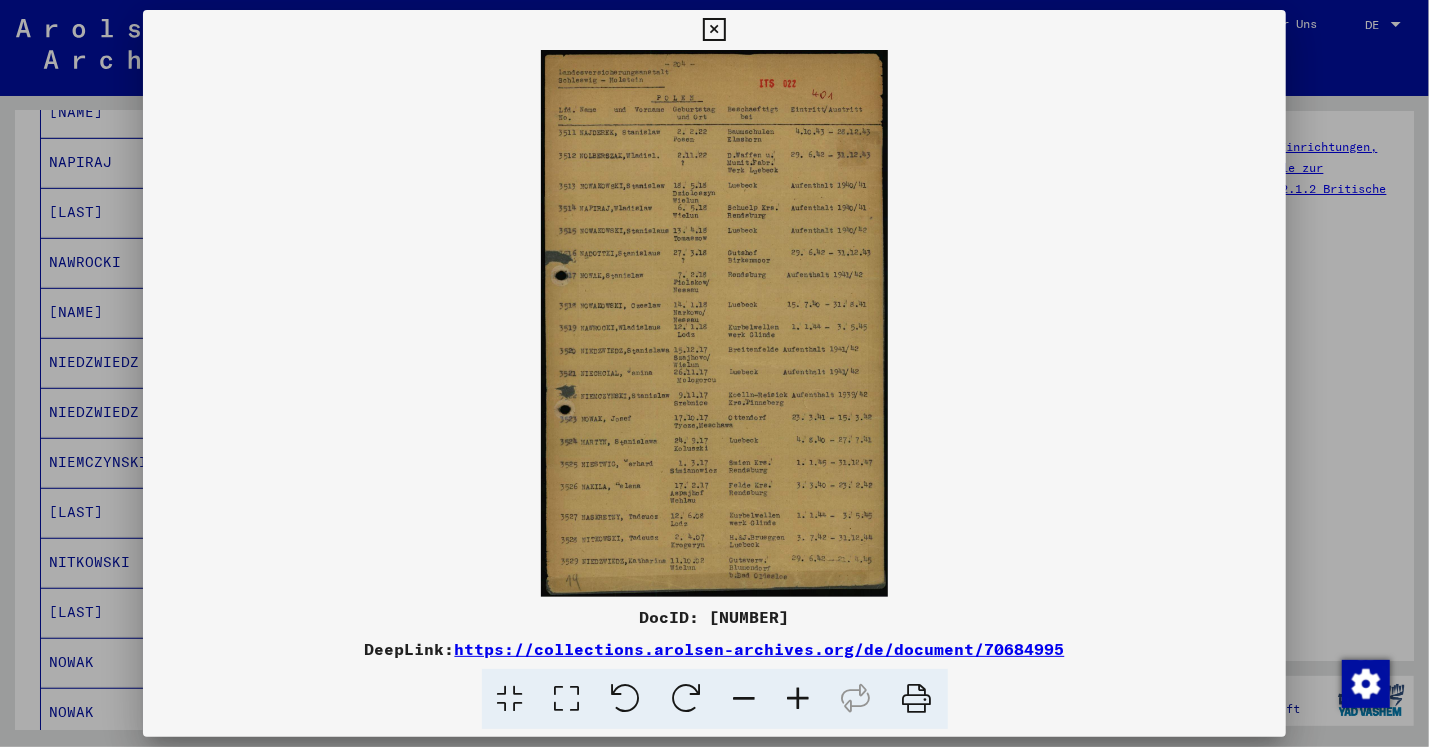 click on "DocID: [NUMBER]" at bounding box center [714, 617] 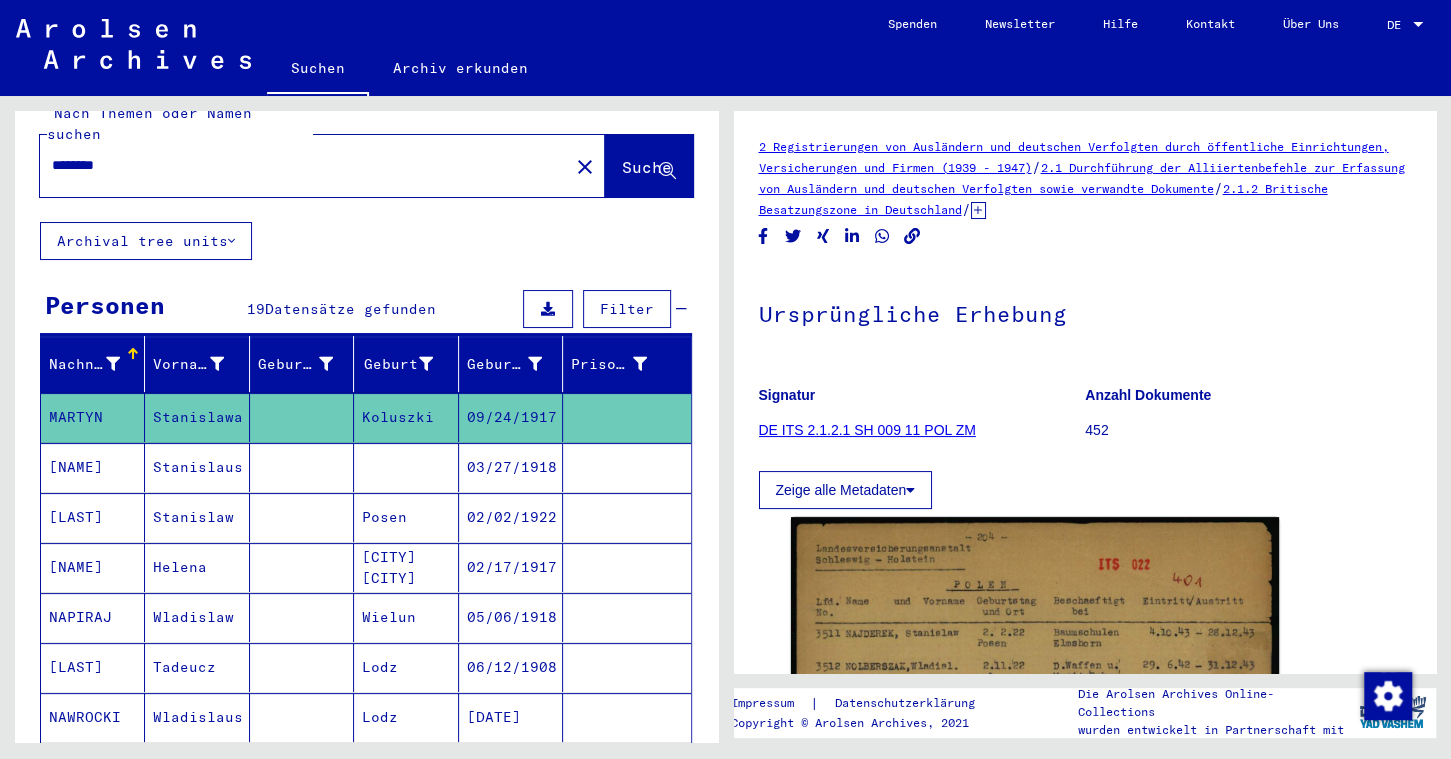 scroll, scrollTop: 25, scrollLeft: 0, axis: vertical 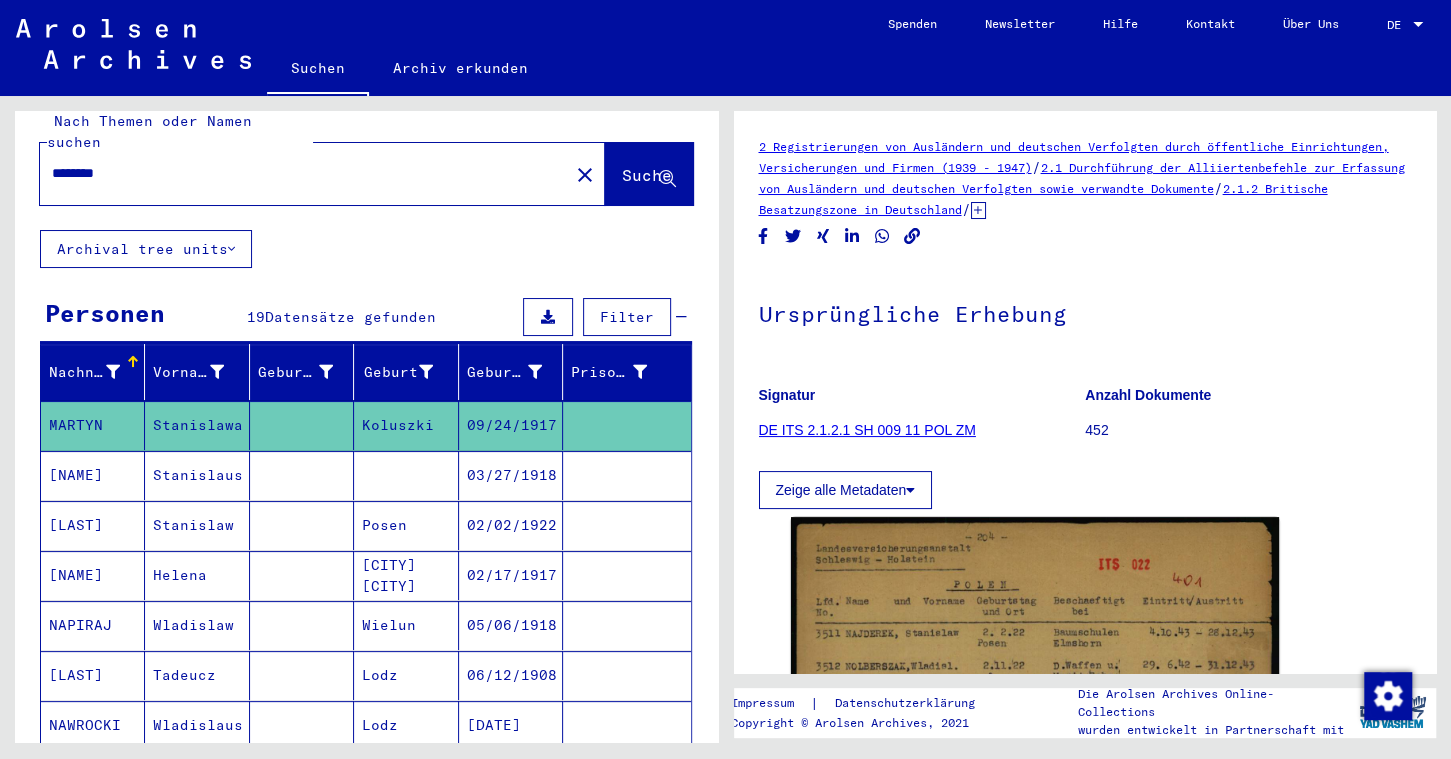 click on "********" at bounding box center [304, 173] 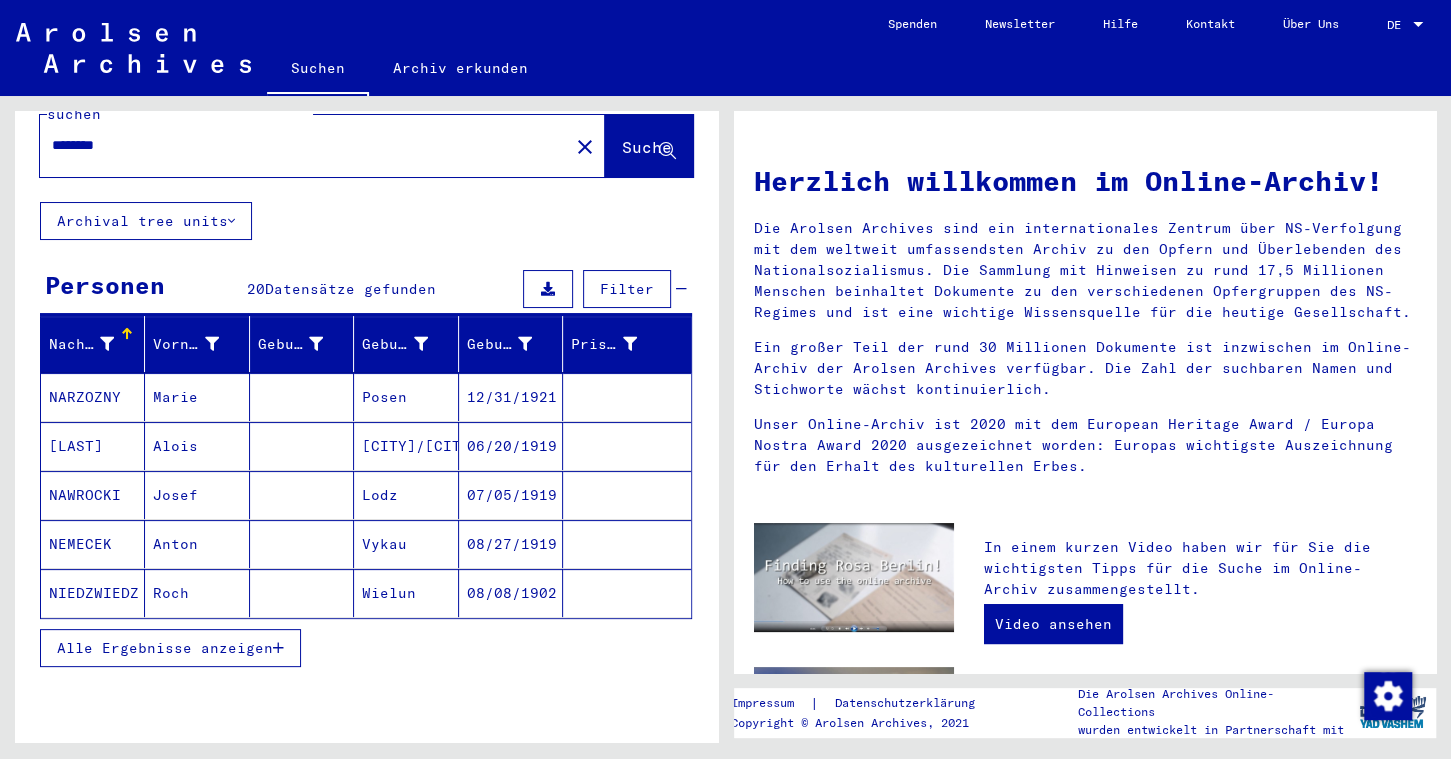 scroll, scrollTop: 62, scrollLeft: 0, axis: vertical 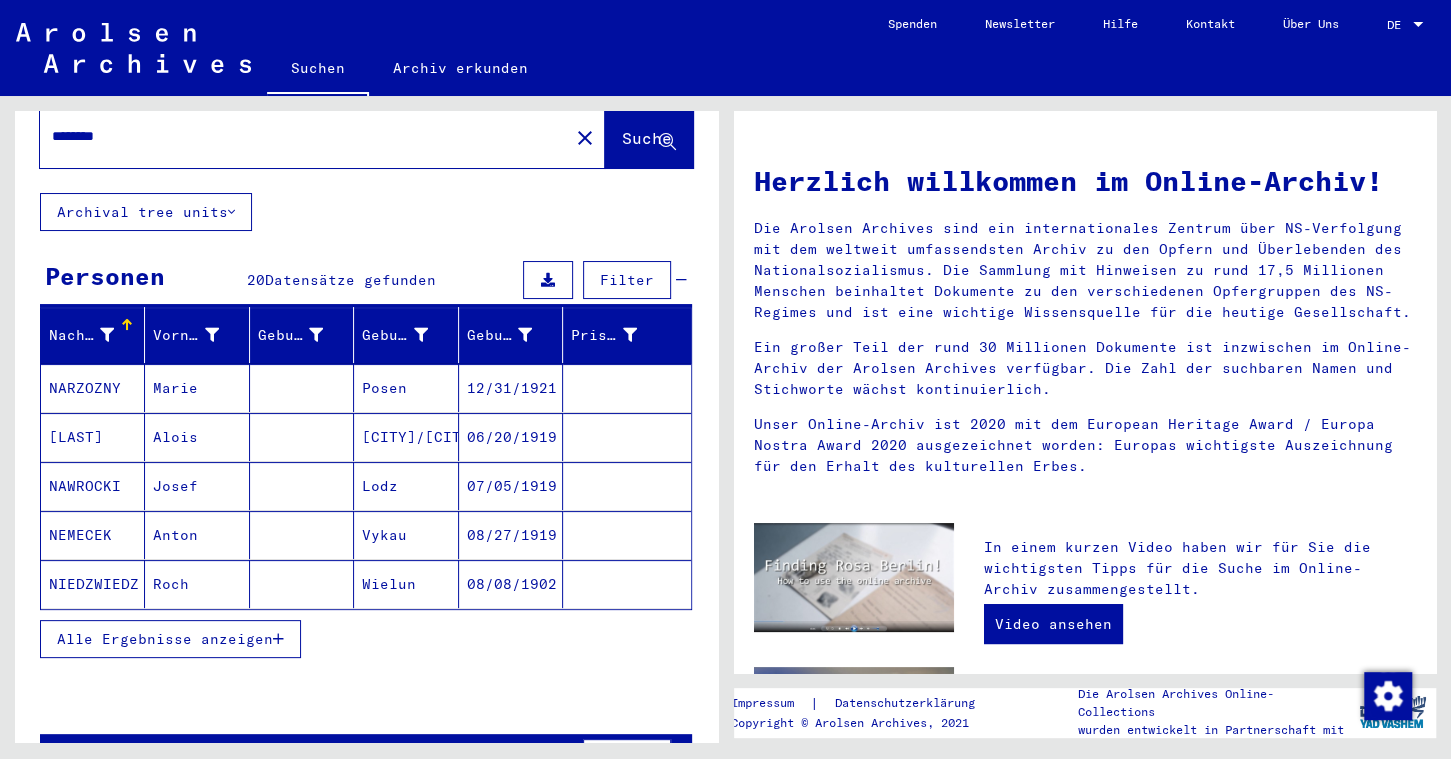 click on "Anton" at bounding box center (197, 584) 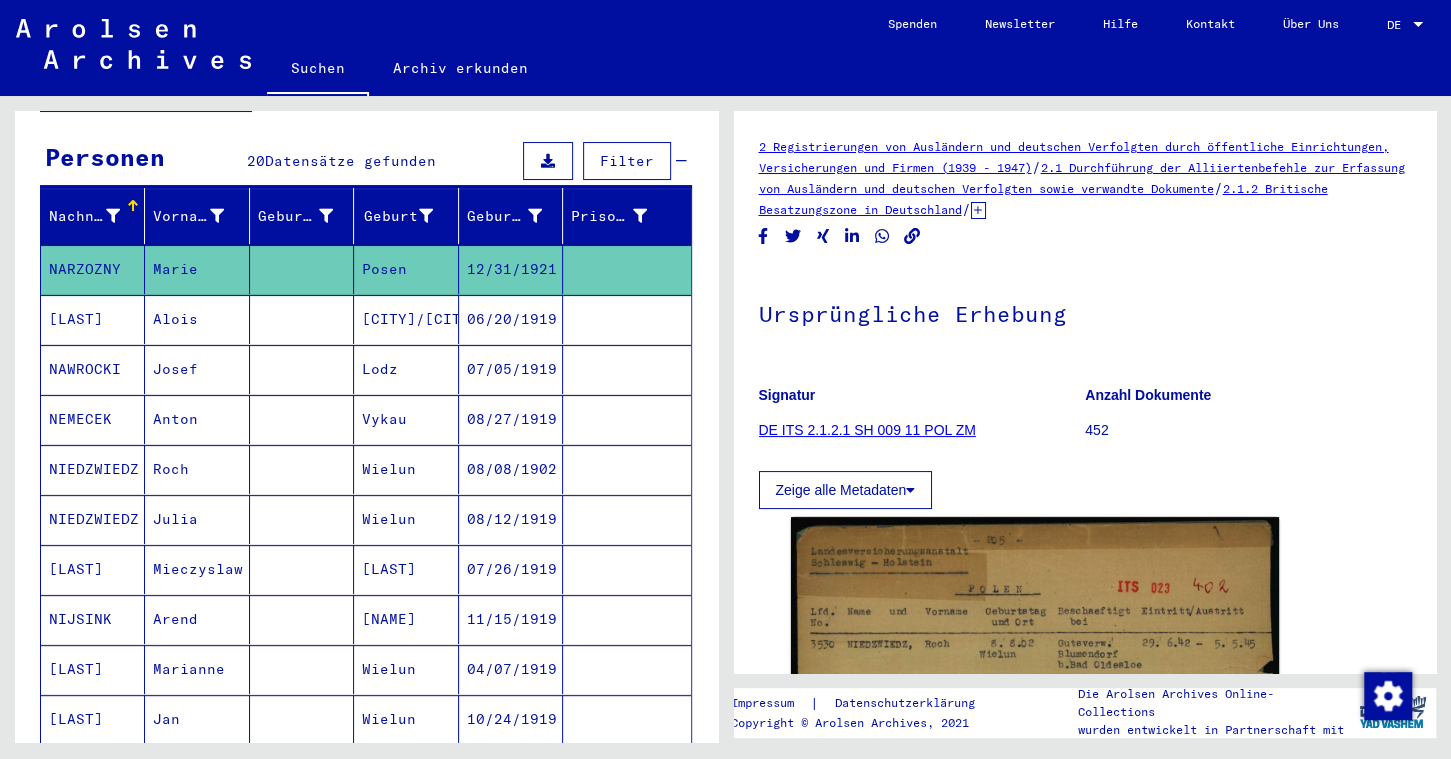 scroll, scrollTop: 284, scrollLeft: 0, axis: vertical 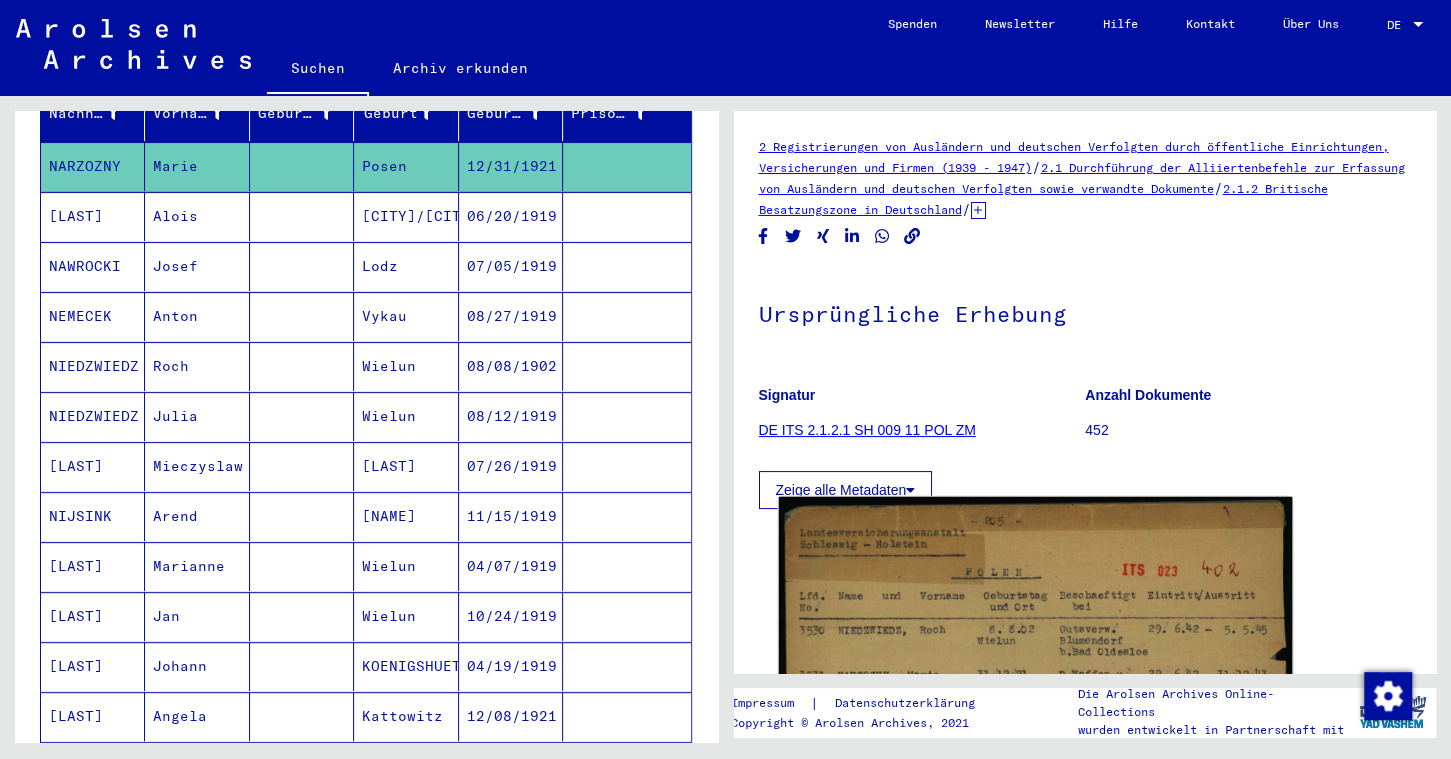 click 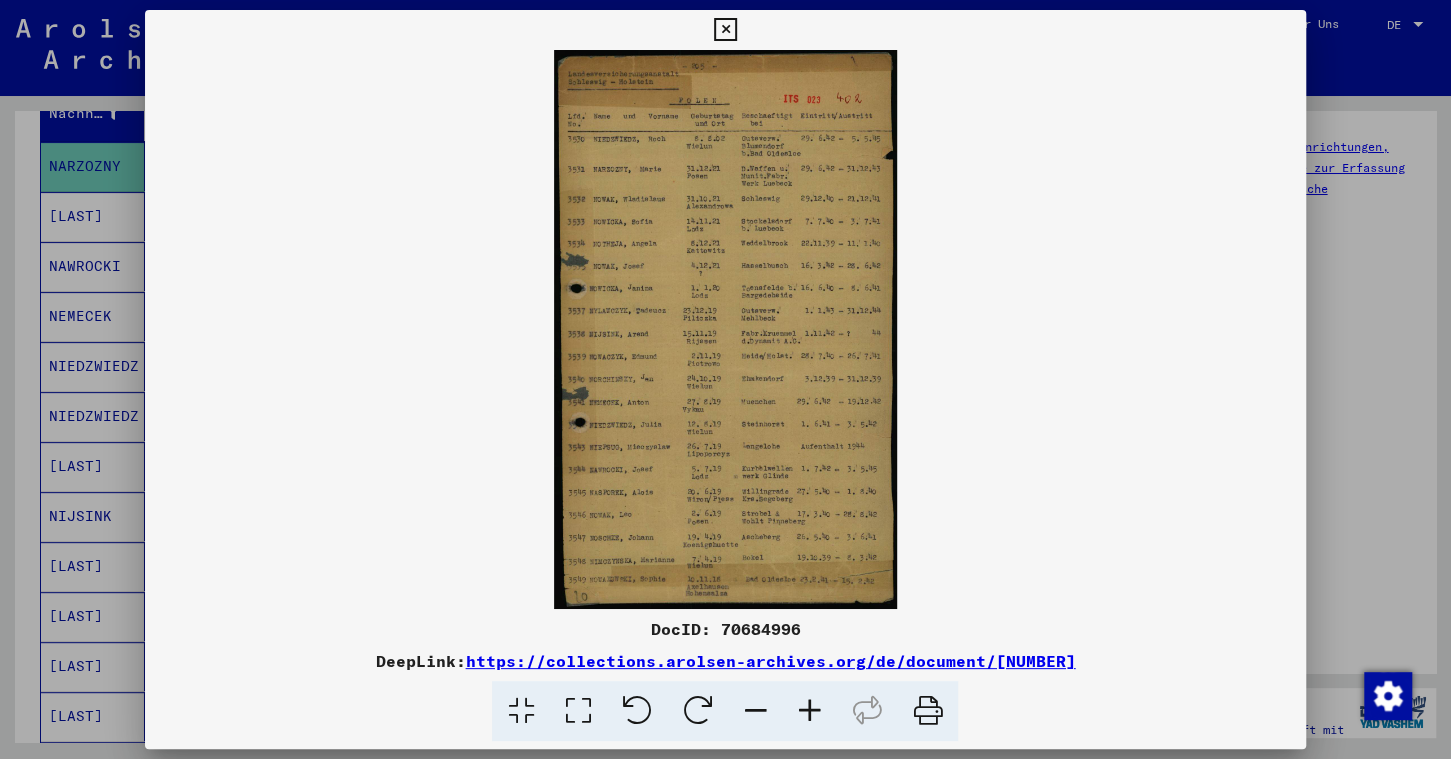 click on "DocID: 70684996" at bounding box center [725, 629] 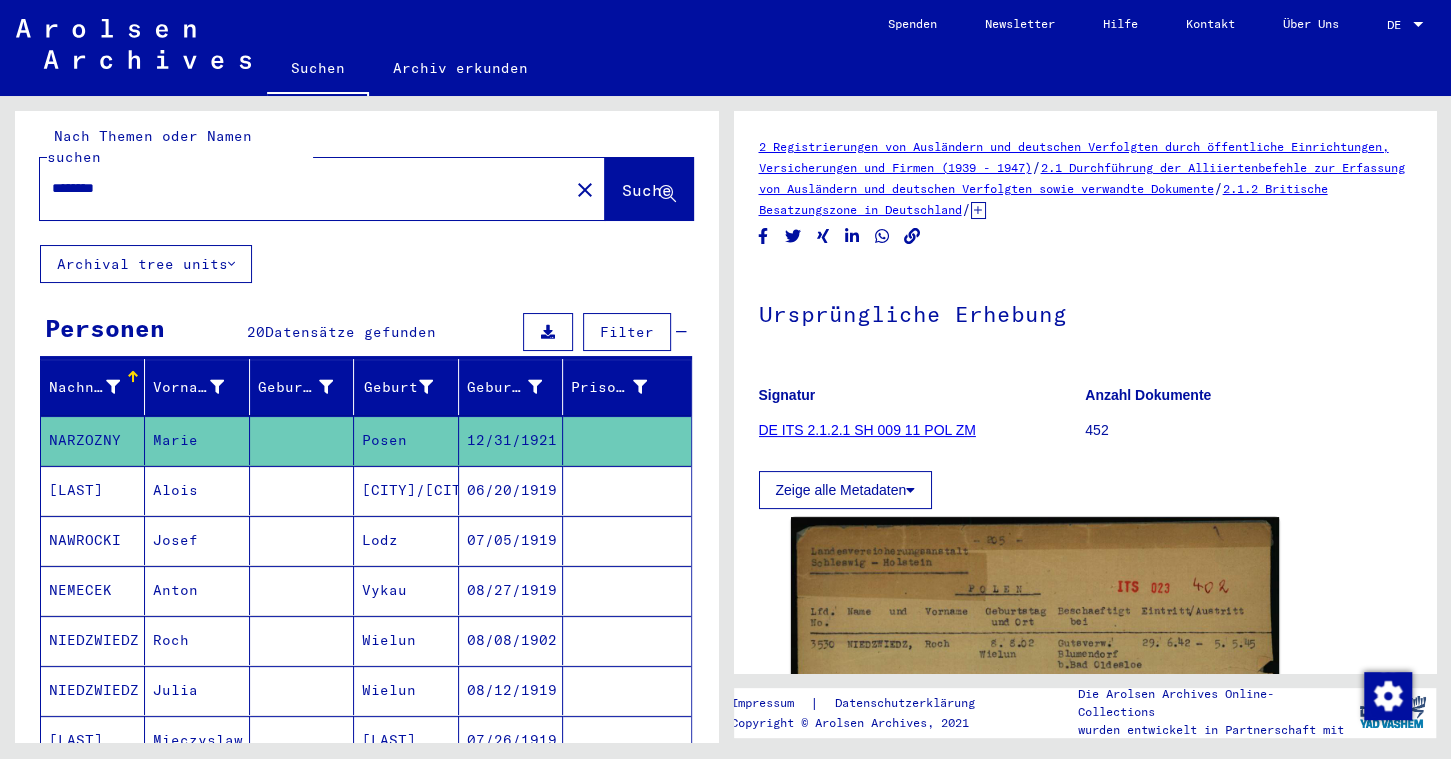 scroll, scrollTop: 6, scrollLeft: 0, axis: vertical 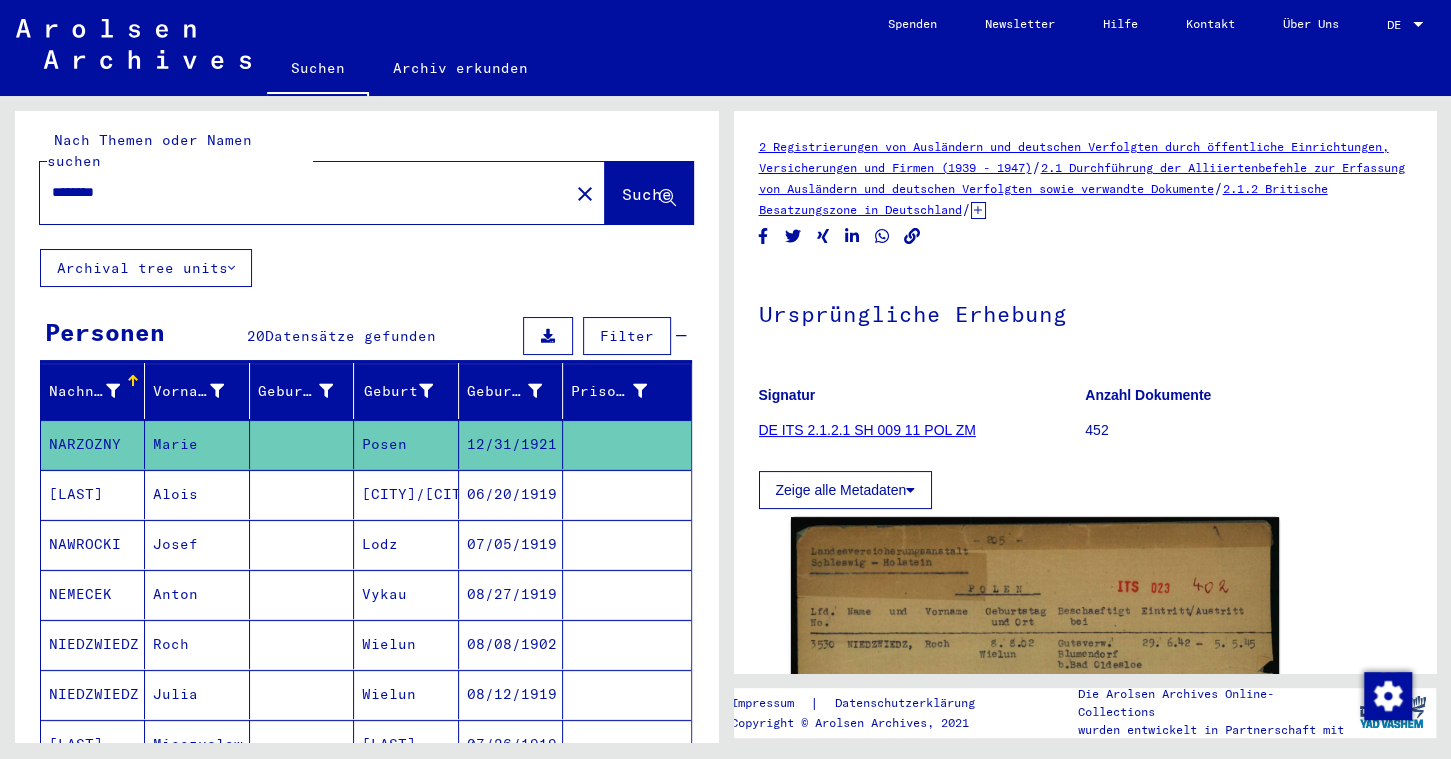 click on "********" 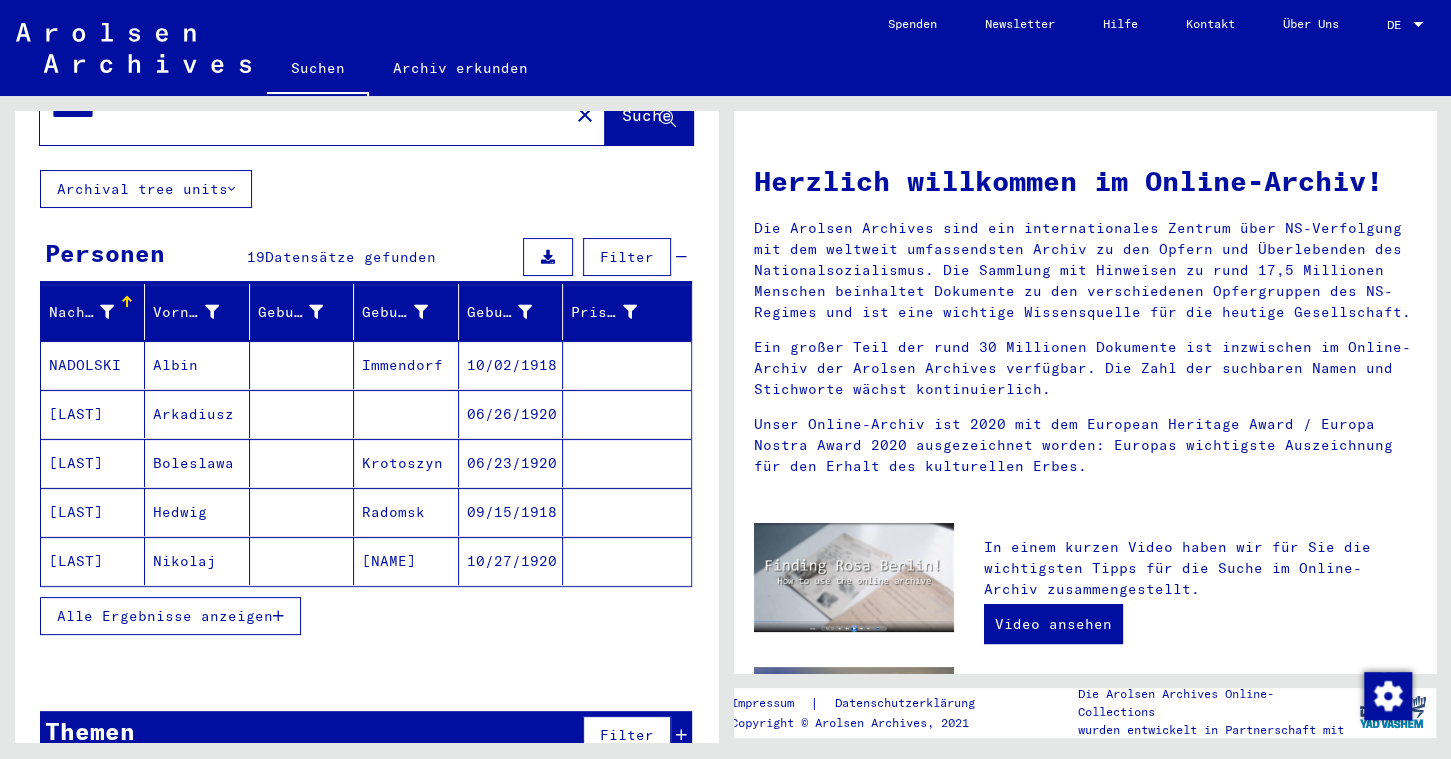scroll, scrollTop: 87, scrollLeft: 0, axis: vertical 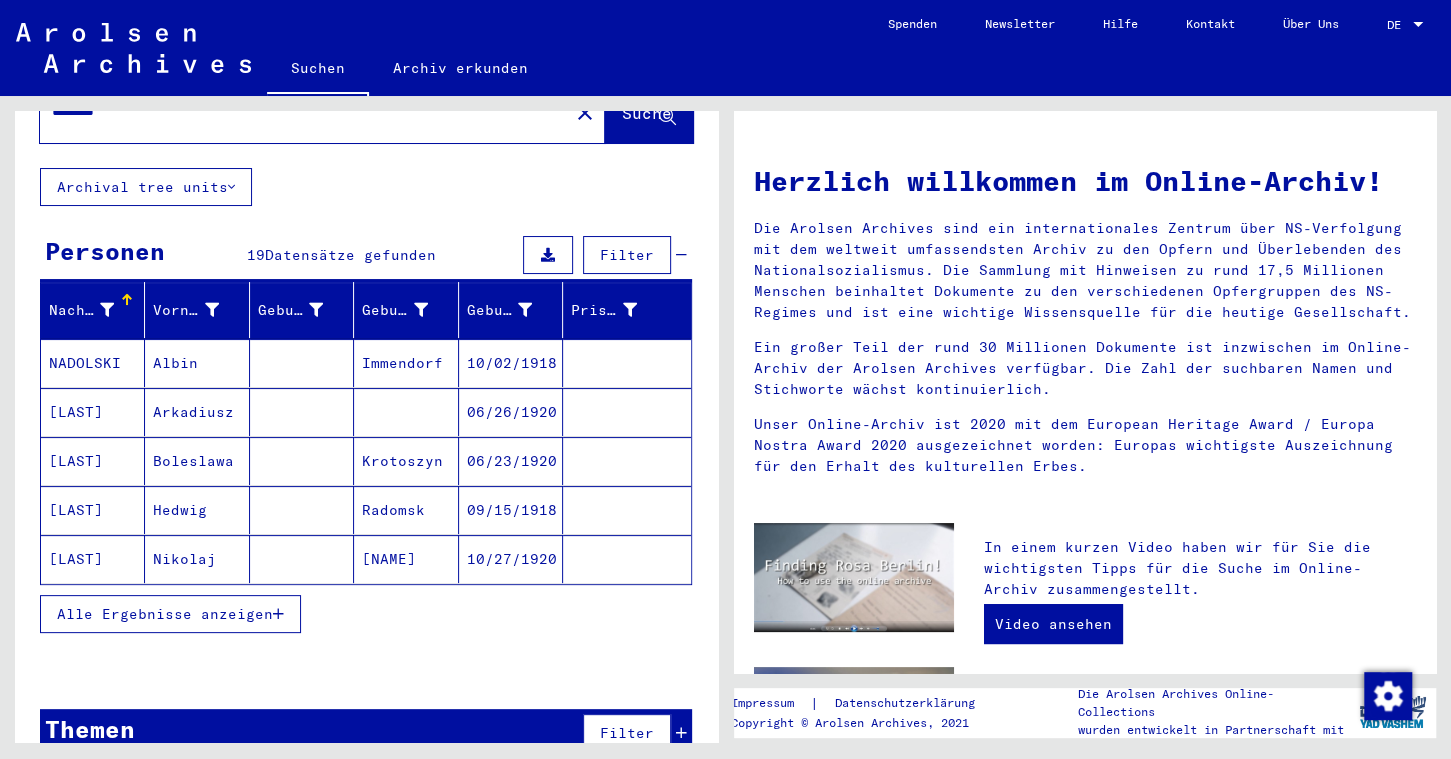 click on "[LAST]         [DATE]" 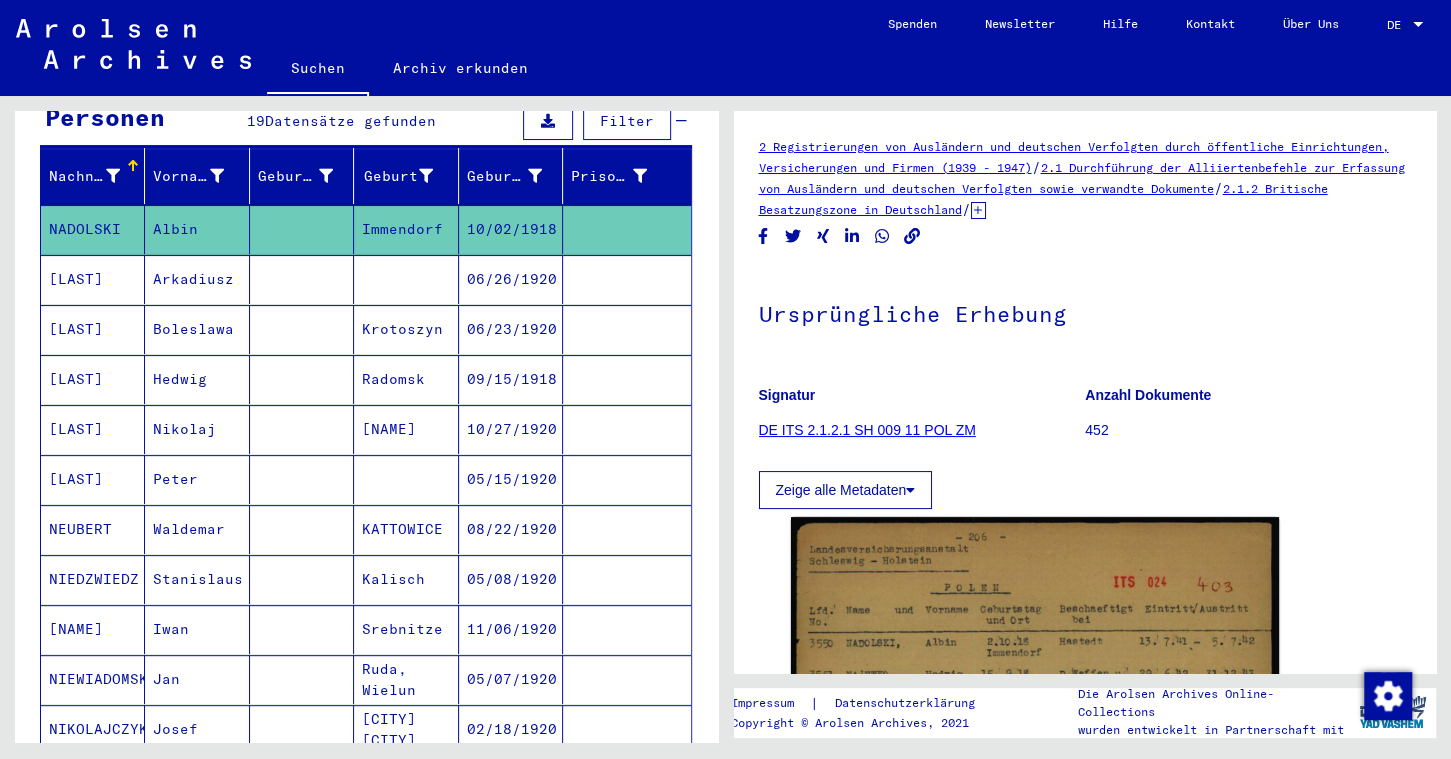 scroll, scrollTop: 223, scrollLeft: 0, axis: vertical 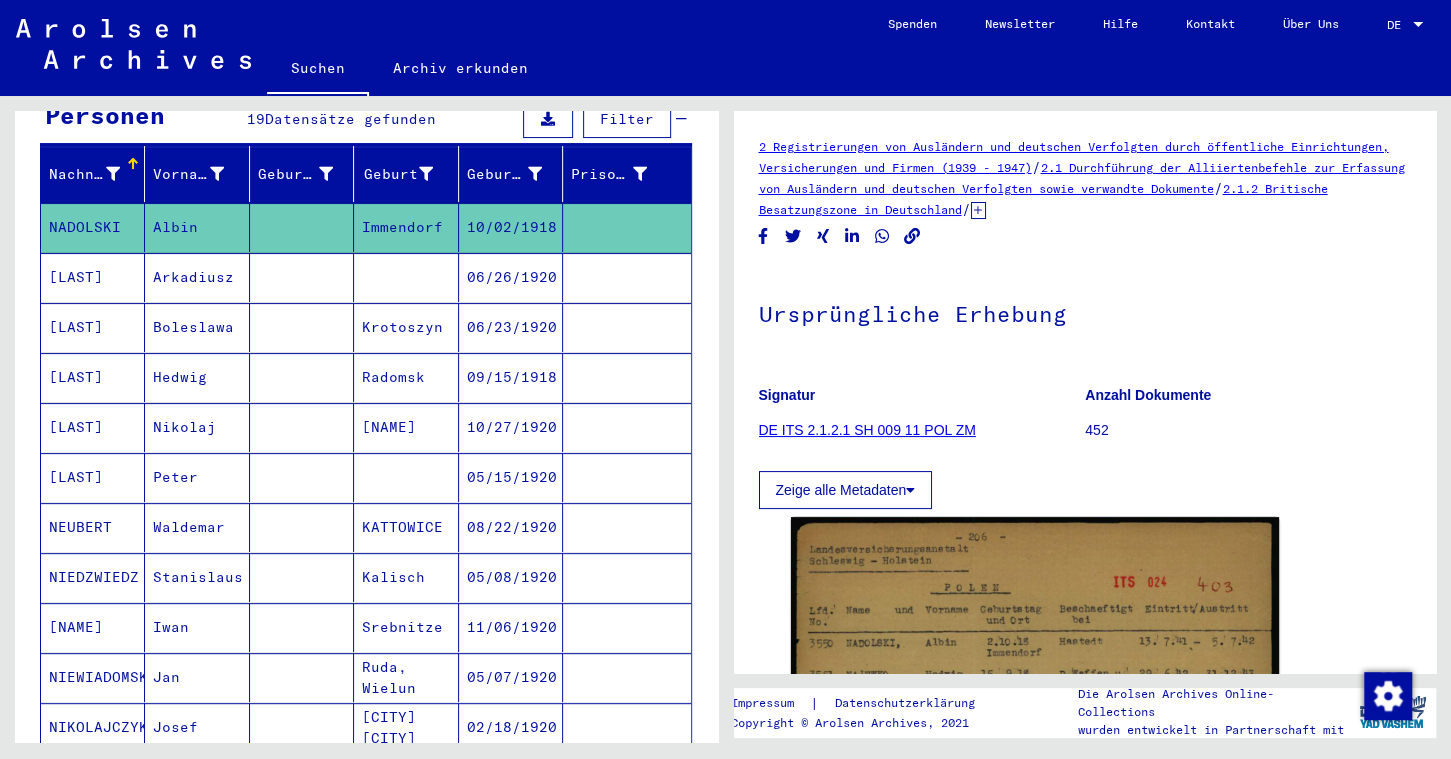 click on "[LAST]" at bounding box center [93, 527] 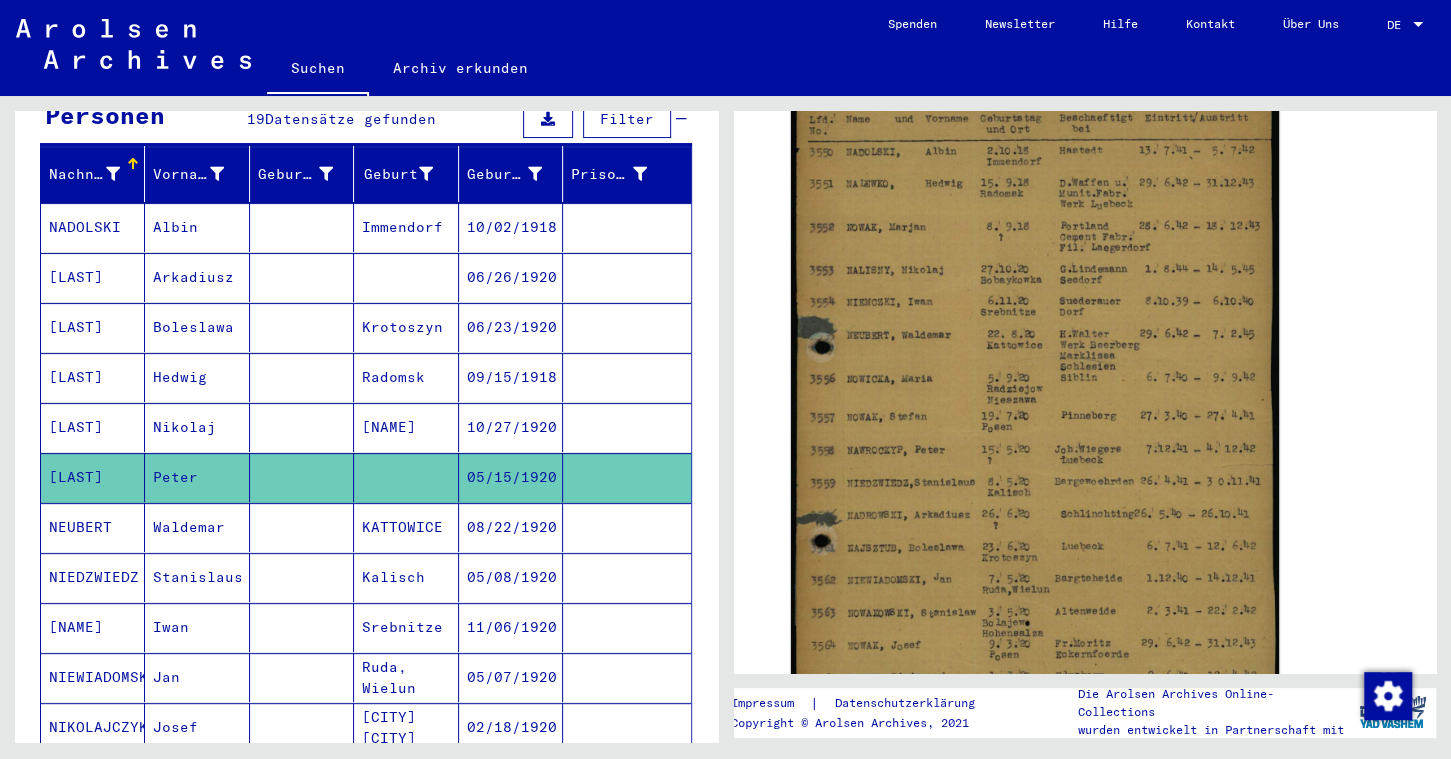 scroll, scrollTop: 532, scrollLeft: 0, axis: vertical 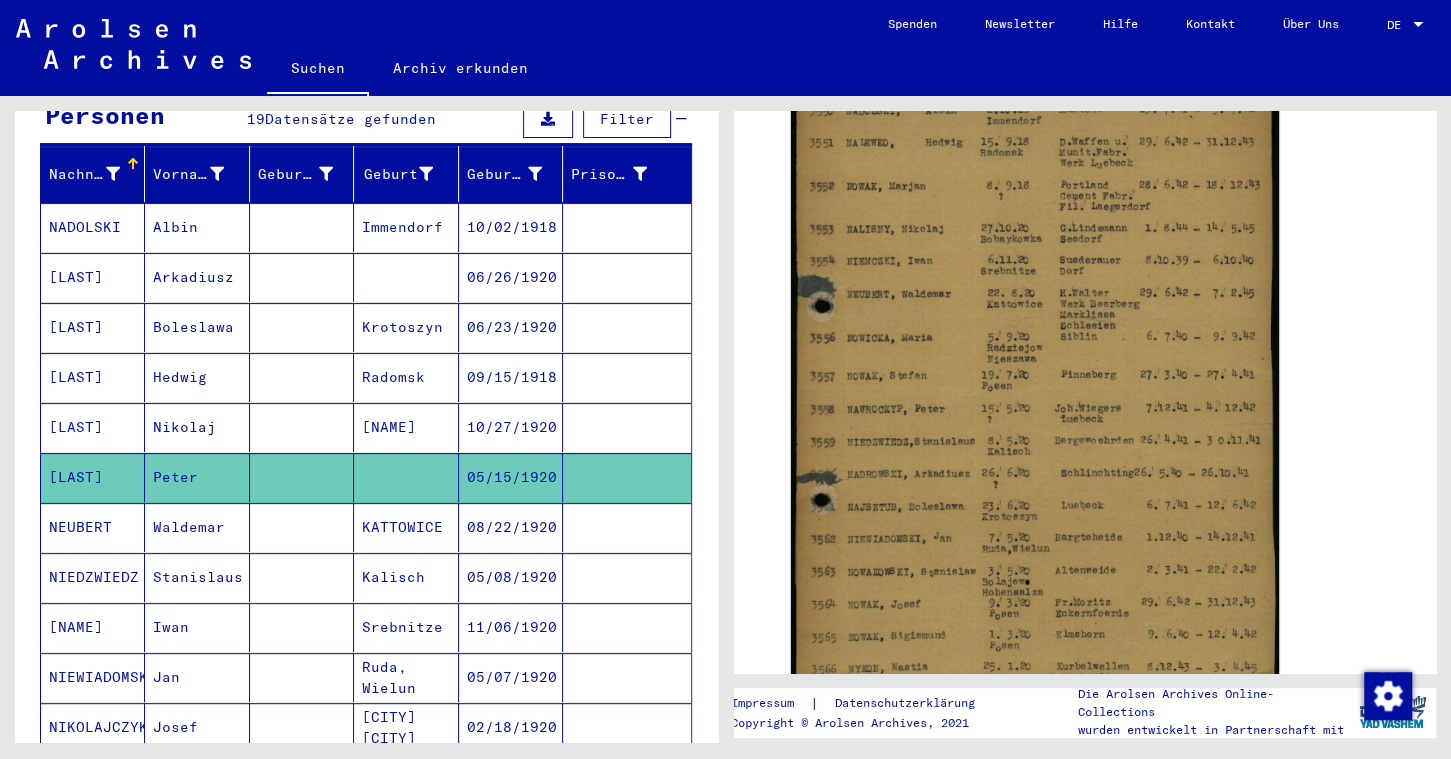 click 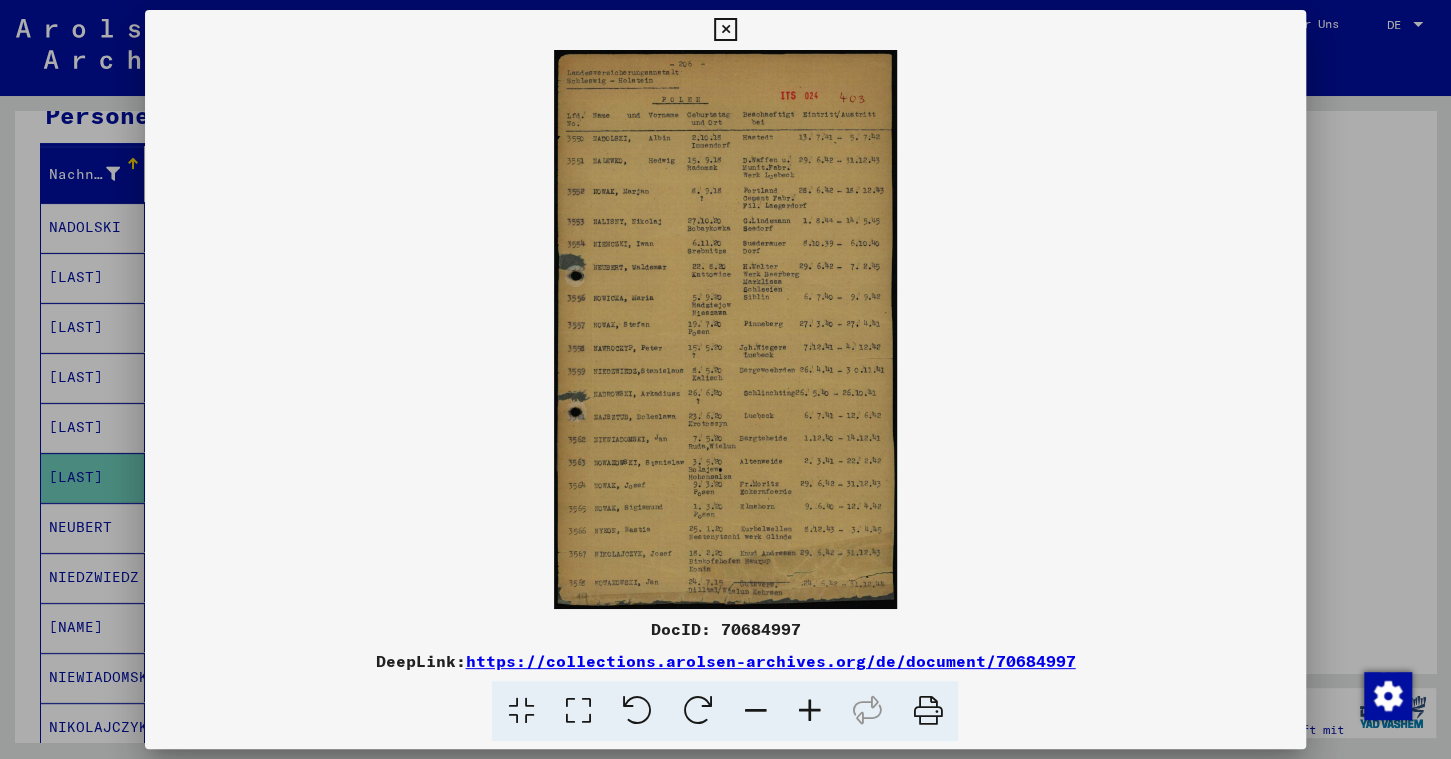 scroll, scrollTop: 531, scrollLeft: 0, axis: vertical 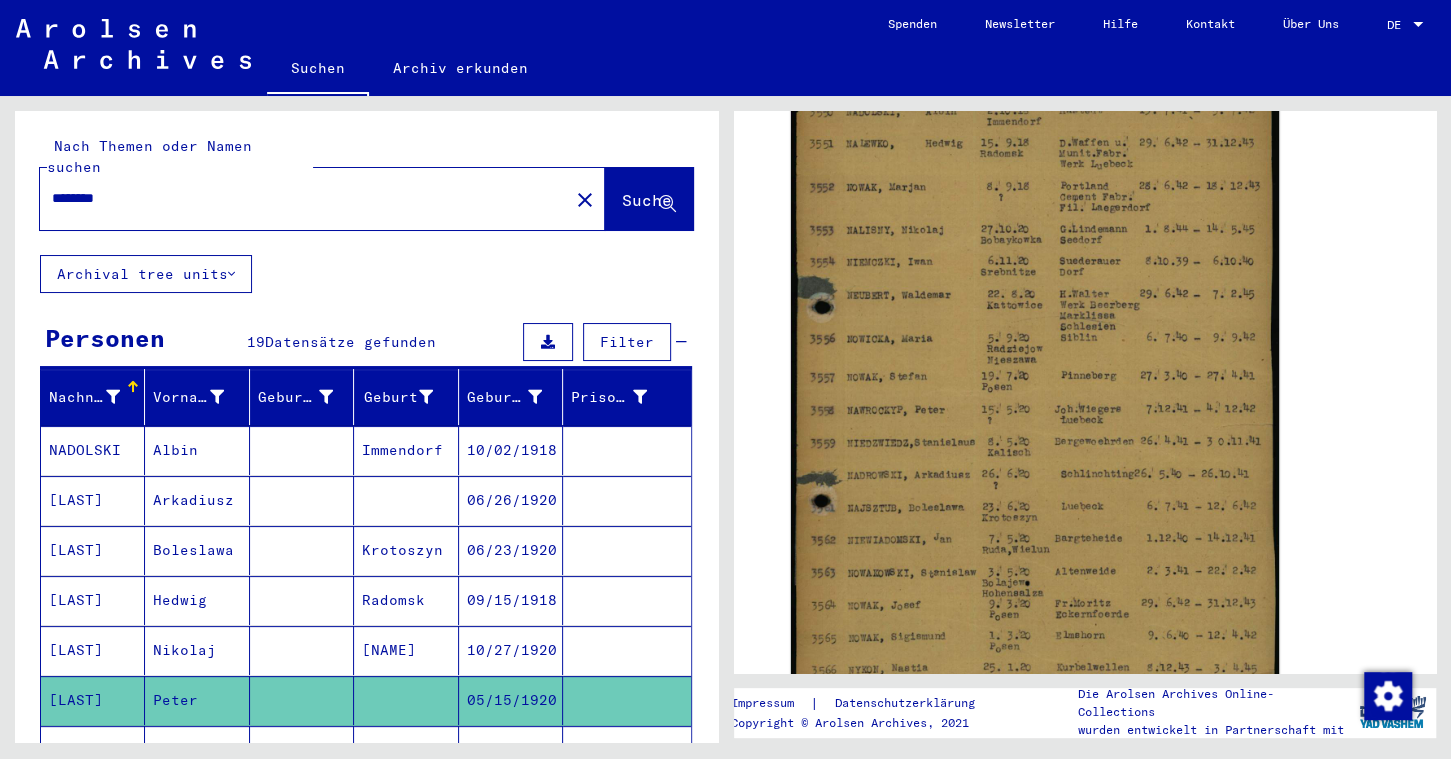 click on "********" at bounding box center [304, 198] 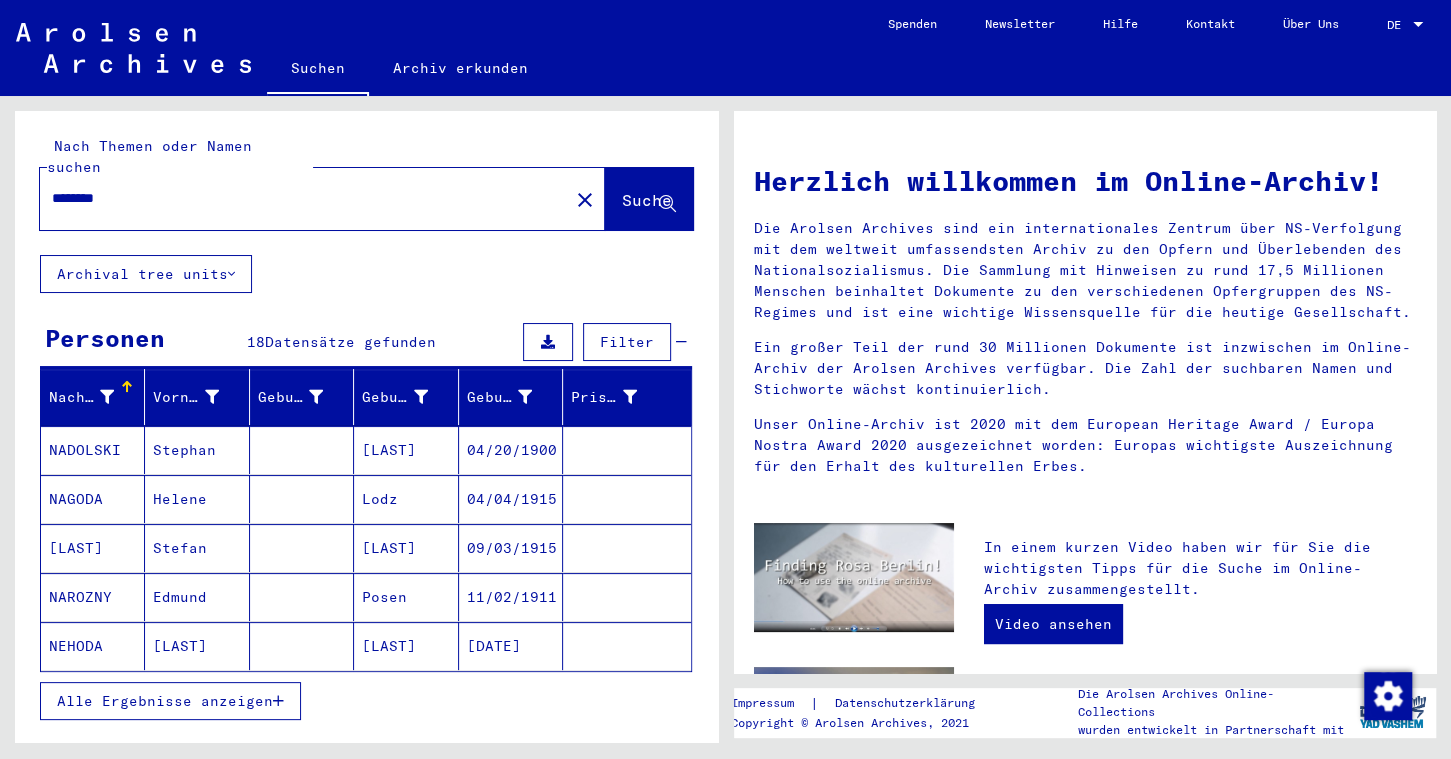 click on "NADOLSKI" at bounding box center (93, 499) 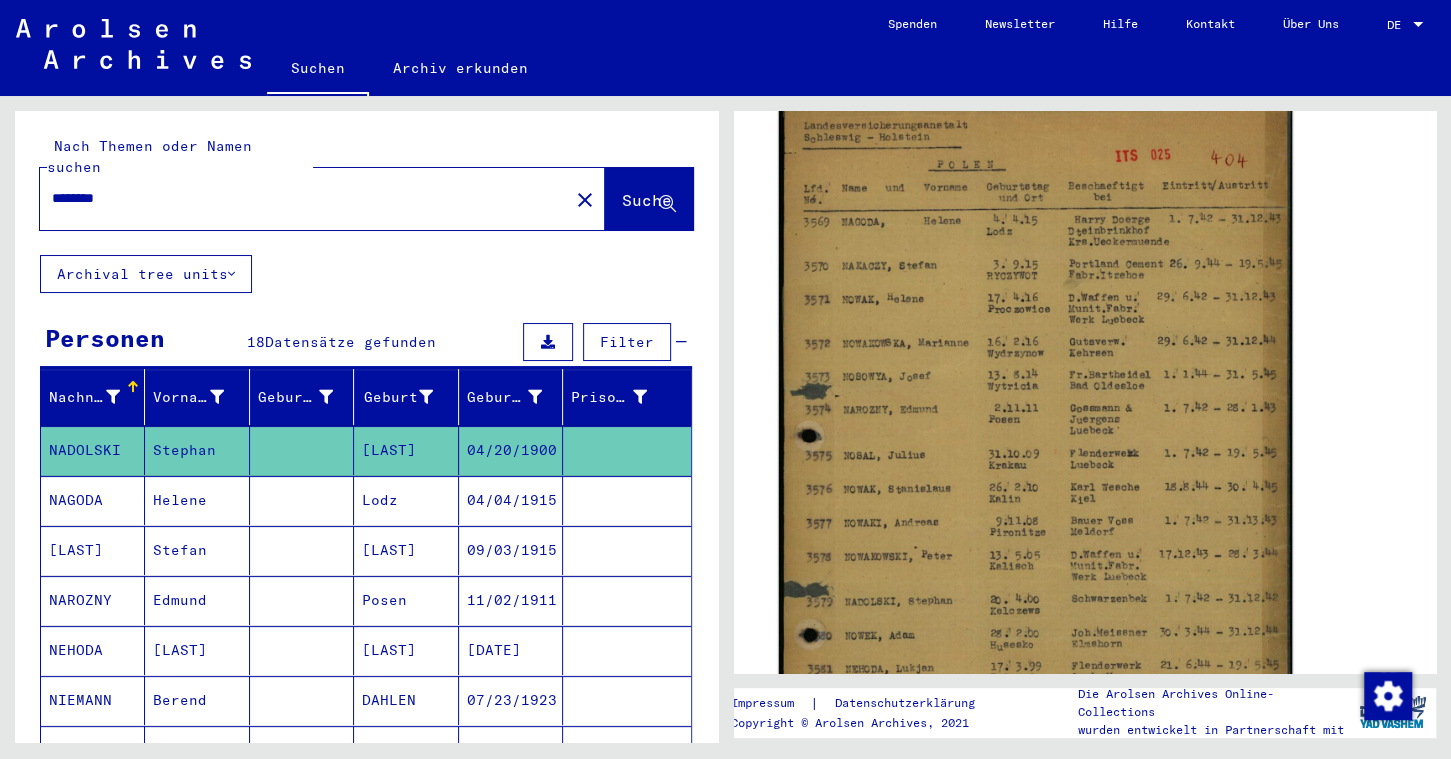 scroll, scrollTop: 416, scrollLeft: 0, axis: vertical 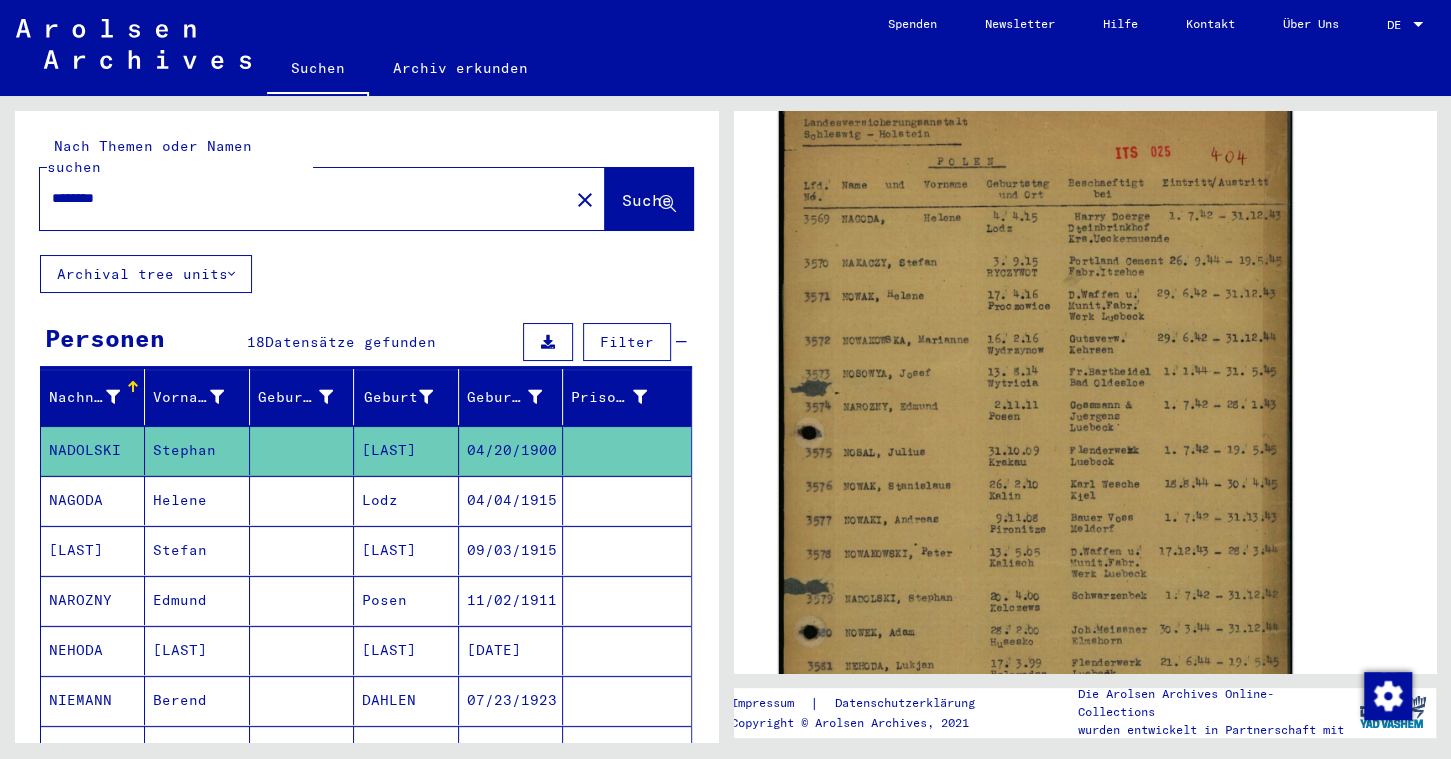 click 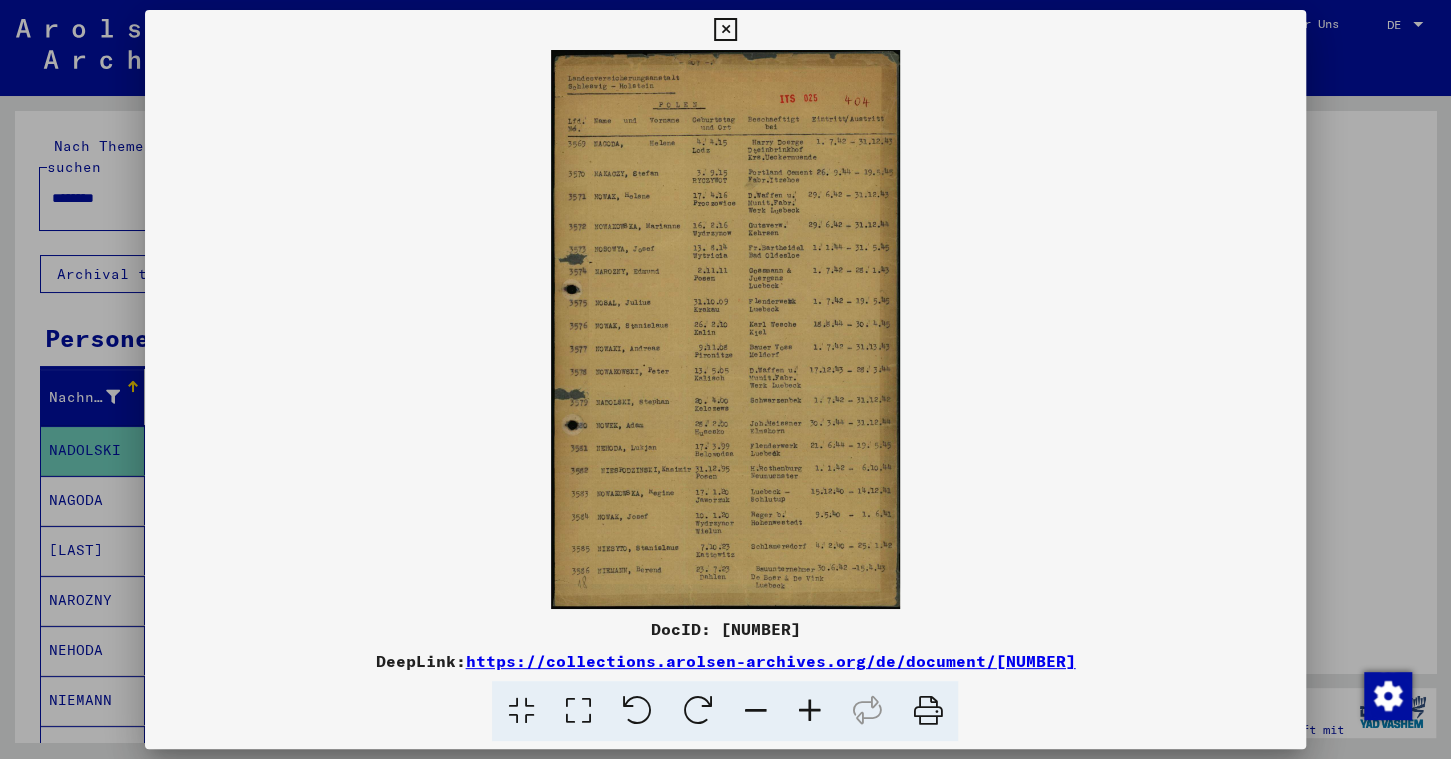 click on "DocID: [NUMBER]" at bounding box center (725, 629) 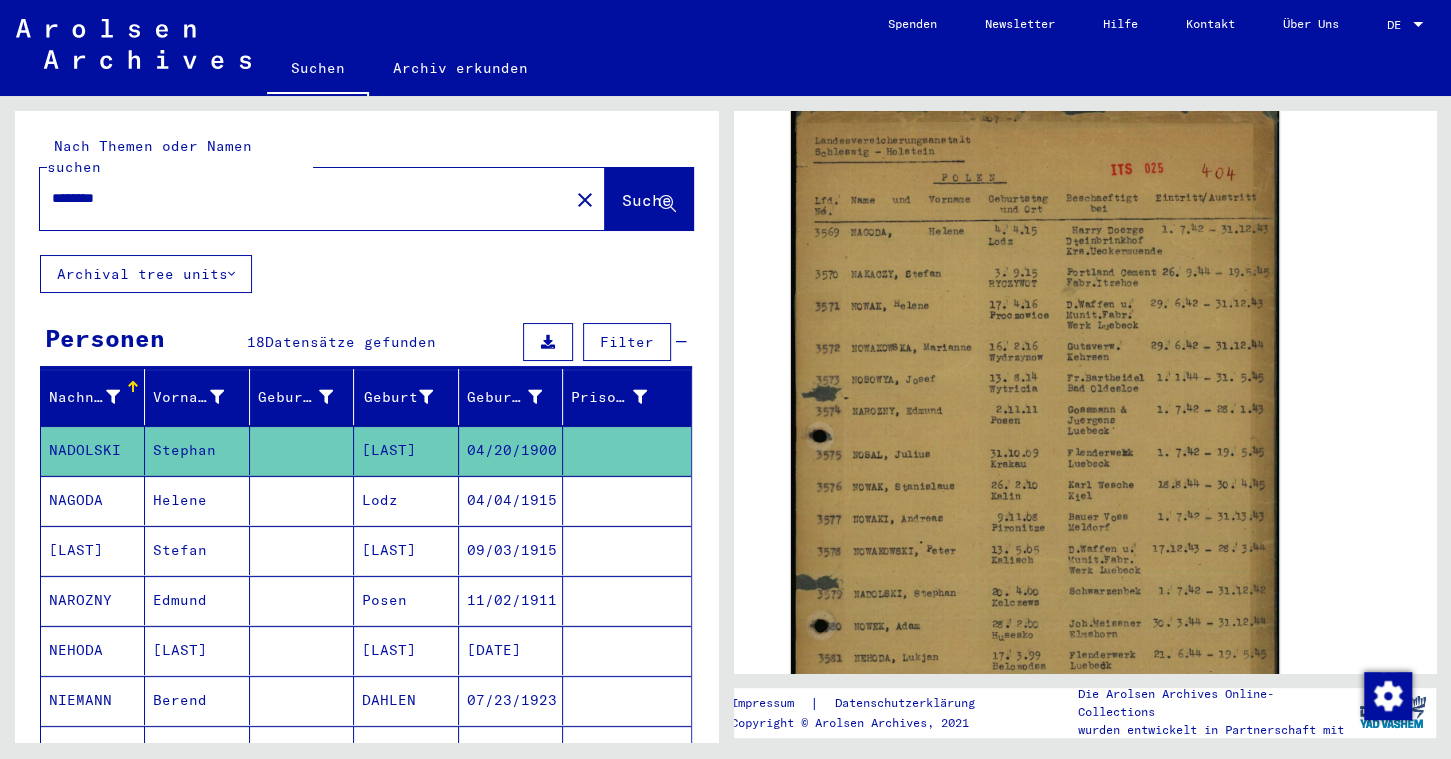 click on "********" at bounding box center [304, 198] 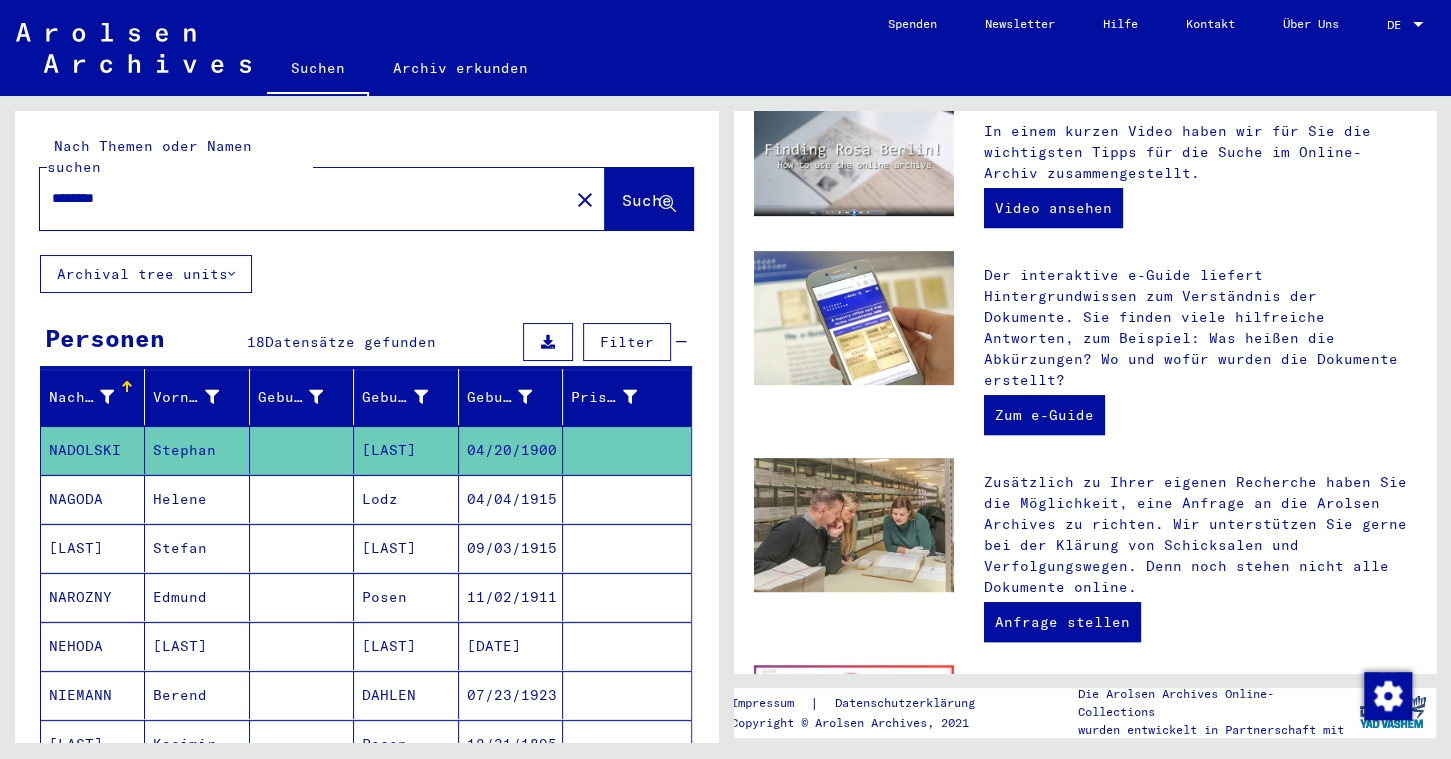 scroll, scrollTop: 0, scrollLeft: 0, axis: both 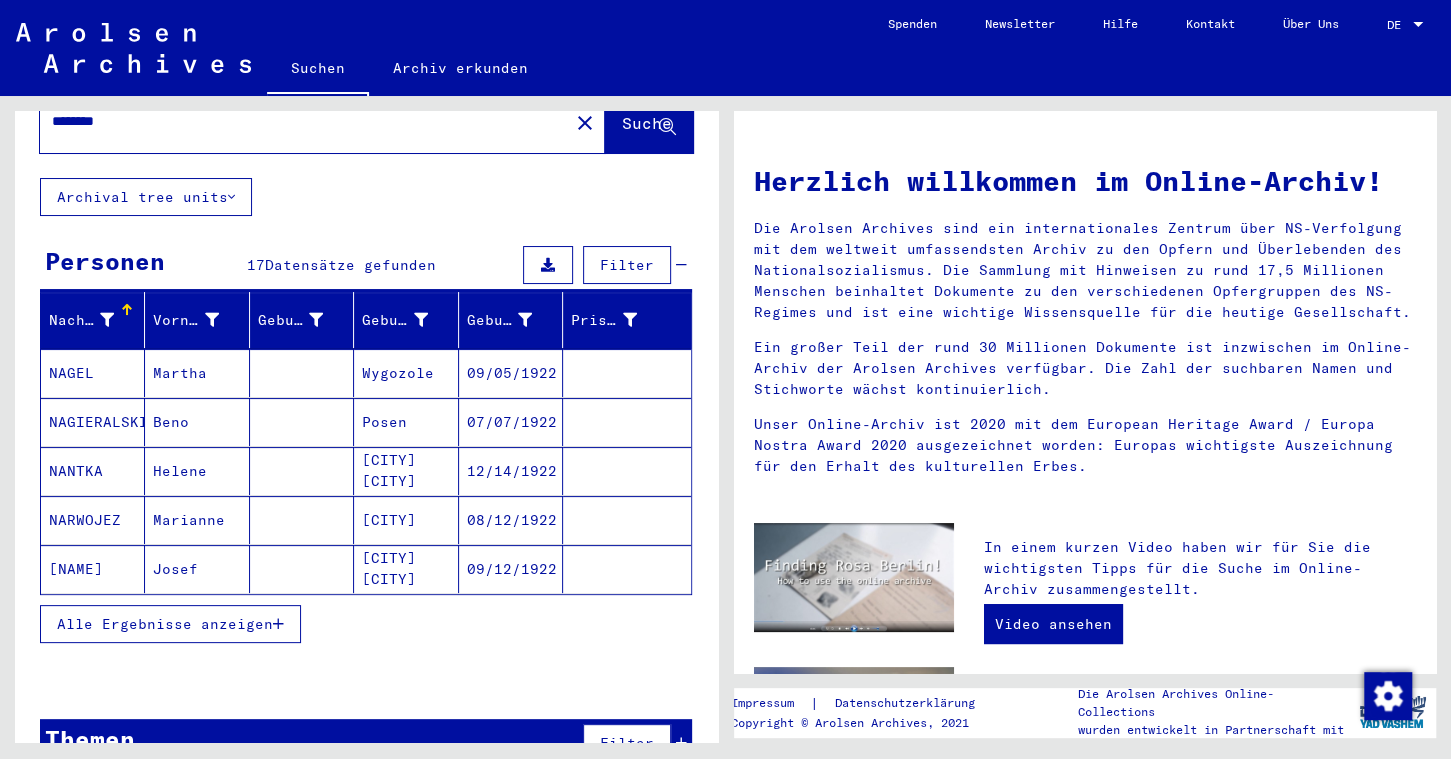 click on "NAGIERALSKI" at bounding box center (93, 471) 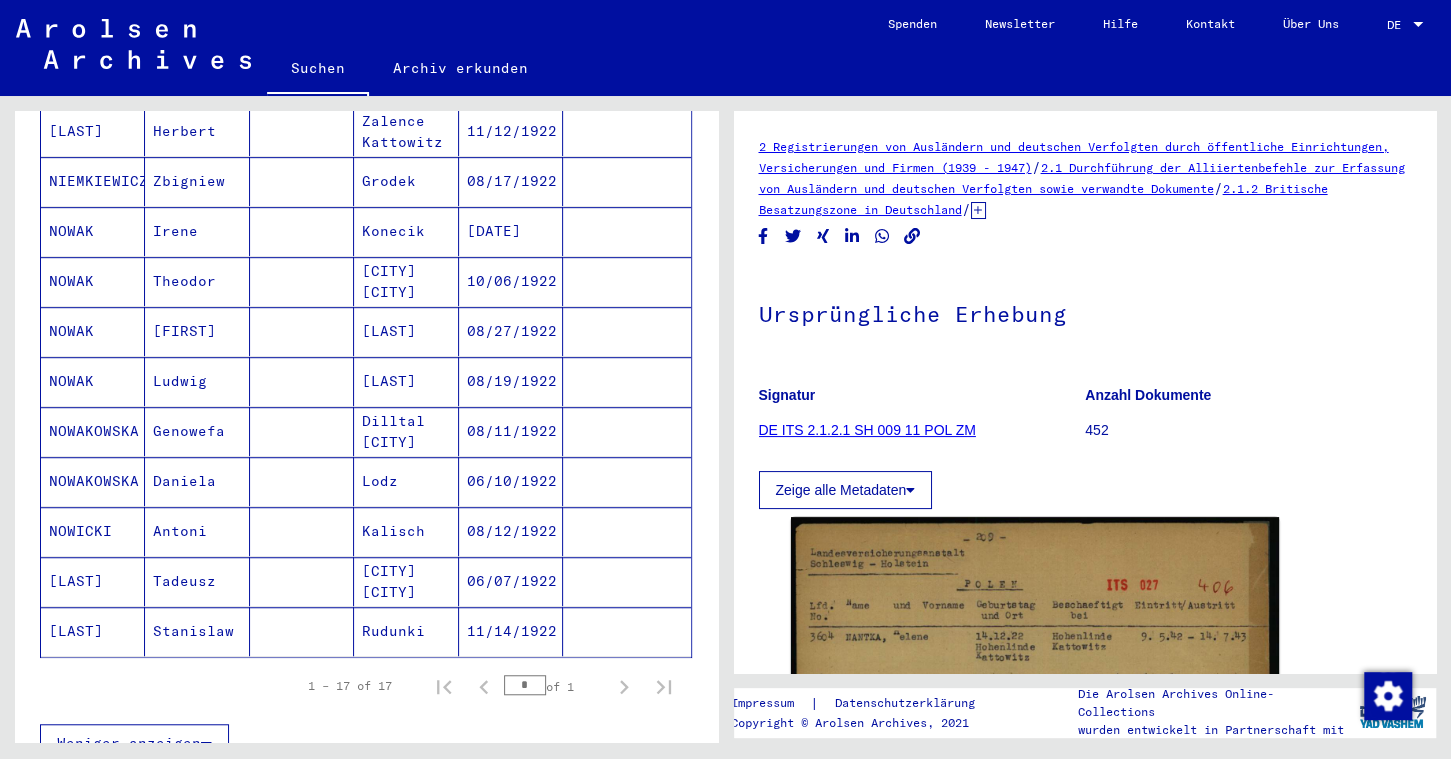 scroll, scrollTop: 620, scrollLeft: 0, axis: vertical 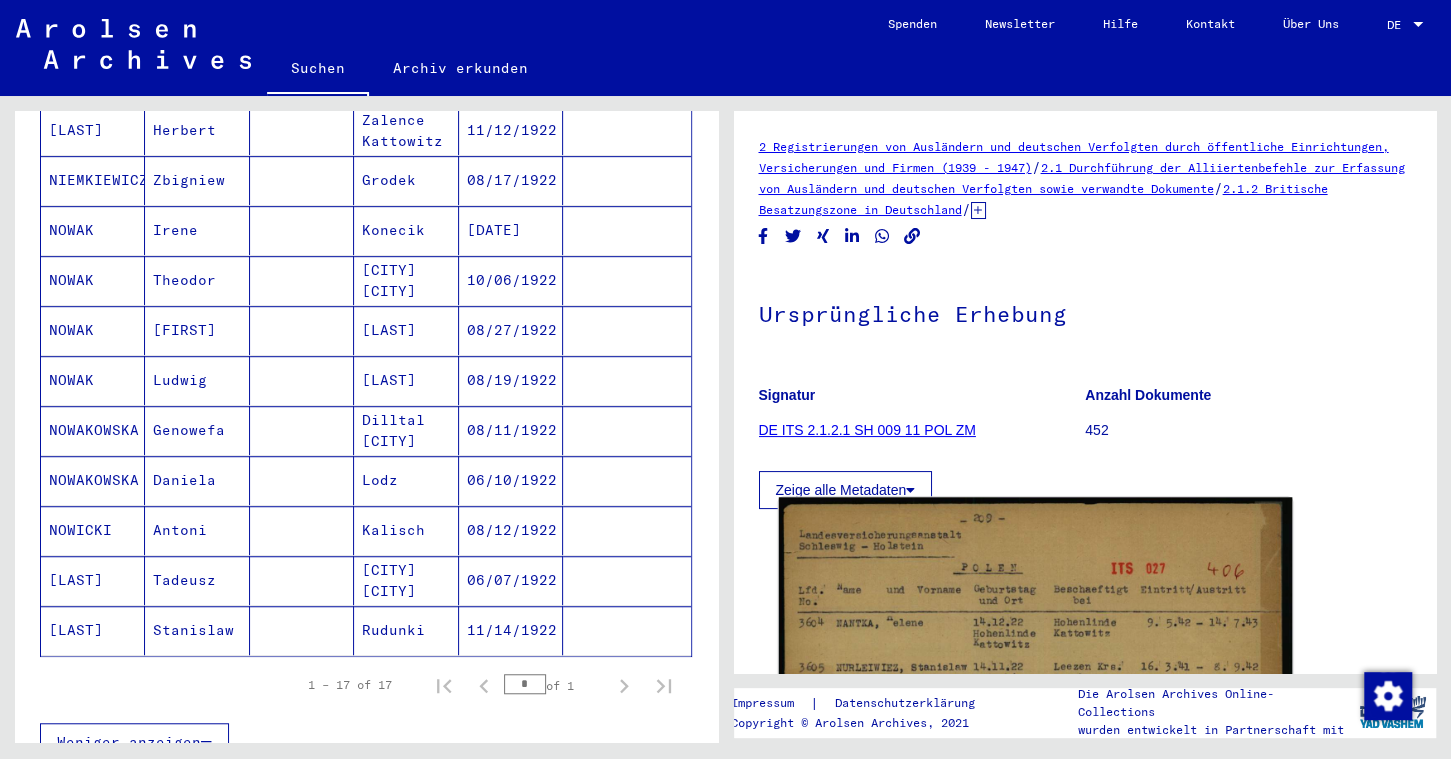 click 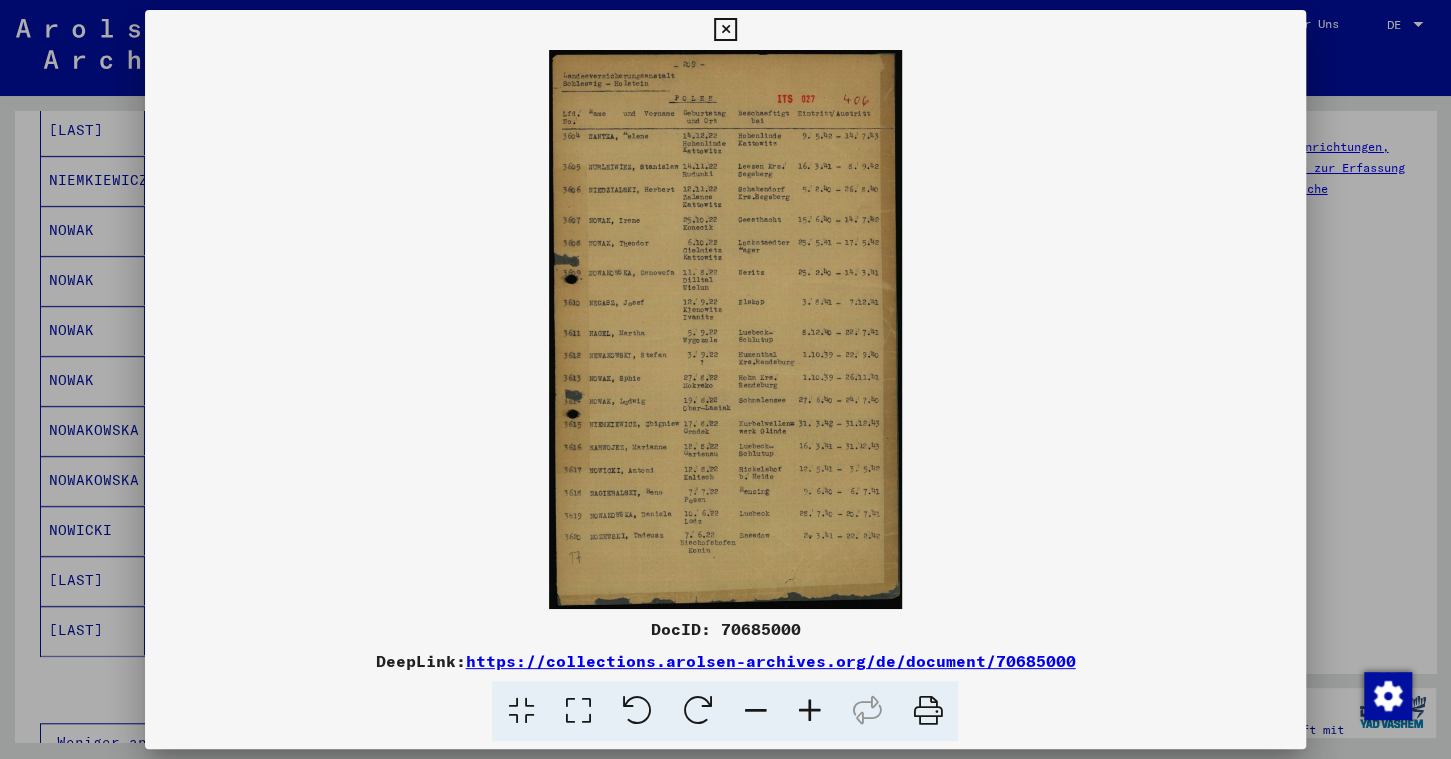 click on "DocID: 70685000" at bounding box center [725, 629] 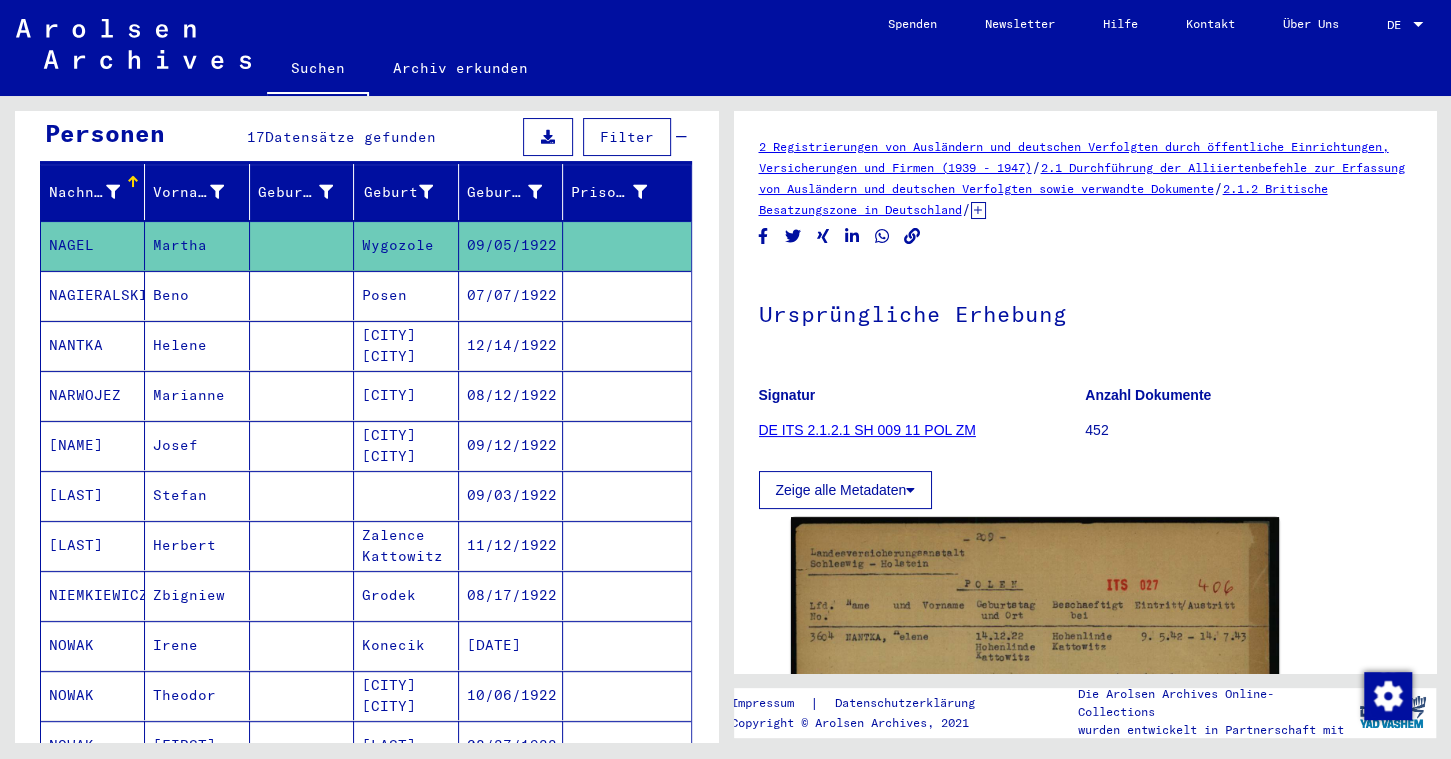 scroll, scrollTop: 0, scrollLeft: 0, axis: both 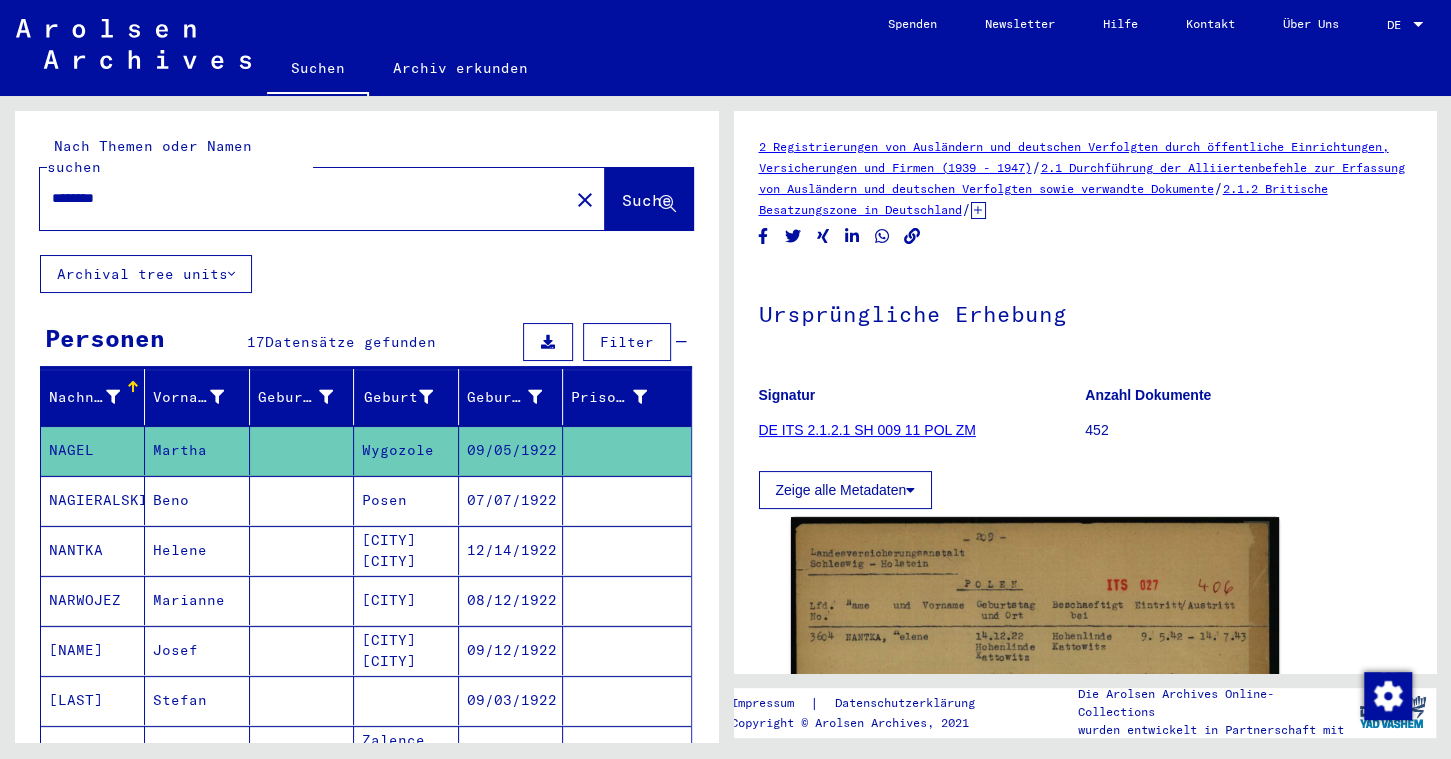 click on "********" at bounding box center (304, 198) 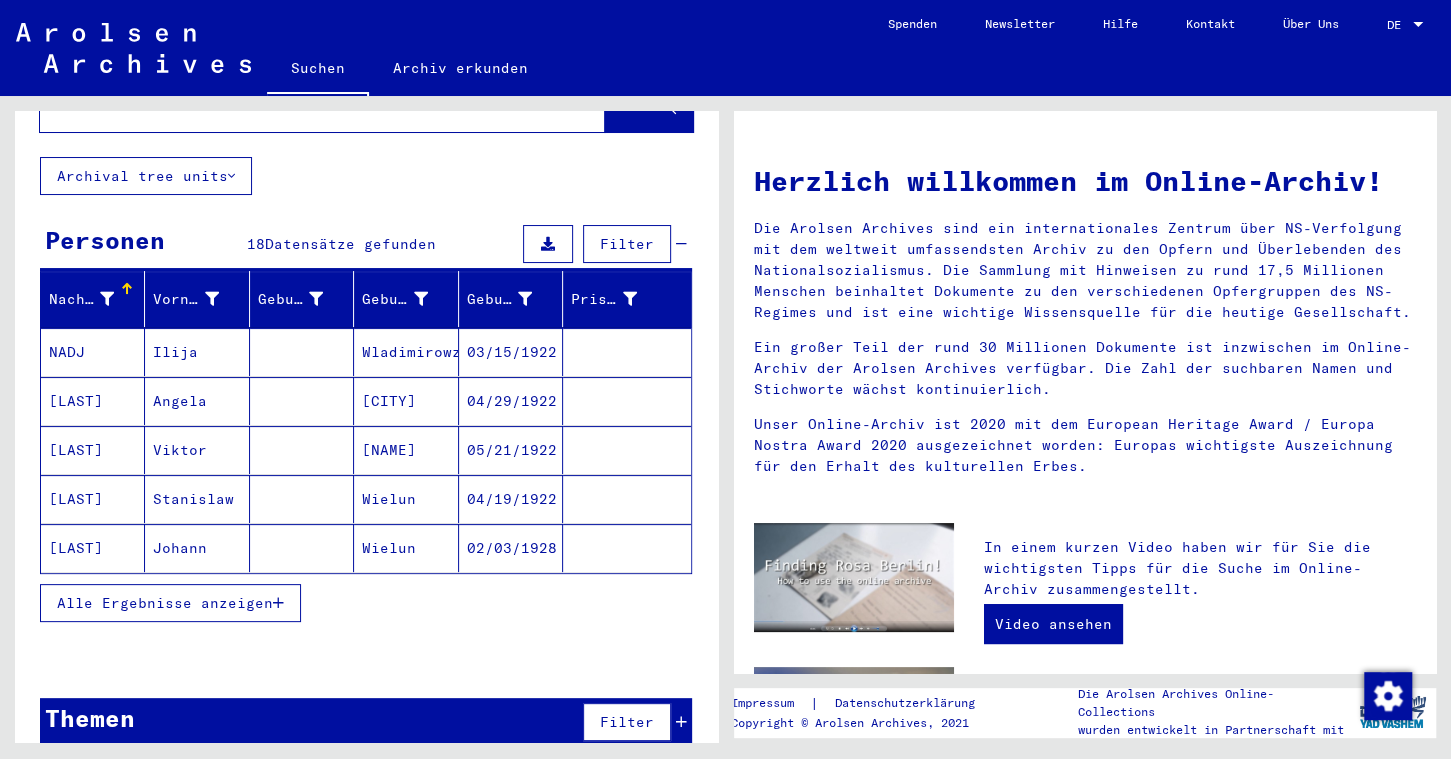 click on "Viktor" at bounding box center (197, 499) 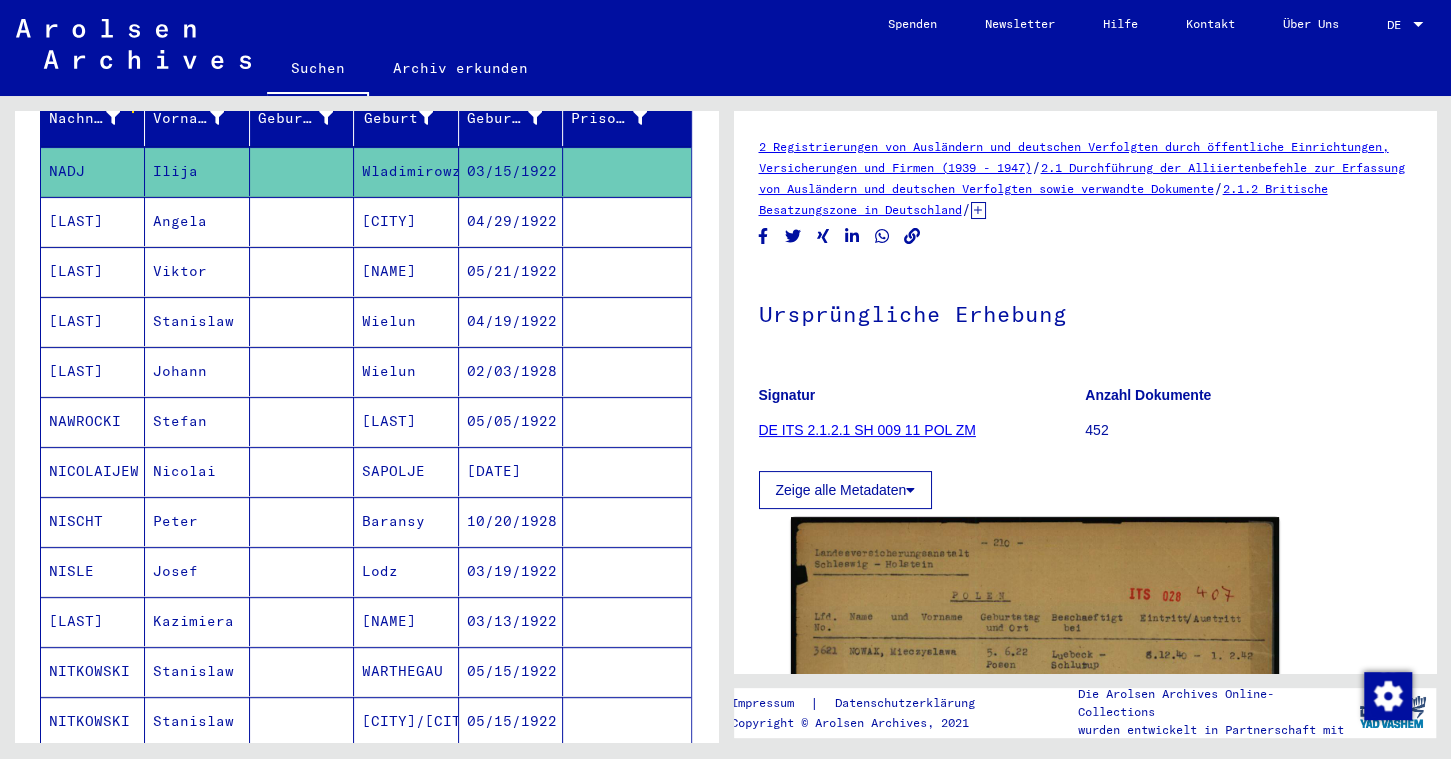 scroll, scrollTop: 322, scrollLeft: 0, axis: vertical 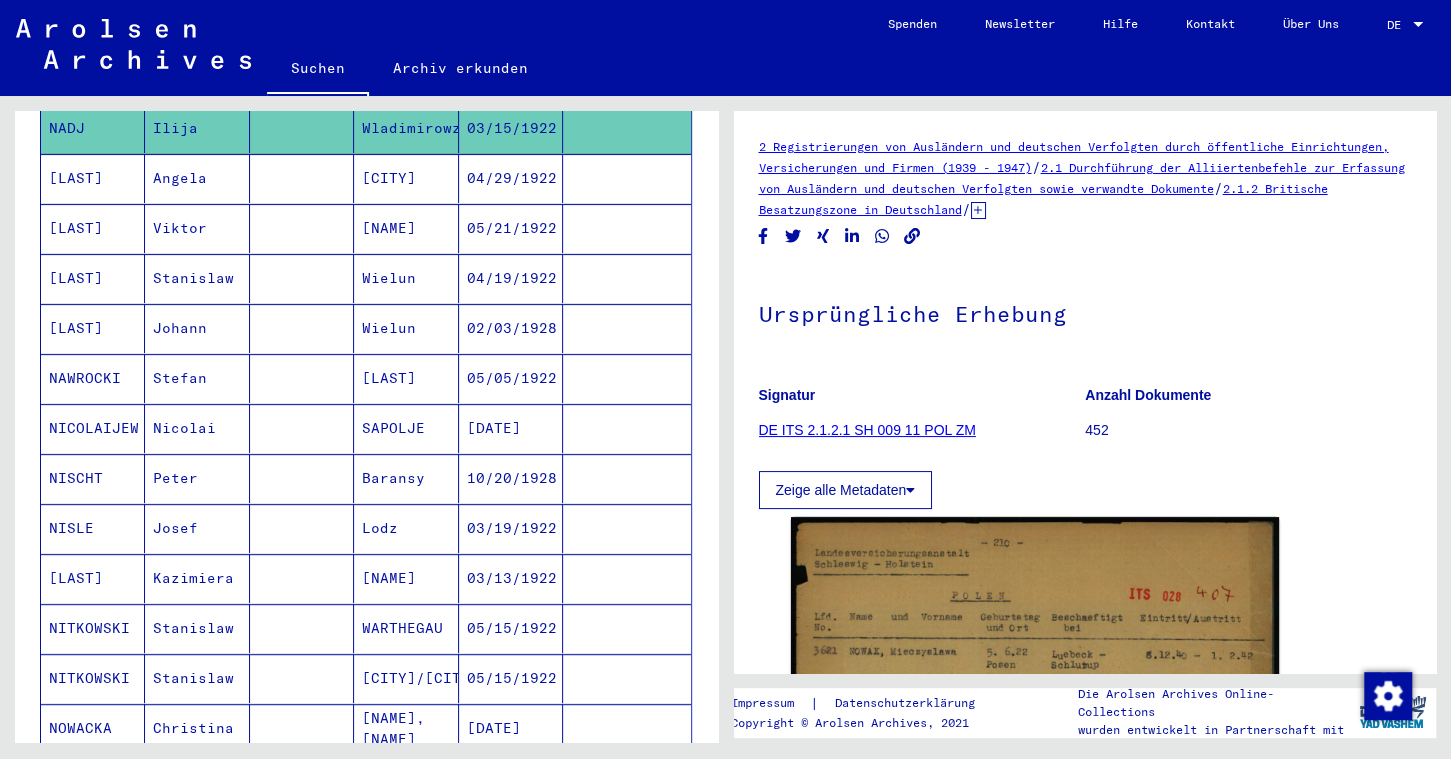 click on "Peter" at bounding box center (197, 528) 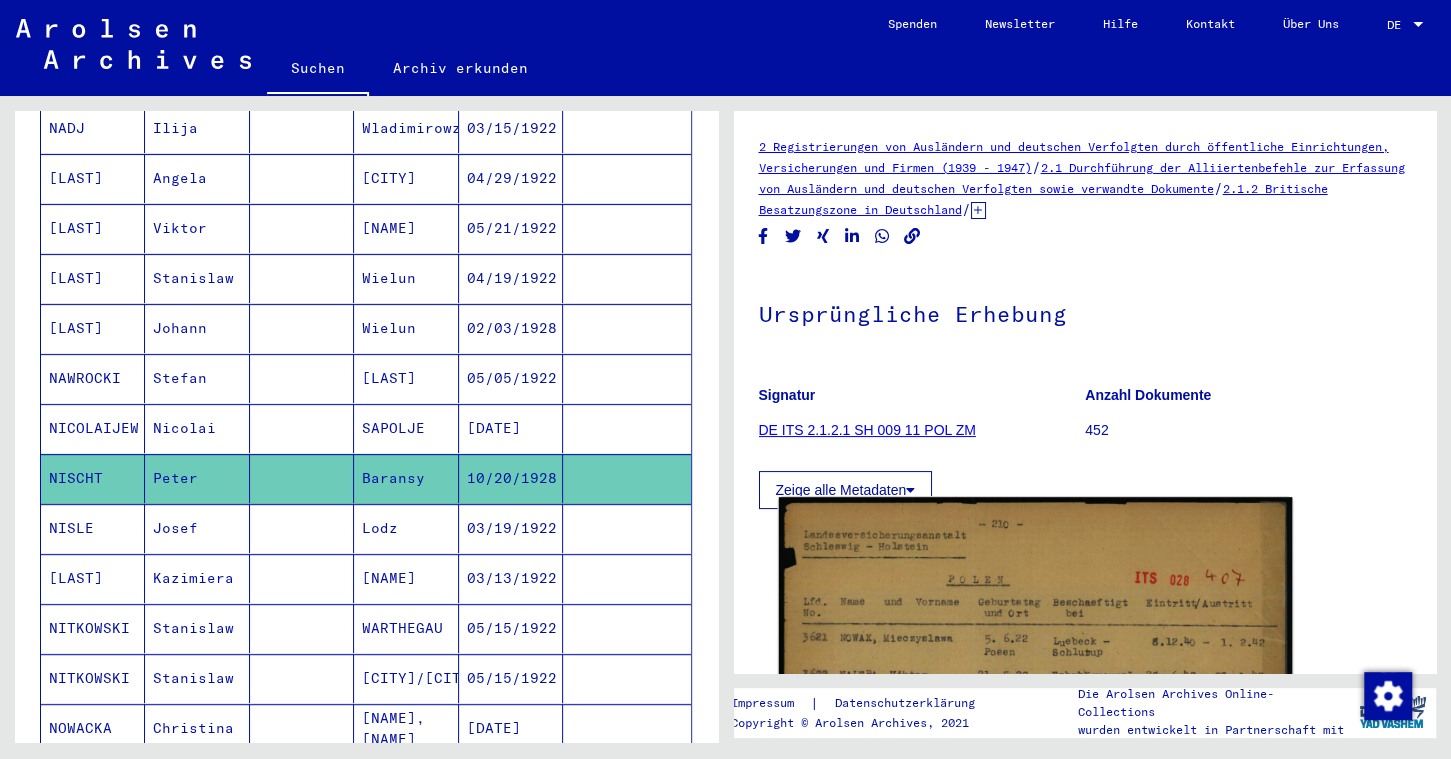 click 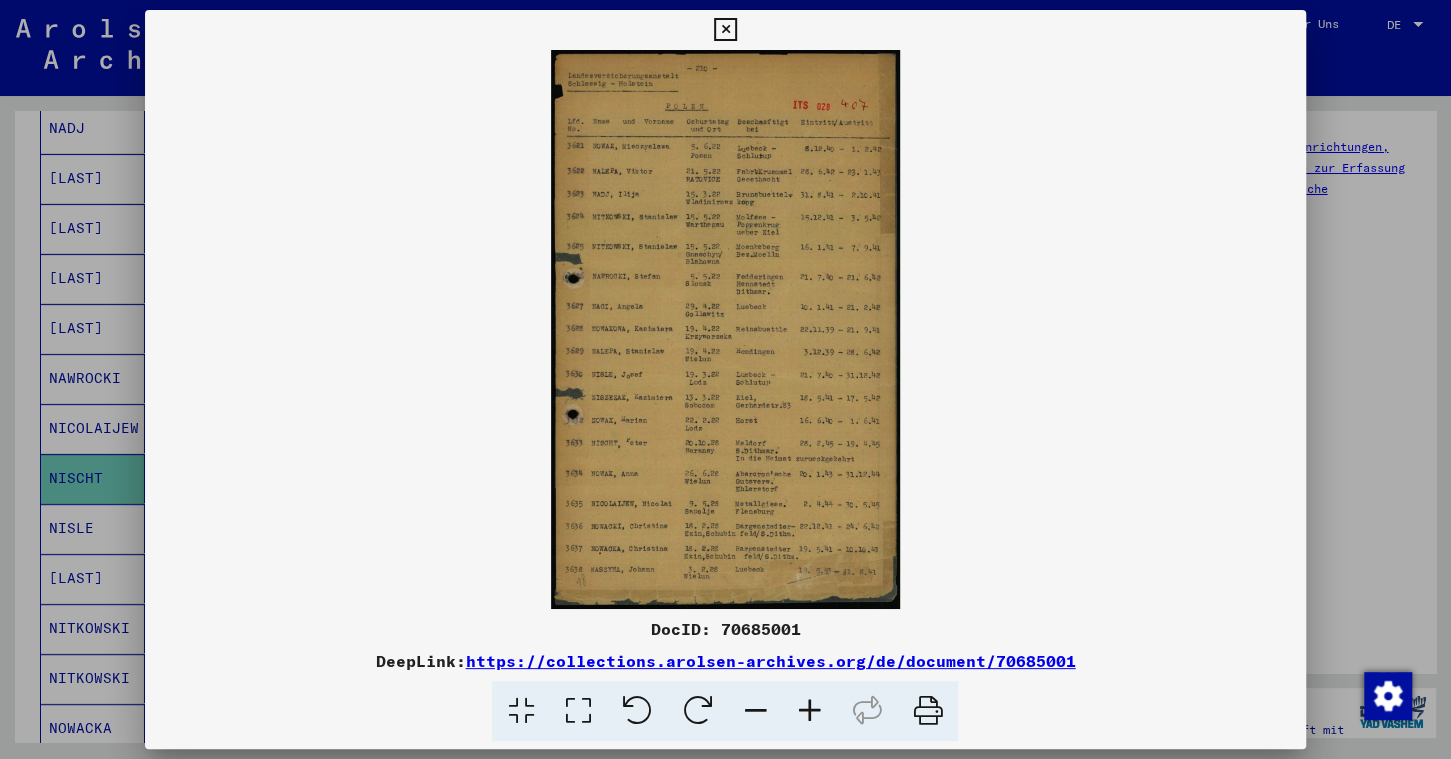 click on "DocID: 70685001" at bounding box center [725, 629] 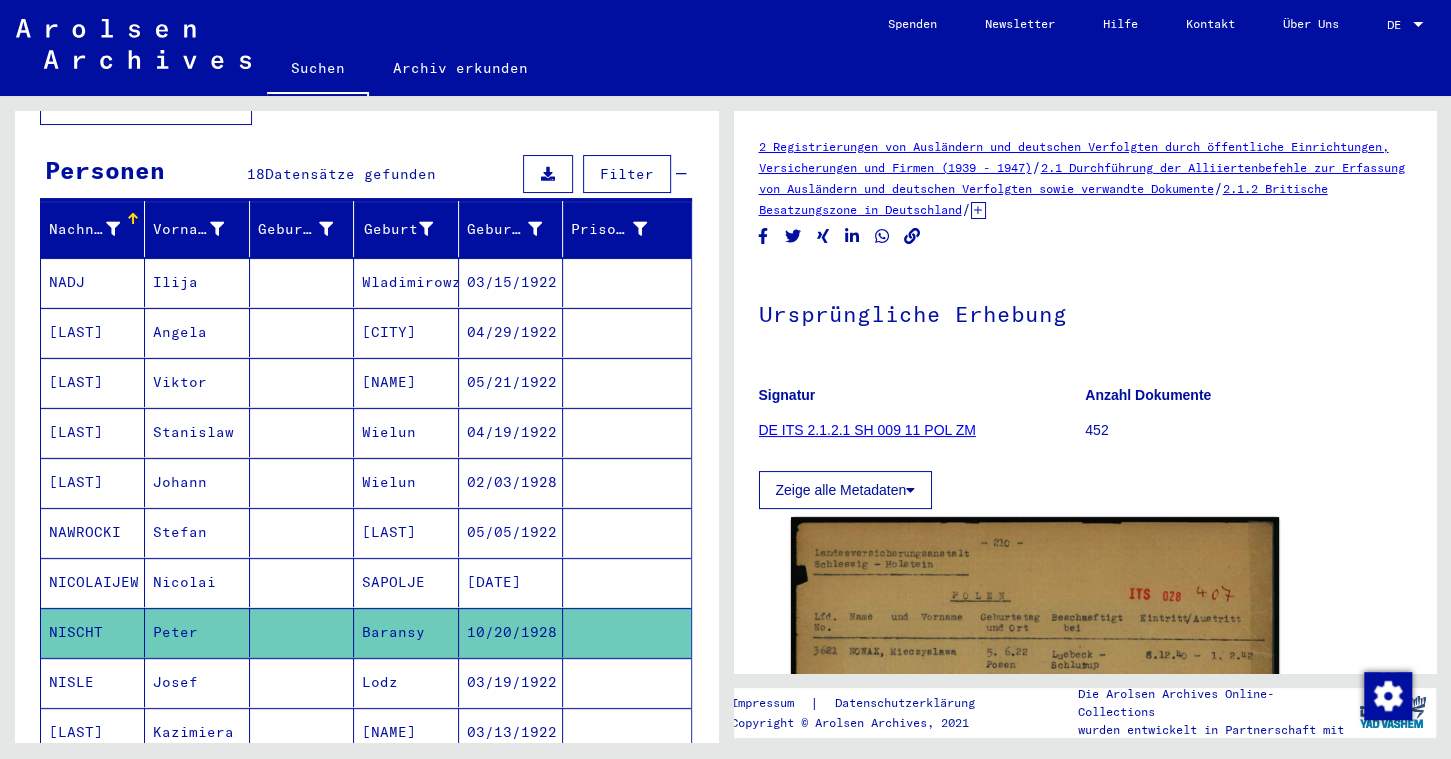scroll, scrollTop: 0, scrollLeft: 0, axis: both 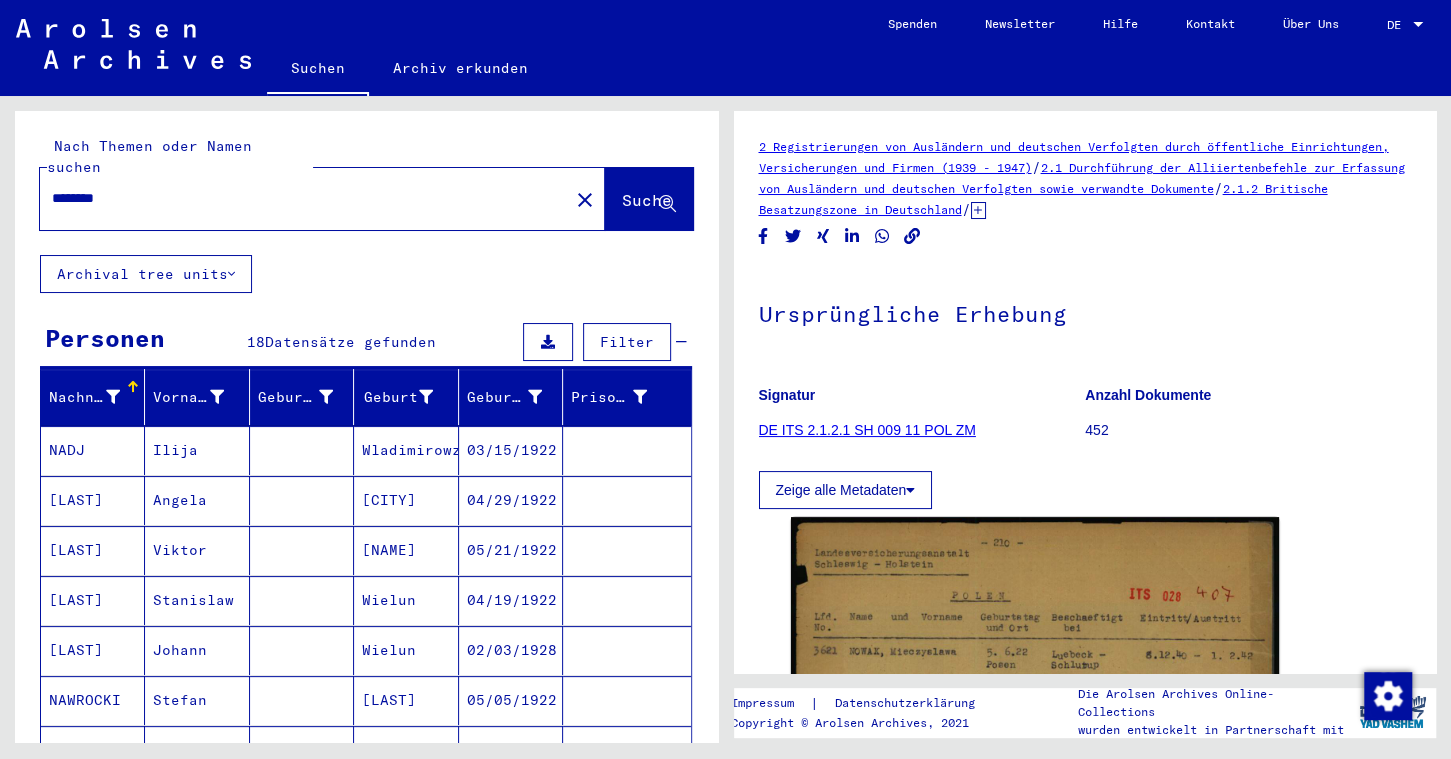 click on "********" at bounding box center [304, 198] 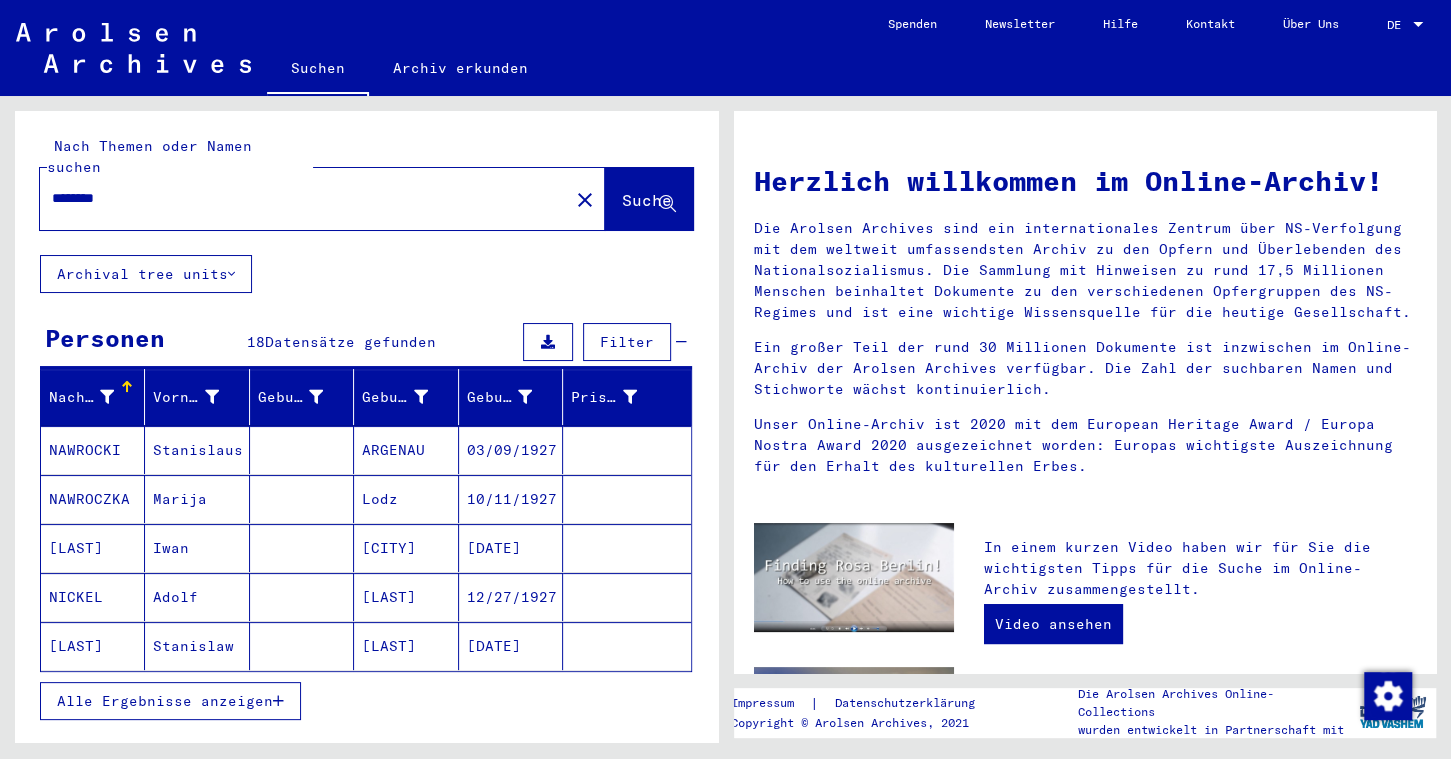 click on "Marija" at bounding box center [197, 548] 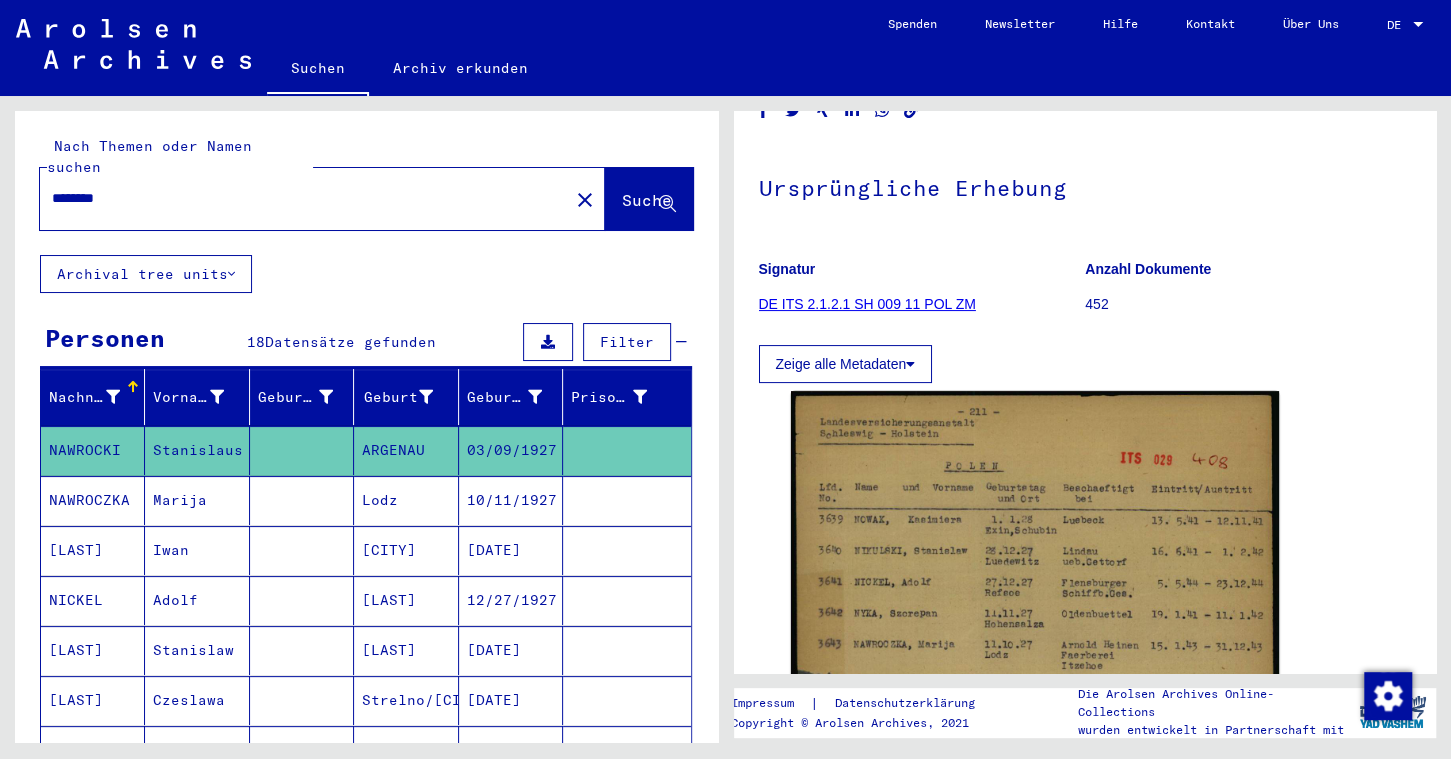 scroll, scrollTop: 295, scrollLeft: 0, axis: vertical 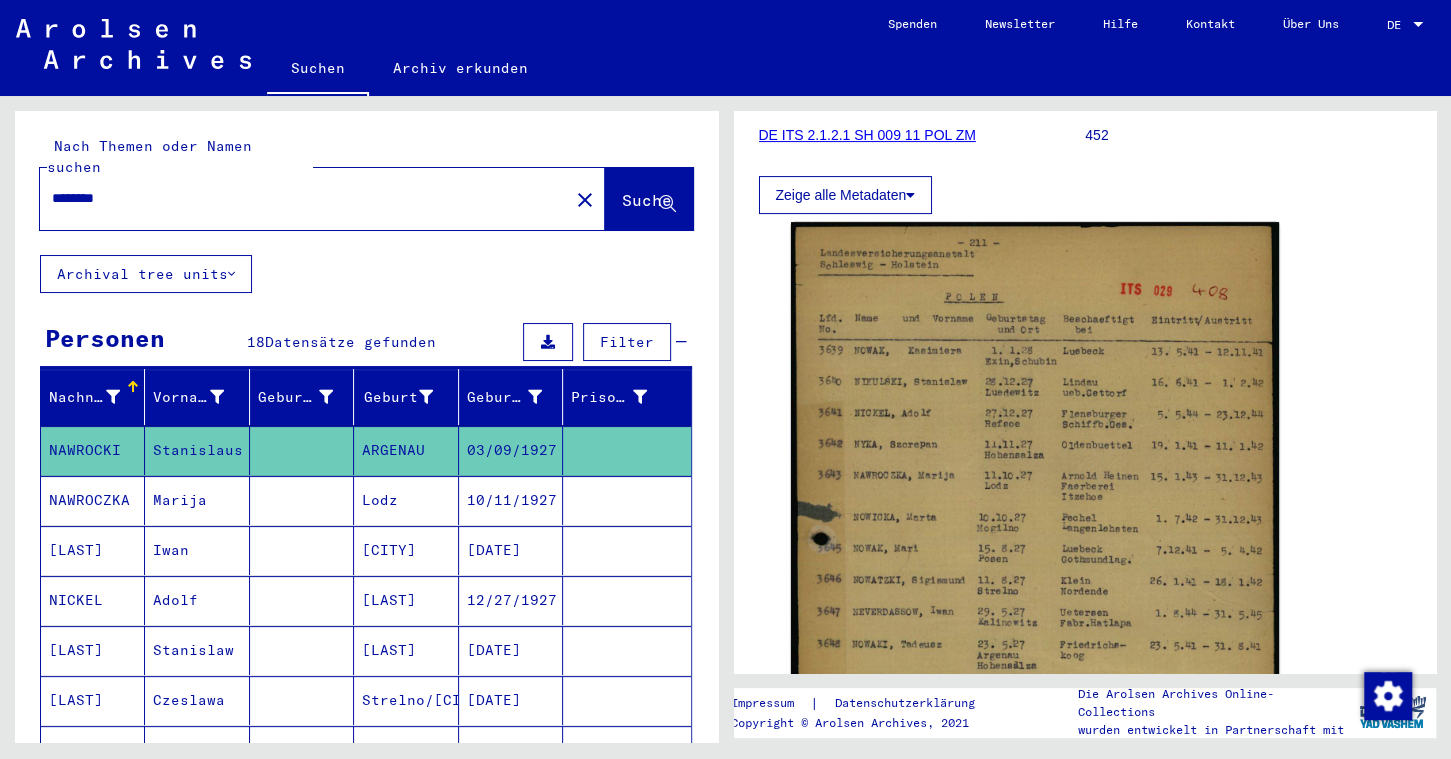click 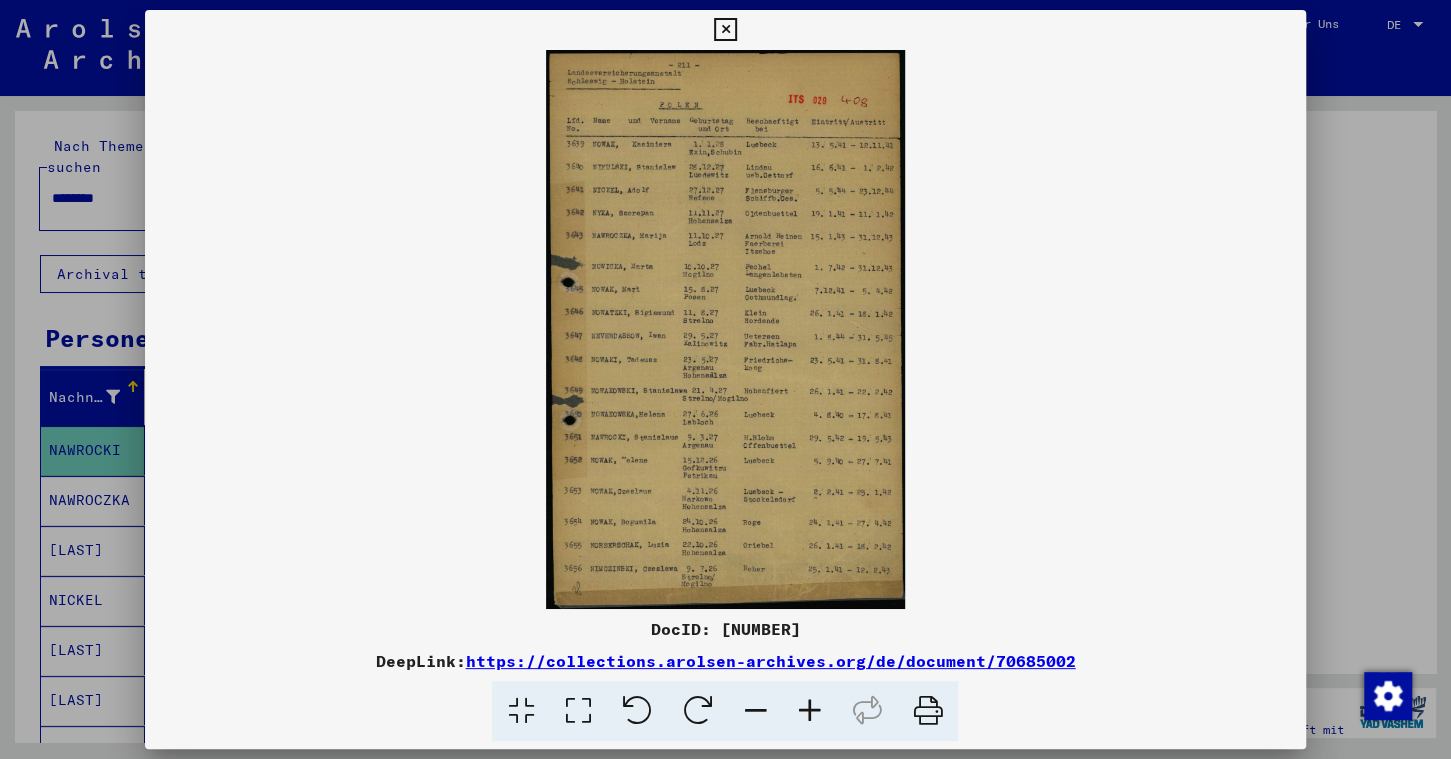 click on "DocID: [NUMBER]" at bounding box center [725, 629] 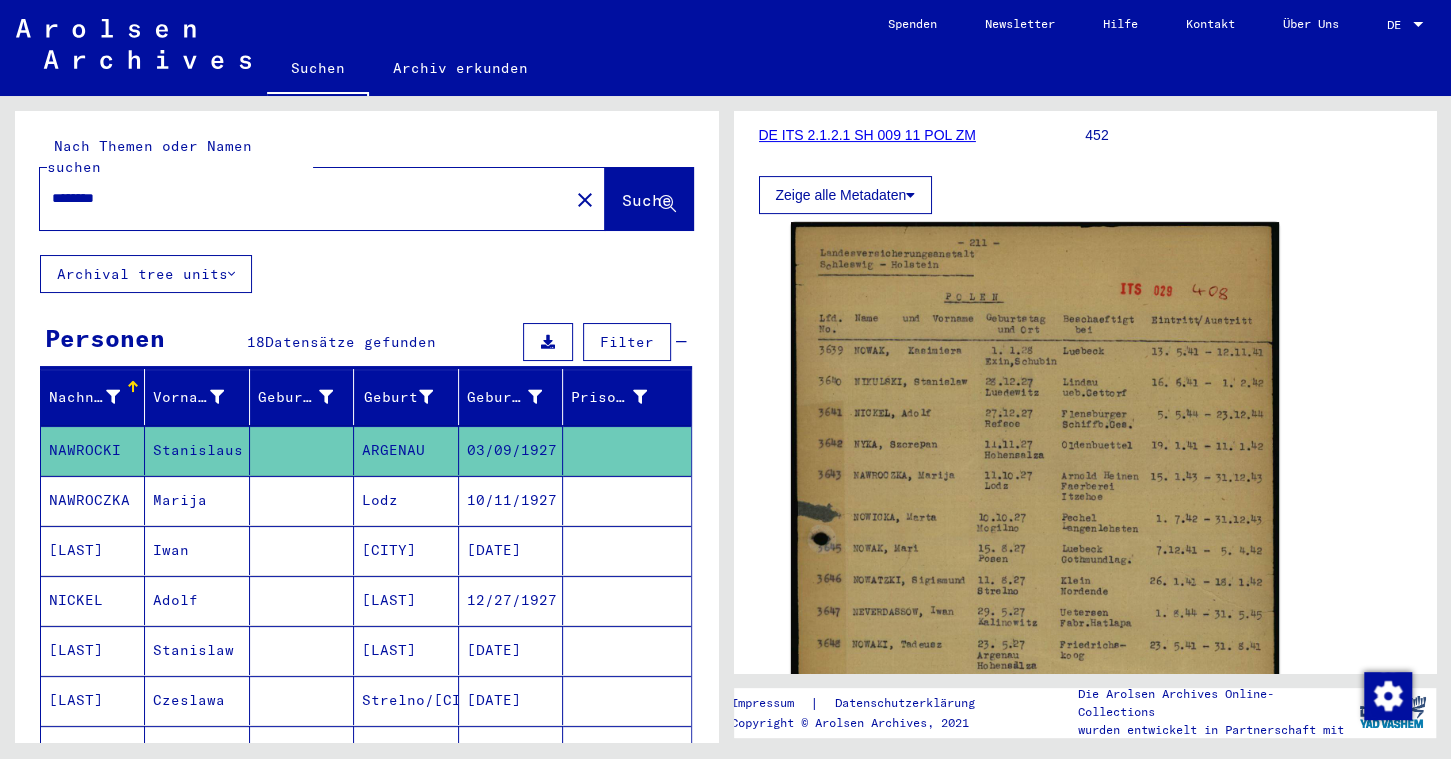 click on "********" at bounding box center [304, 198] 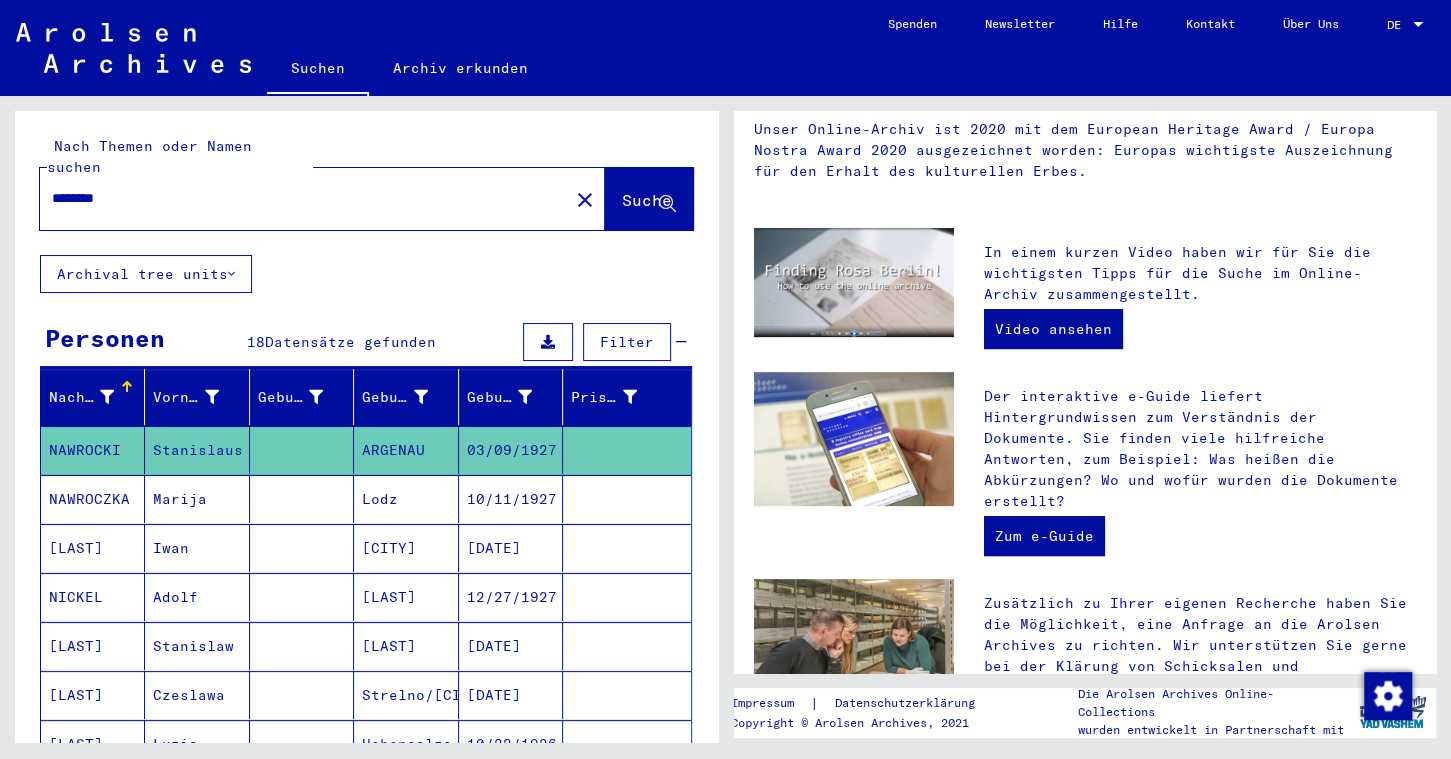 scroll, scrollTop: 0, scrollLeft: 0, axis: both 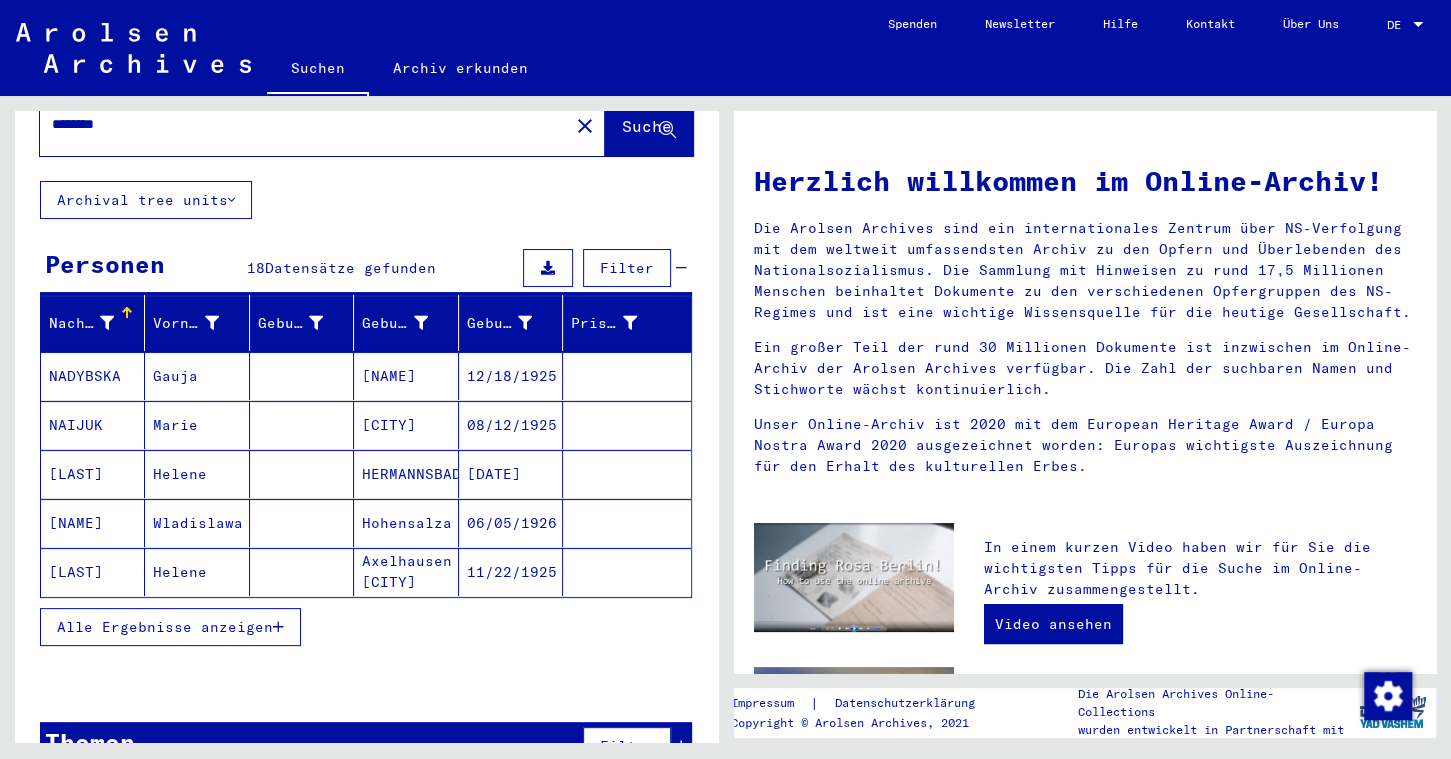 click on "Helene" at bounding box center (197, 523) 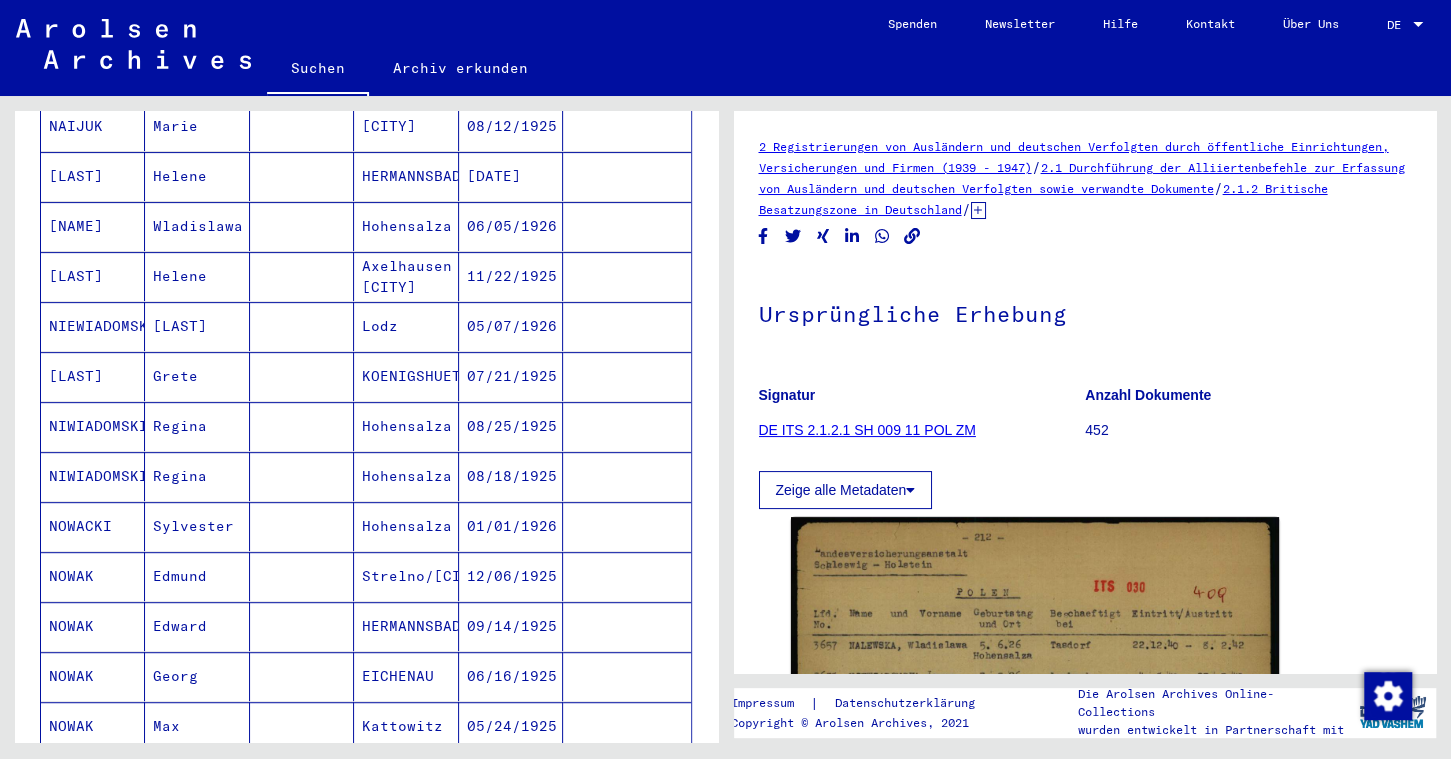 scroll, scrollTop: 411, scrollLeft: 0, axis: vertical 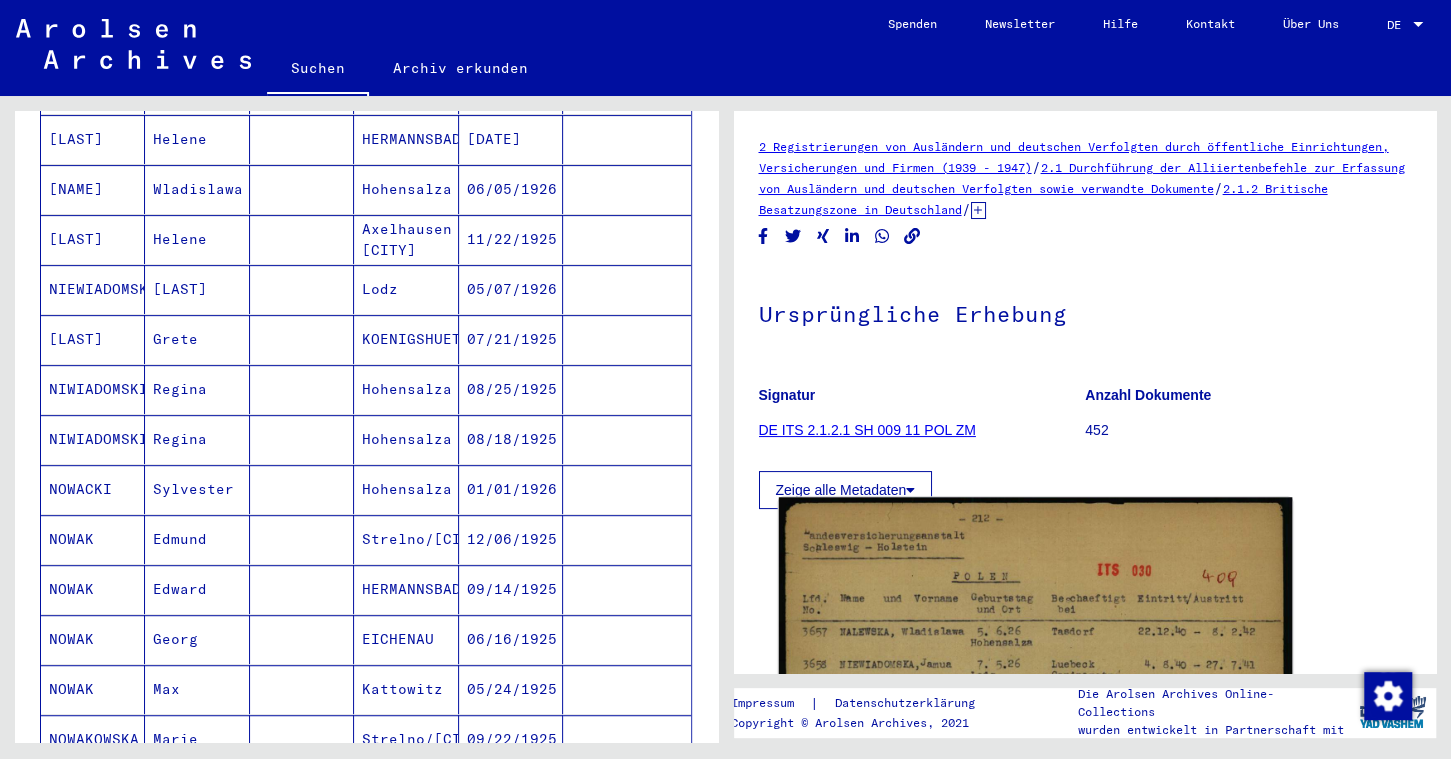 click 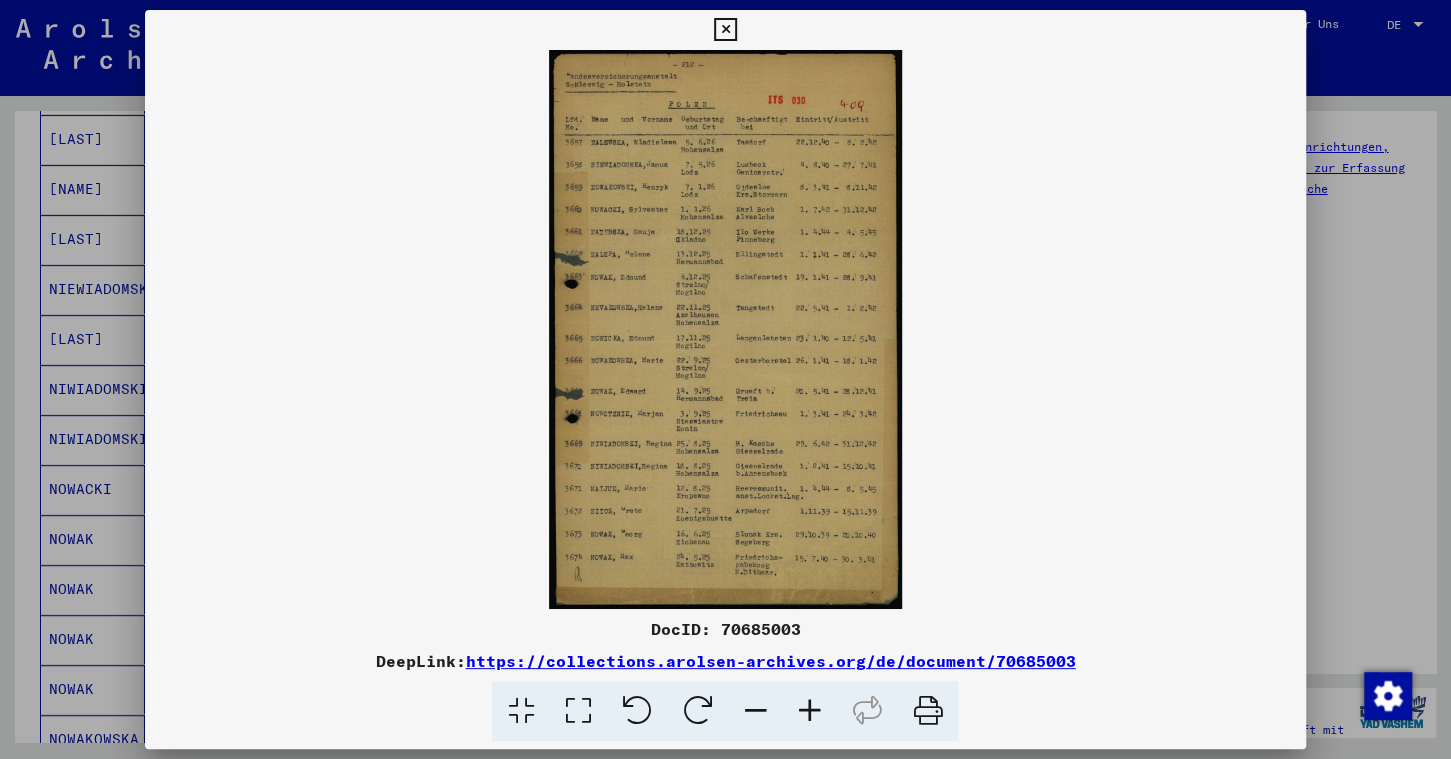 click on "DocID: 70685003" at bounding box center [725, 629] 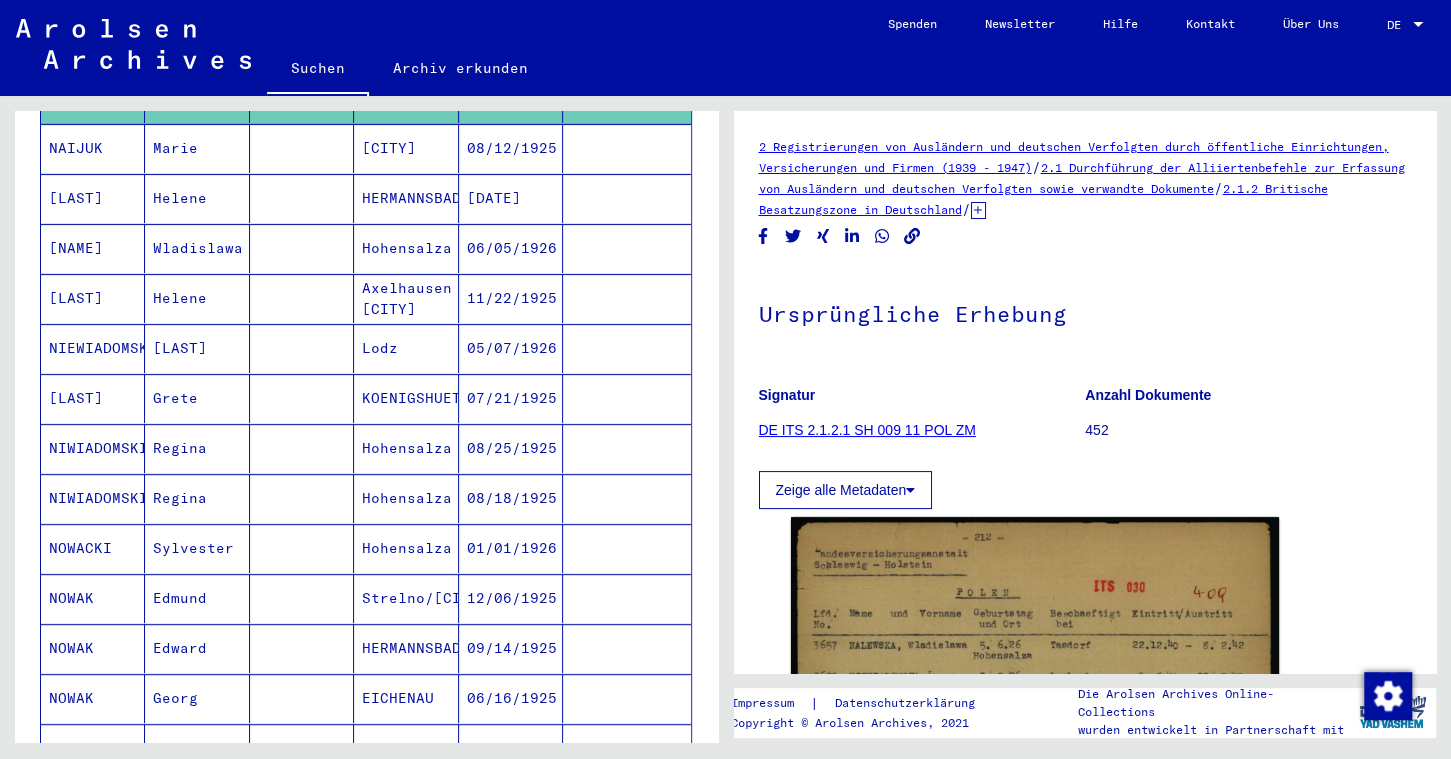 scroll, scrollTop: 308, scrollLeft: 0, axis: vertical 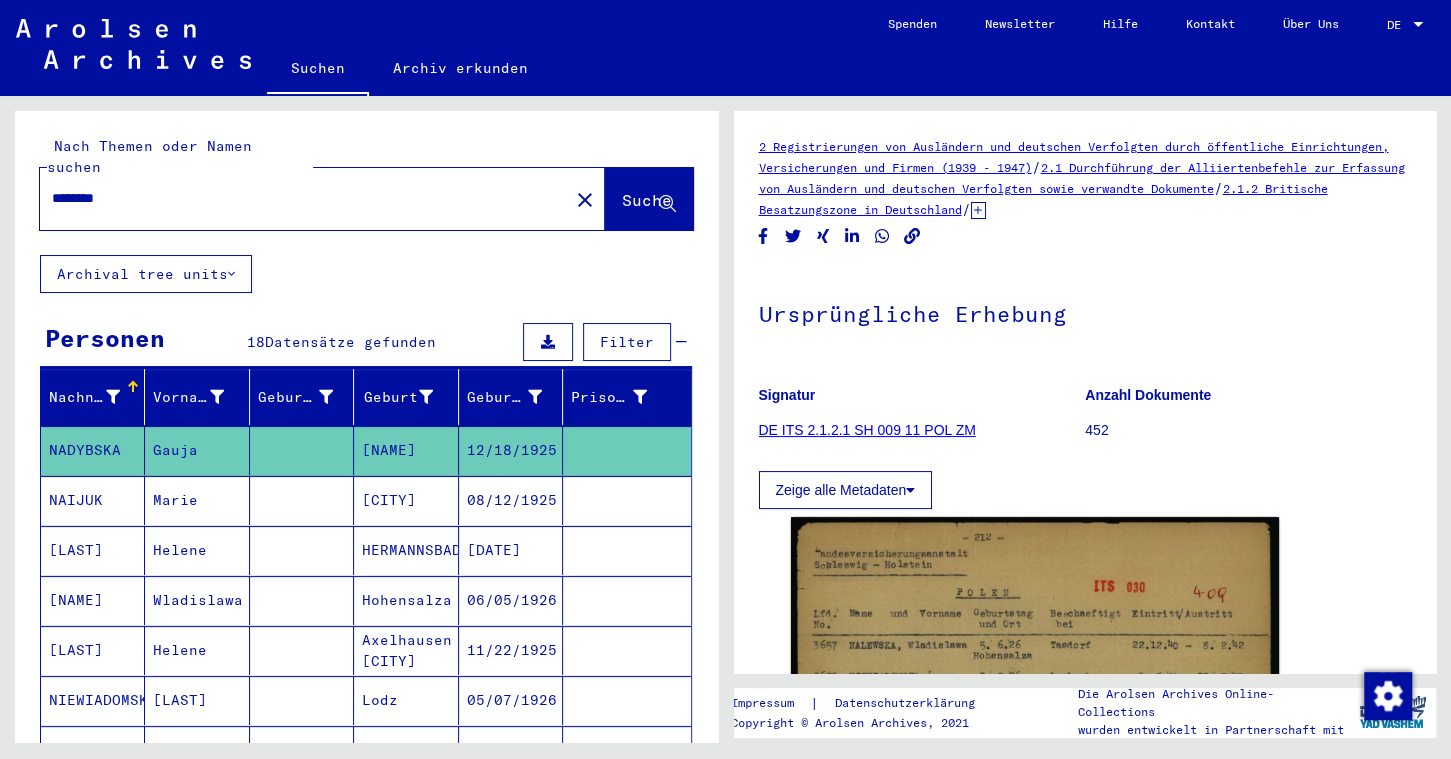 drag, startPoint x: 123, startPoint y: 180, endPoint x: 45, endPoint y: 177, distance: 78.05767 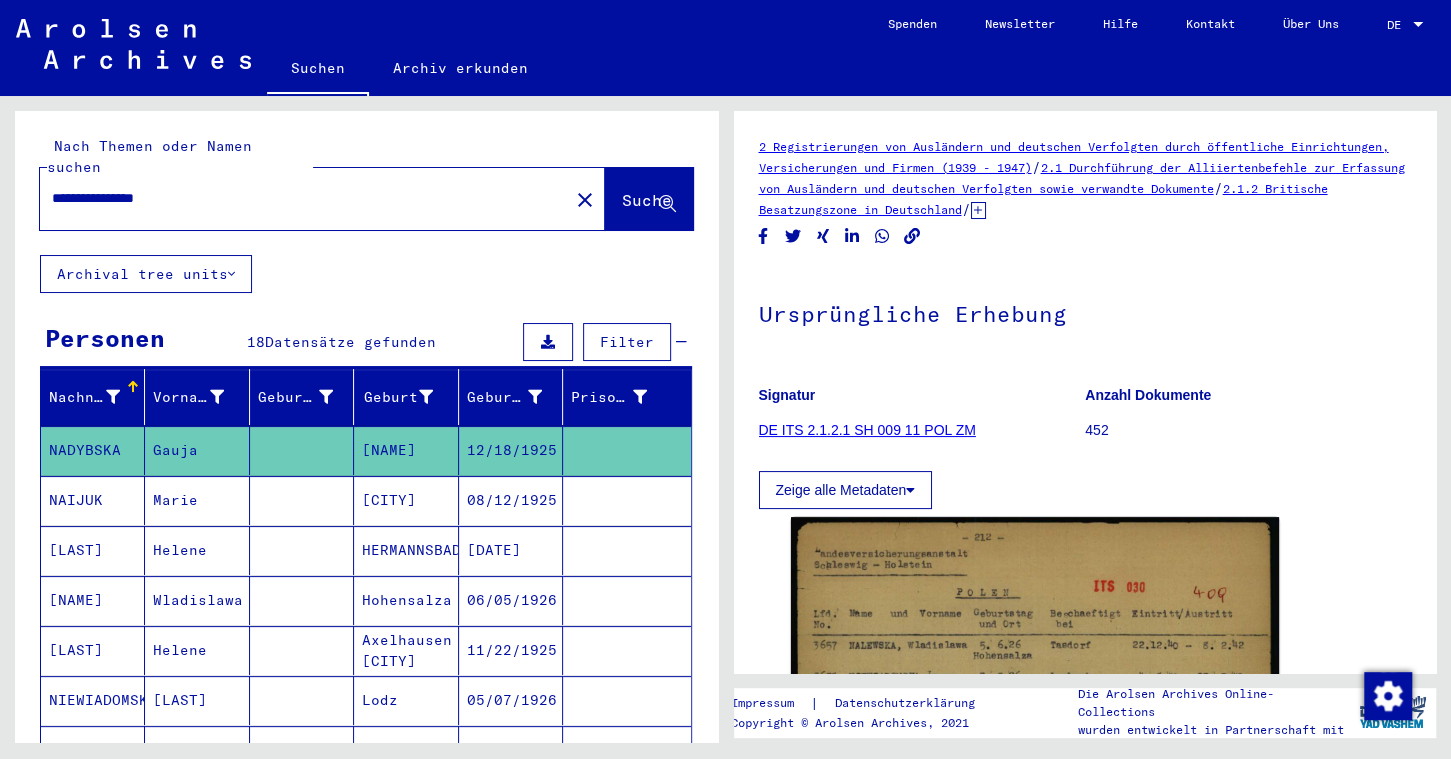 type on "**********" 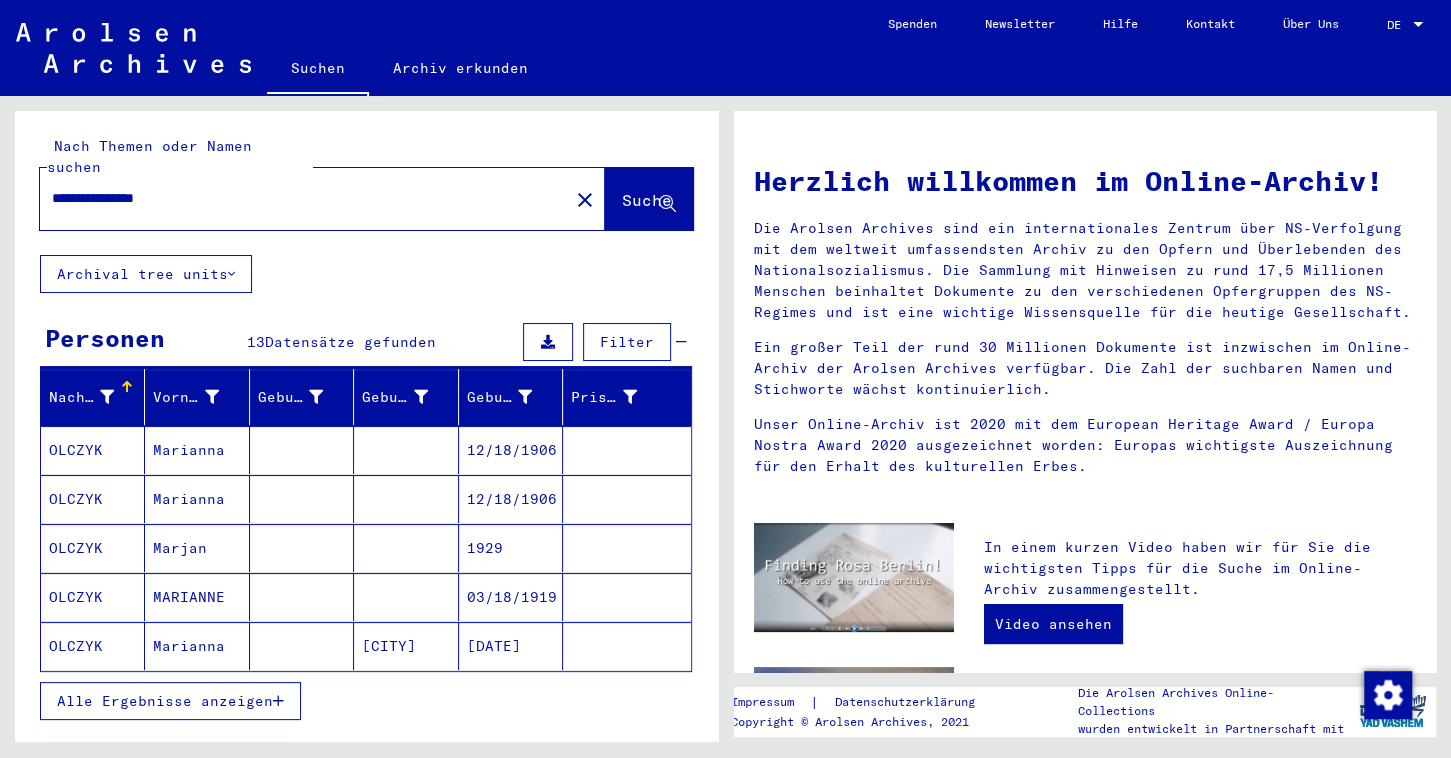 click on "Marianna" at bounding box center [197, 499] 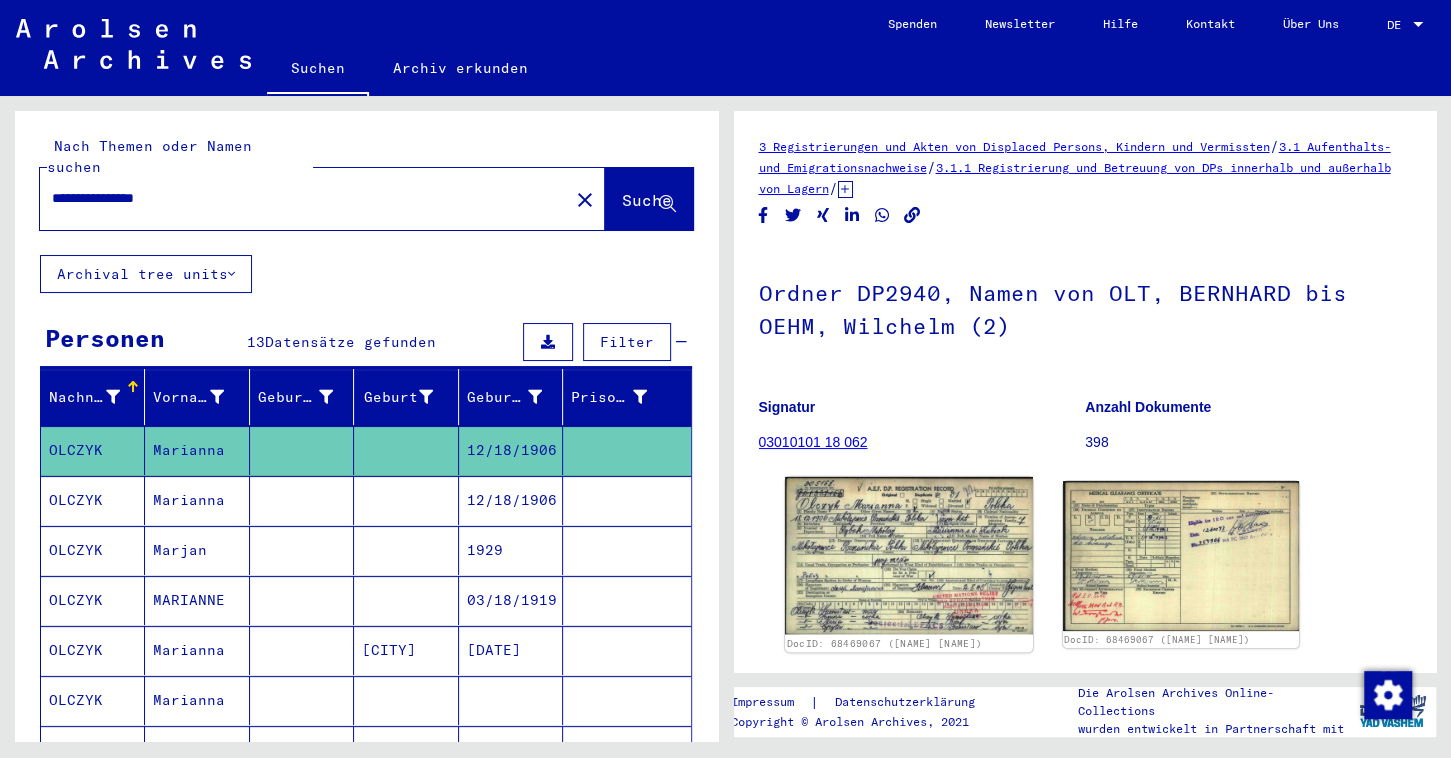 click 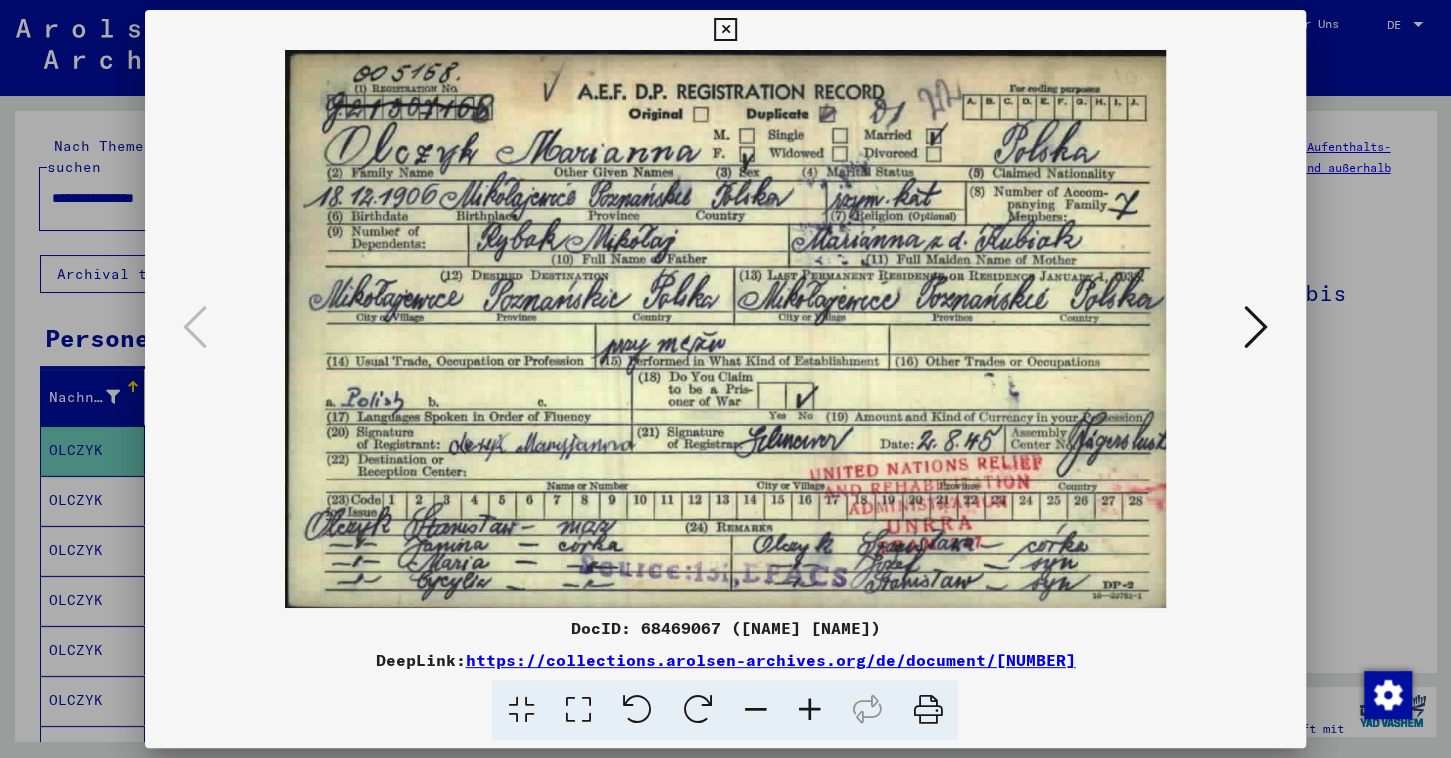 click on "DocID: 68469067 ([NAME] [NAME])" at bounding box center (725, 628) 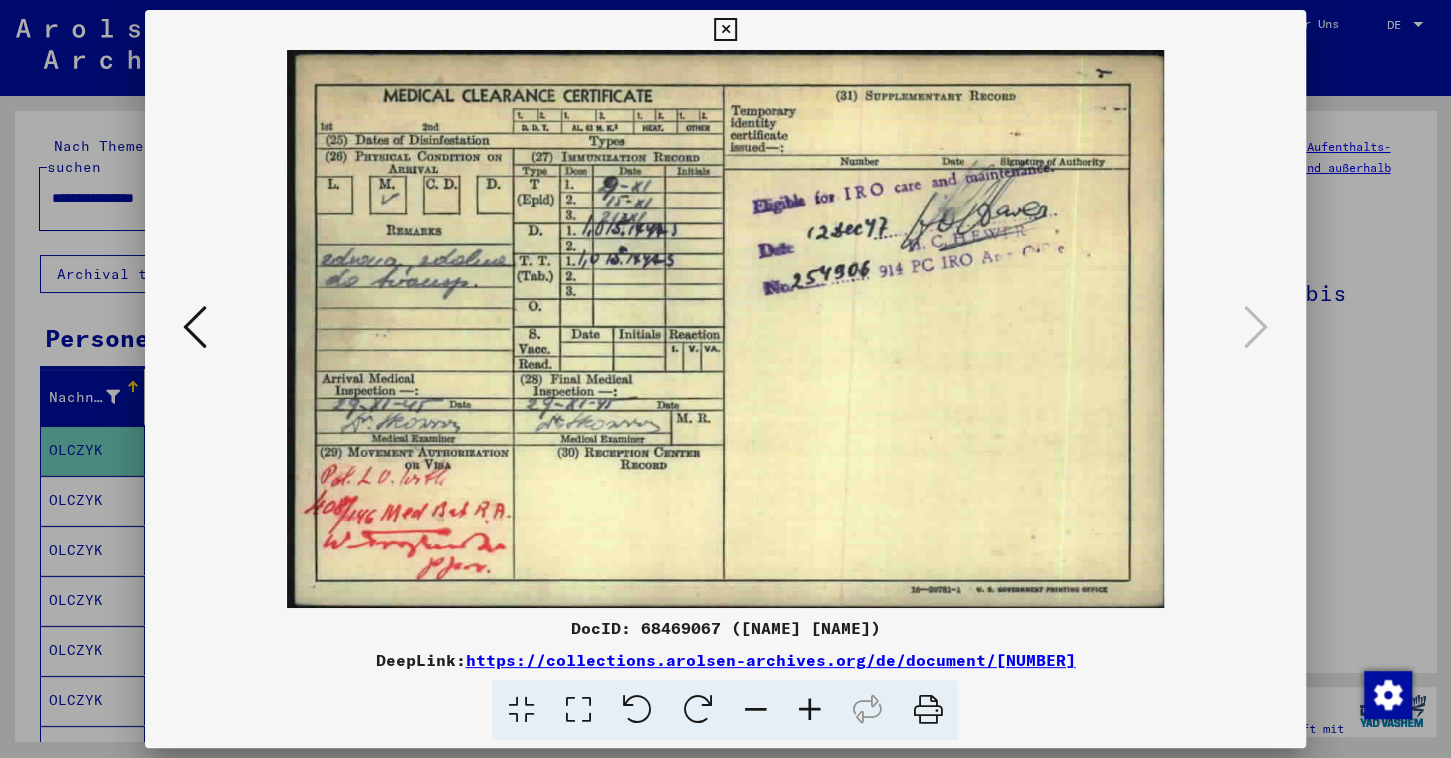 click at bounding box center [725, 30] 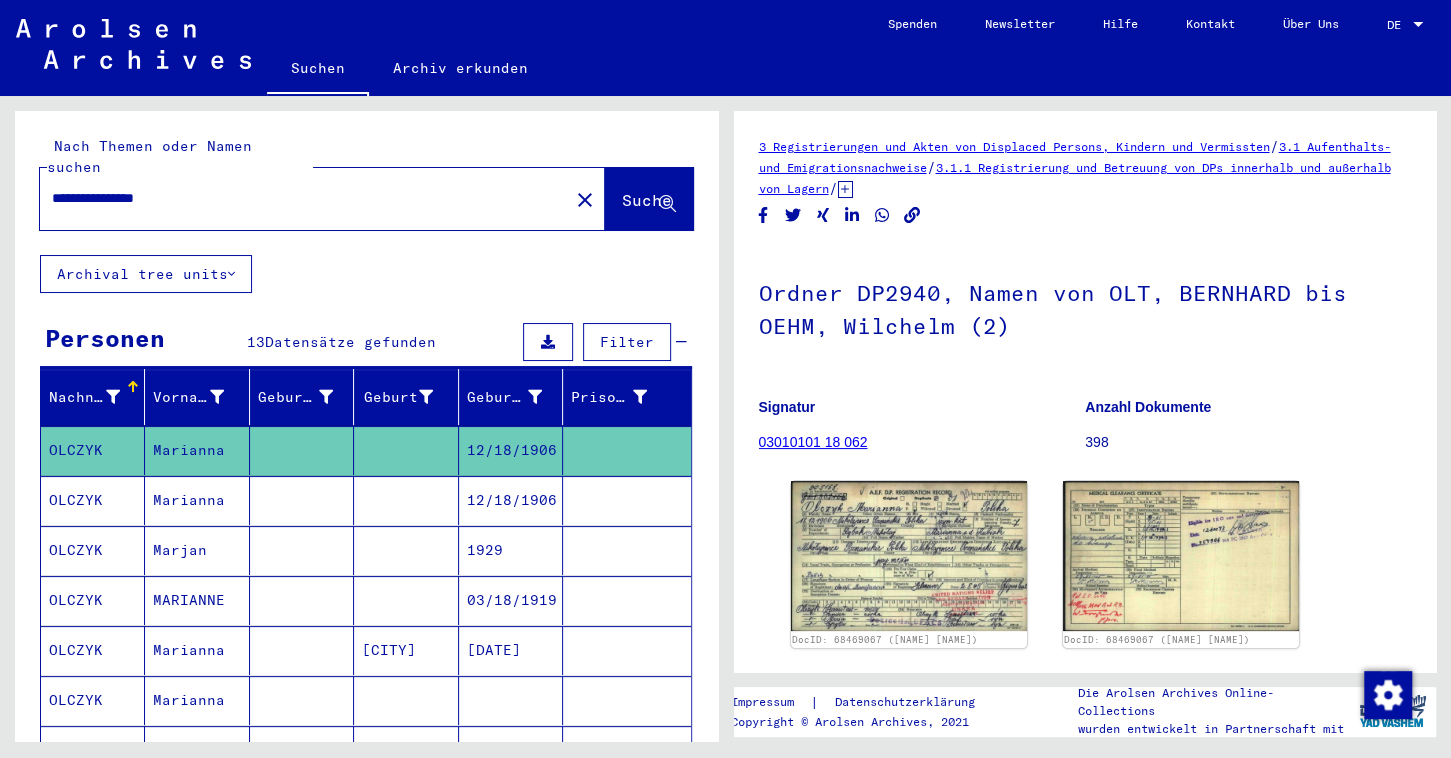 click on "Marianna" at bounding box center [197, 550] 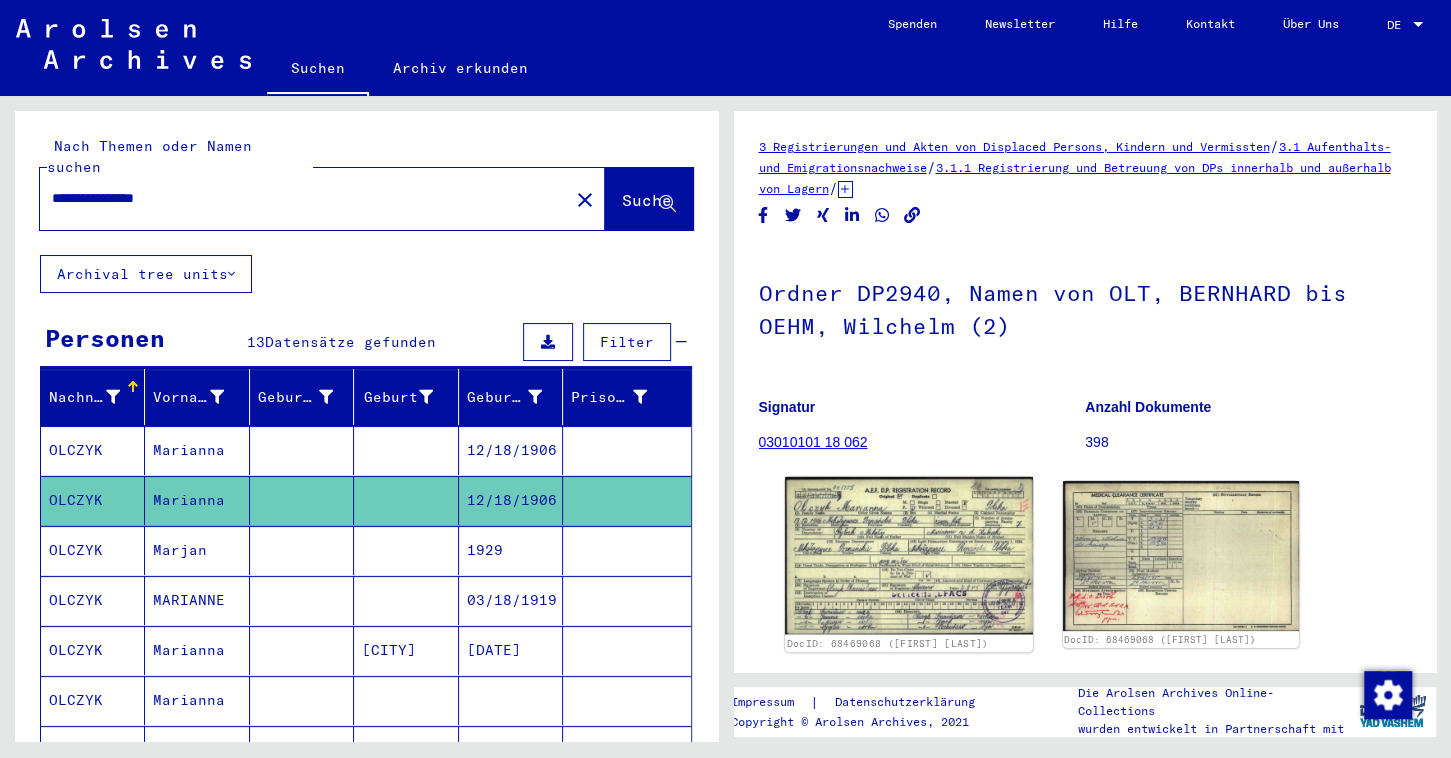 click 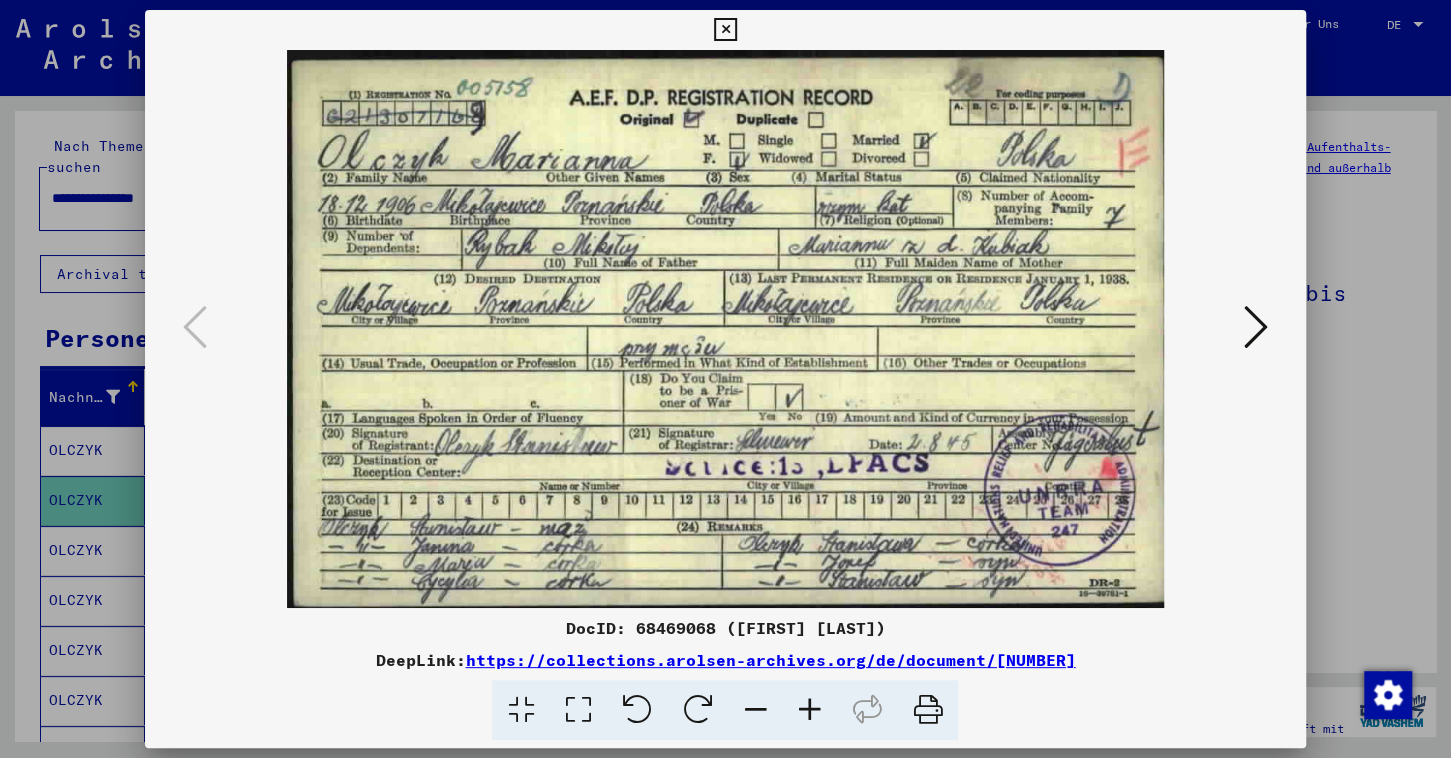 click on "DocID: 68469068 ([FIRST] [LAST])" at bounding box center [725, 628] 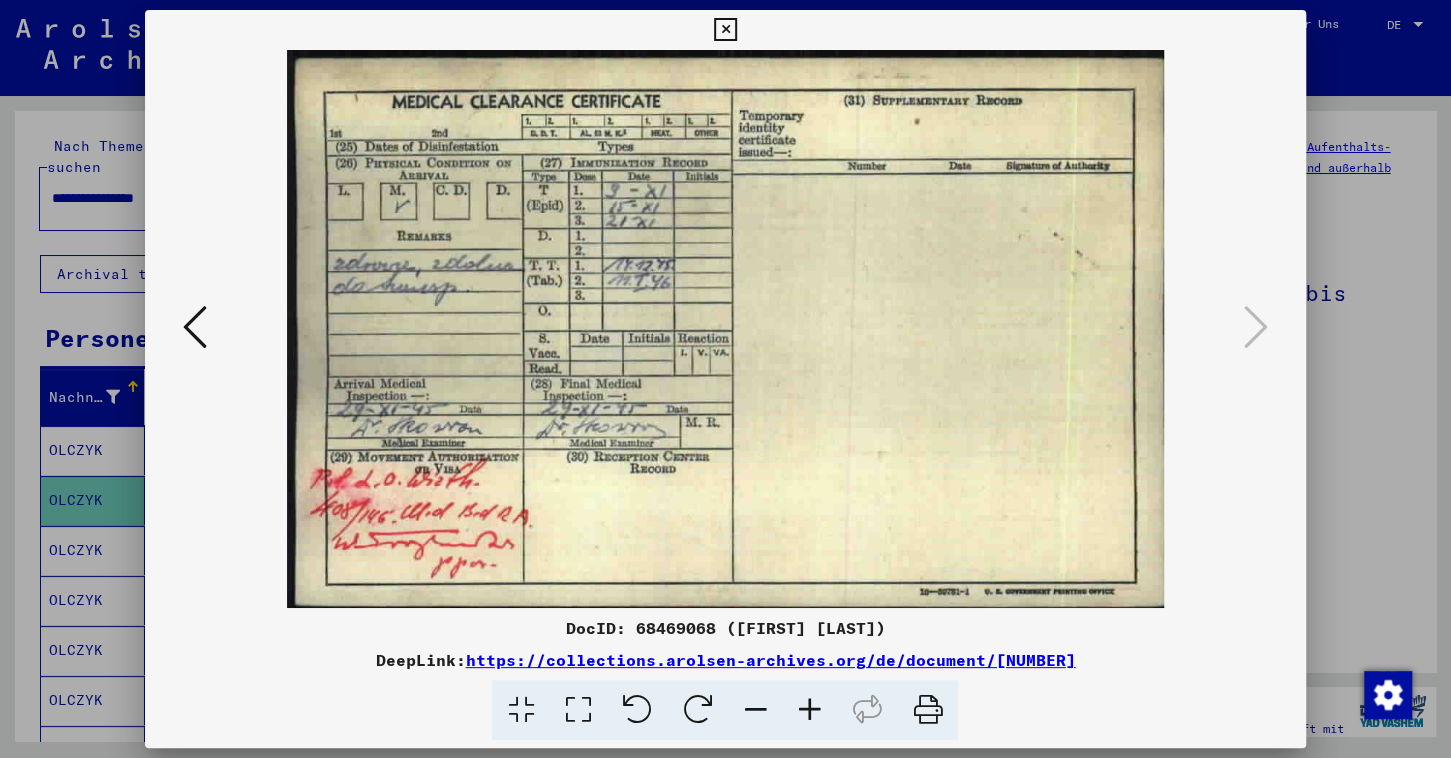 click at bounding box center [725, 30] 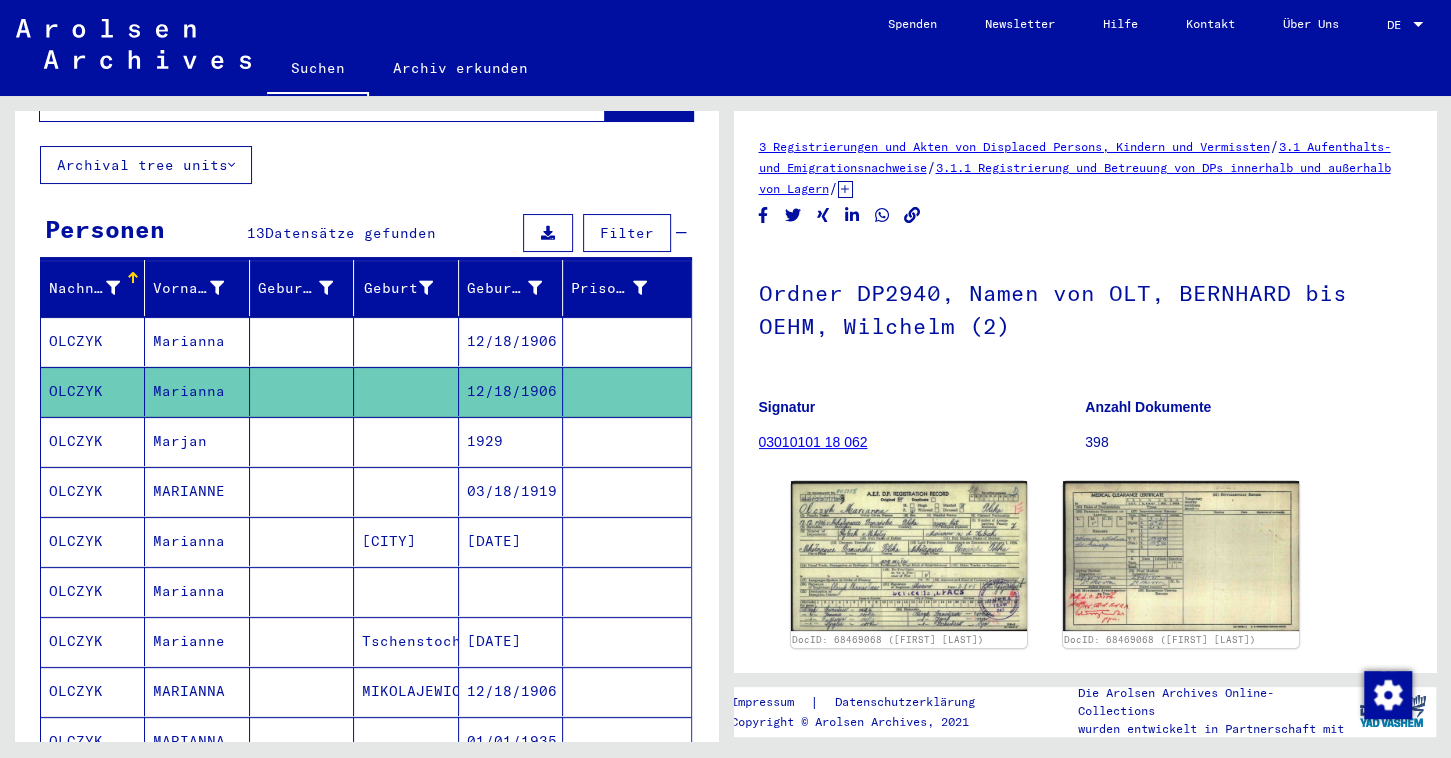 scroll, scrollTop: 129, scrollLeft: 0, axis: vertical 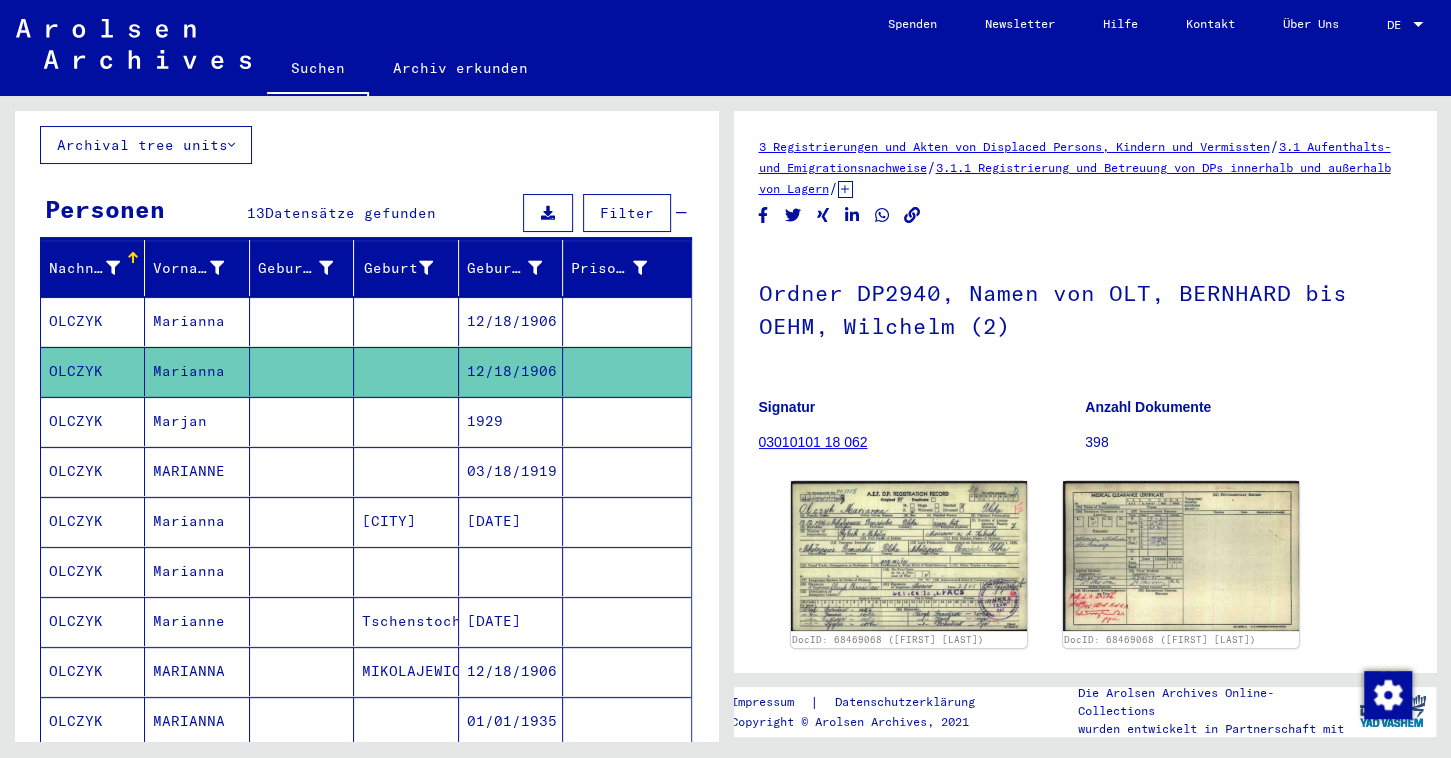 click on "Marianna" at bounding box center [197, 621] 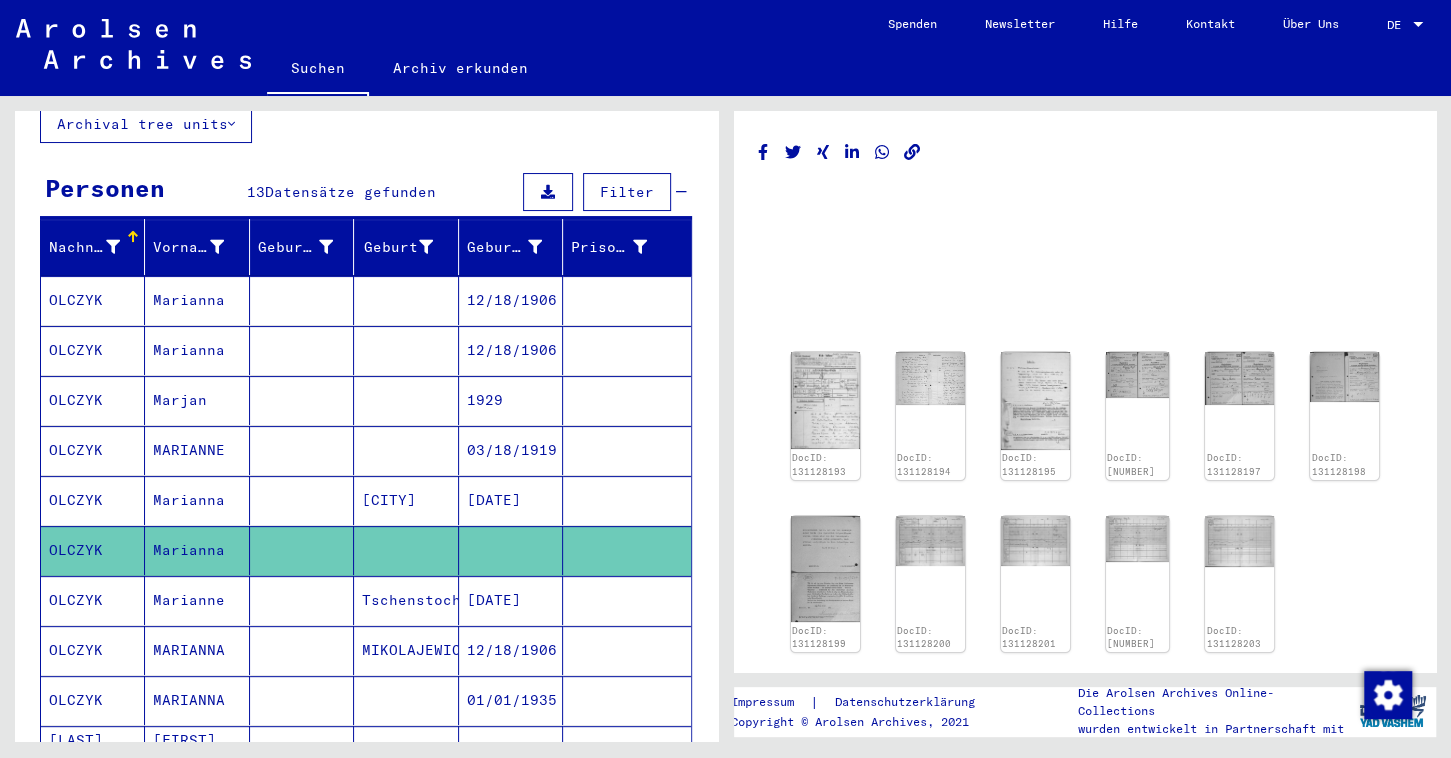 scroll, scrollTop: 152, scrollLeft: 0, axis: vertical 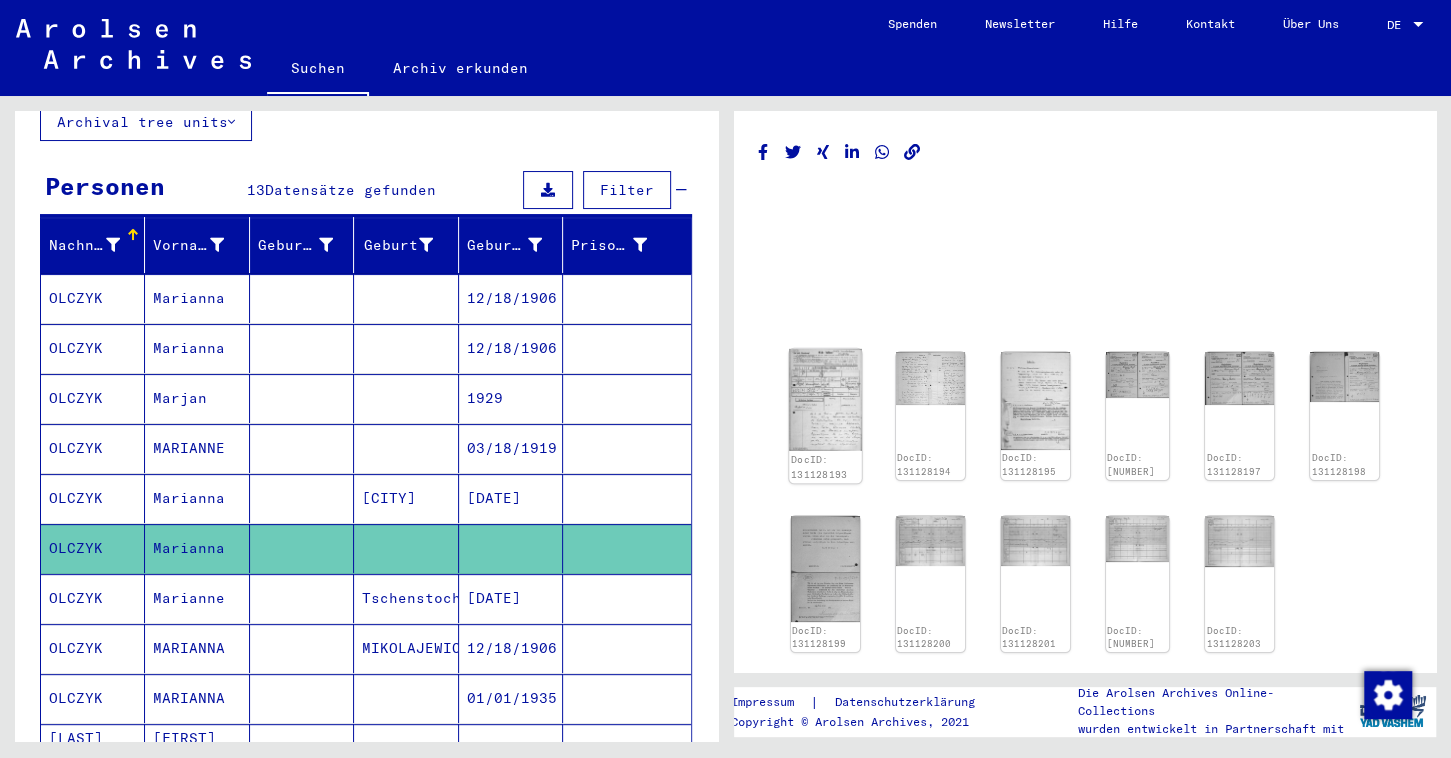 click 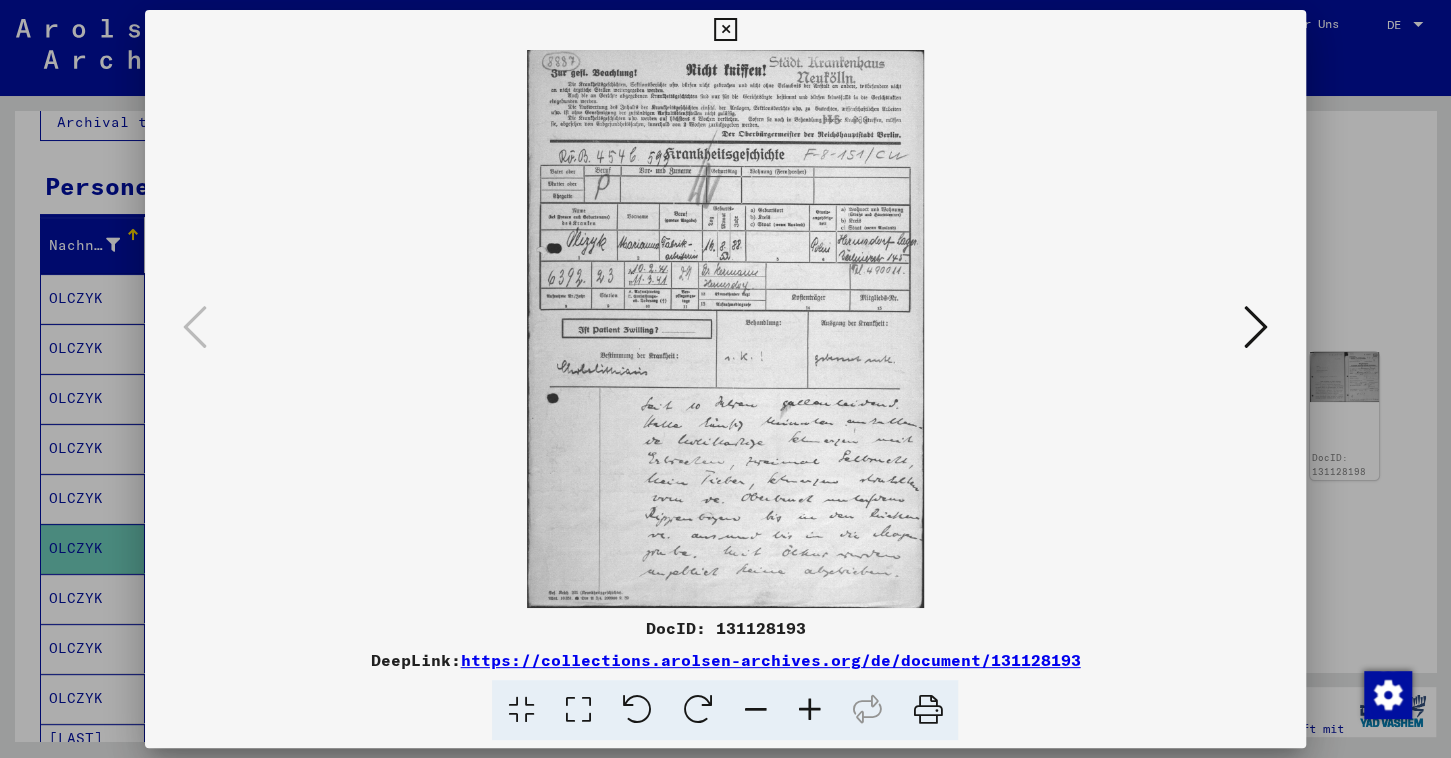 click at bounding box center (725, 30) 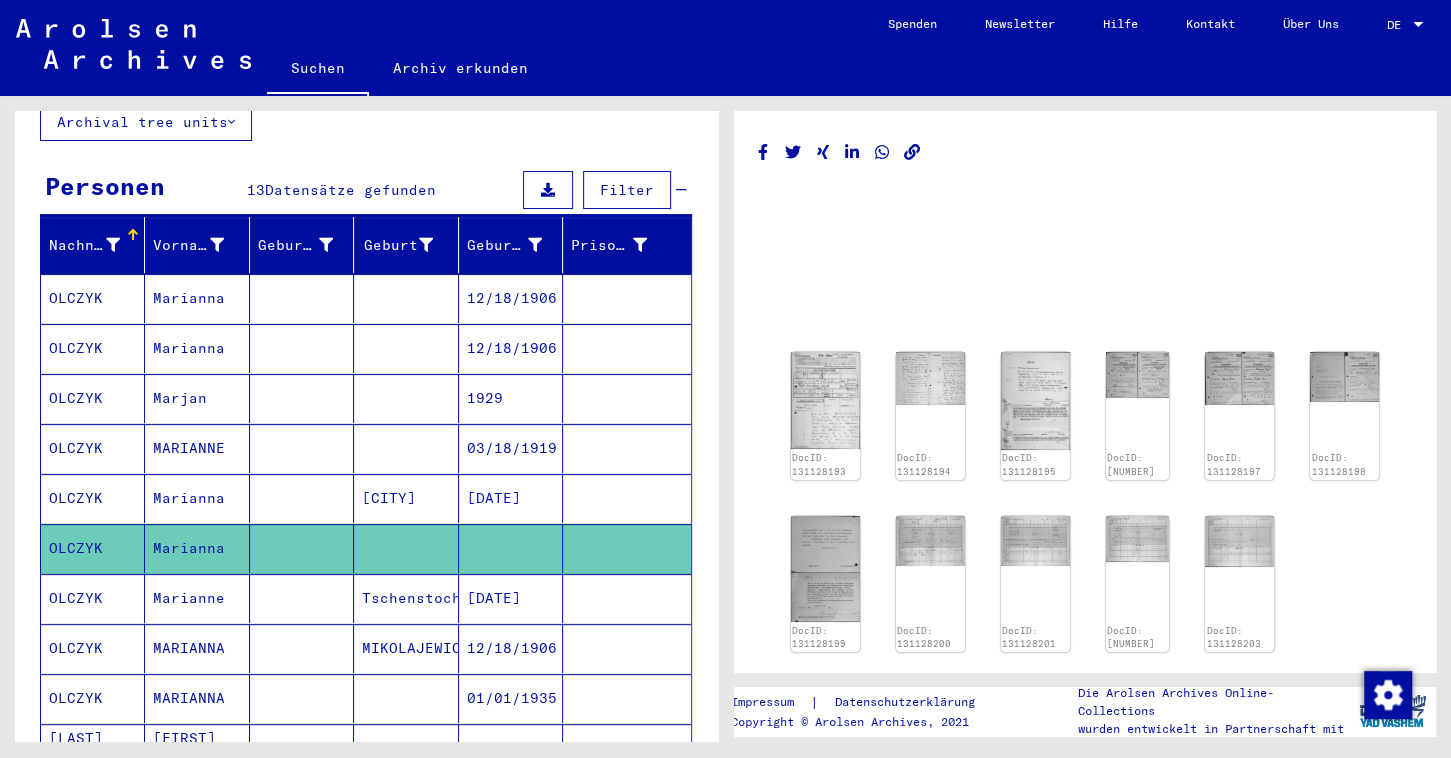 click on "MARIANNA" at bounding box center (197, 698) 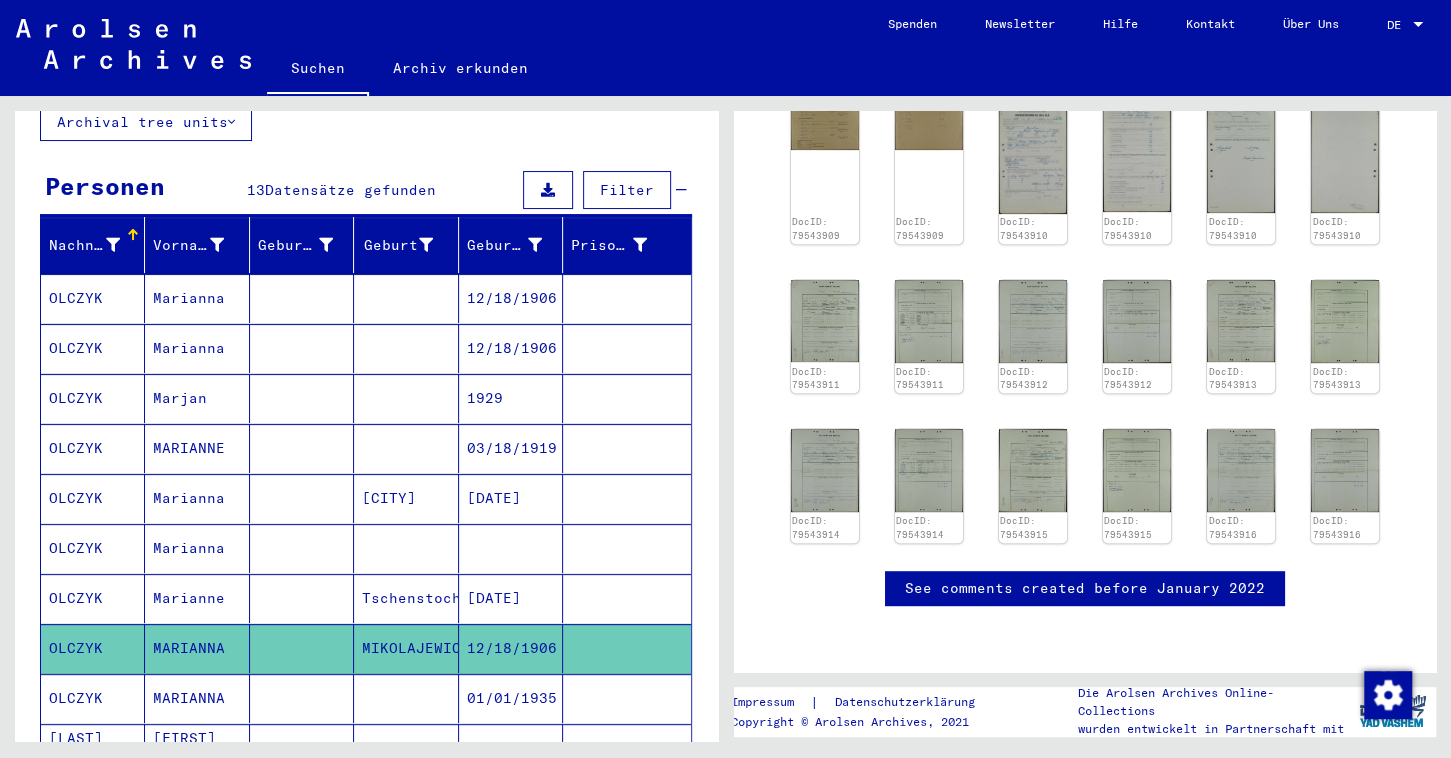 scroll, scrollTop: 595, scrollLeft: 0, axis: vertical 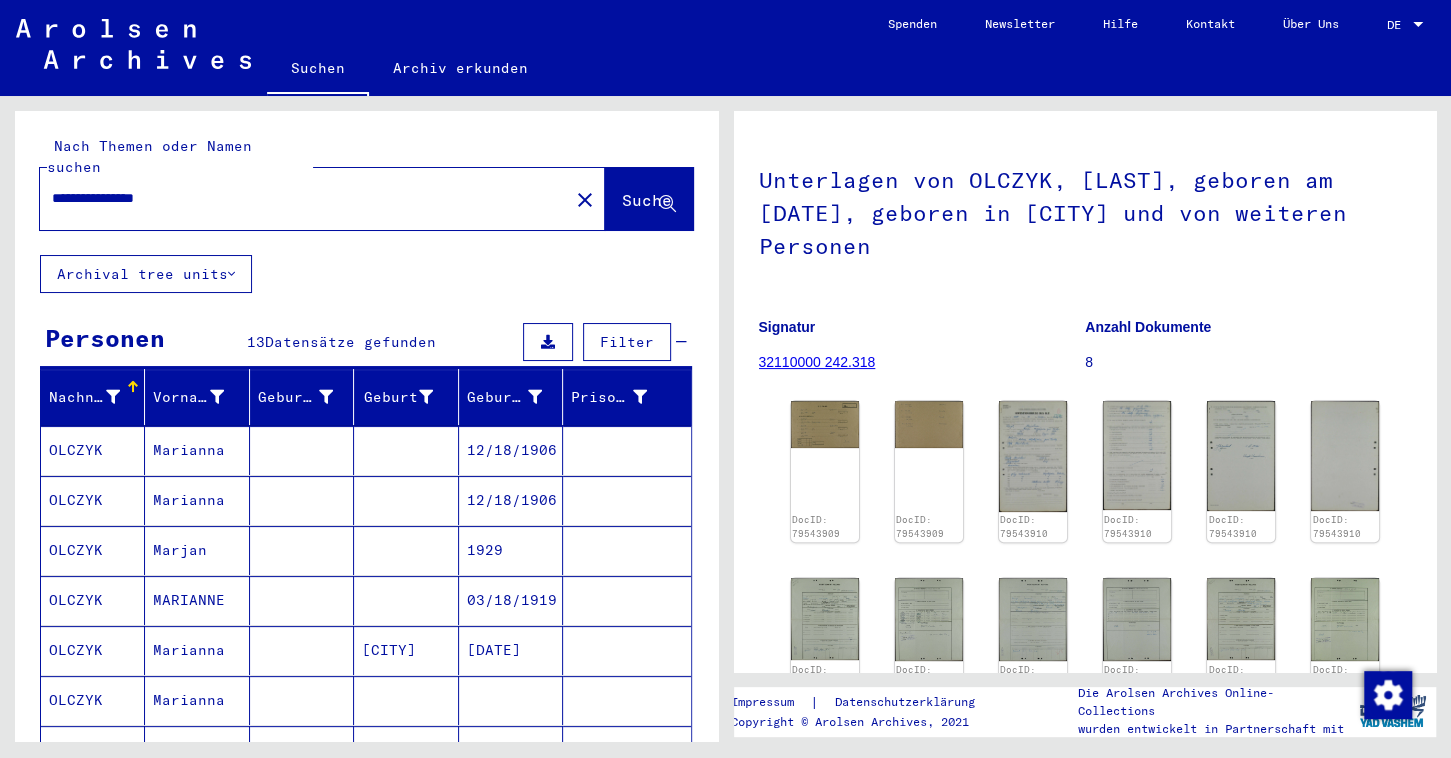 click 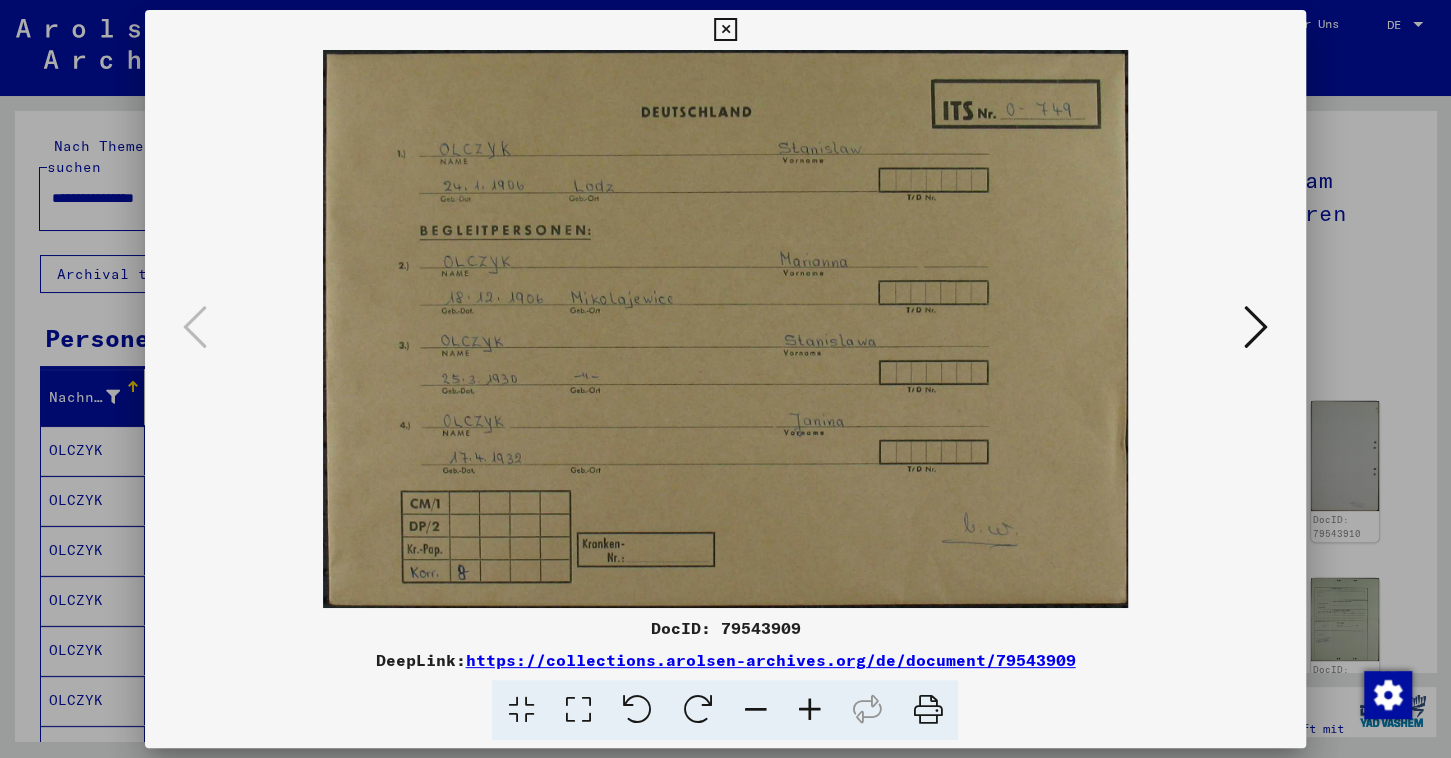 click on "DocID: 79543909" at bounding box center [725, 628] 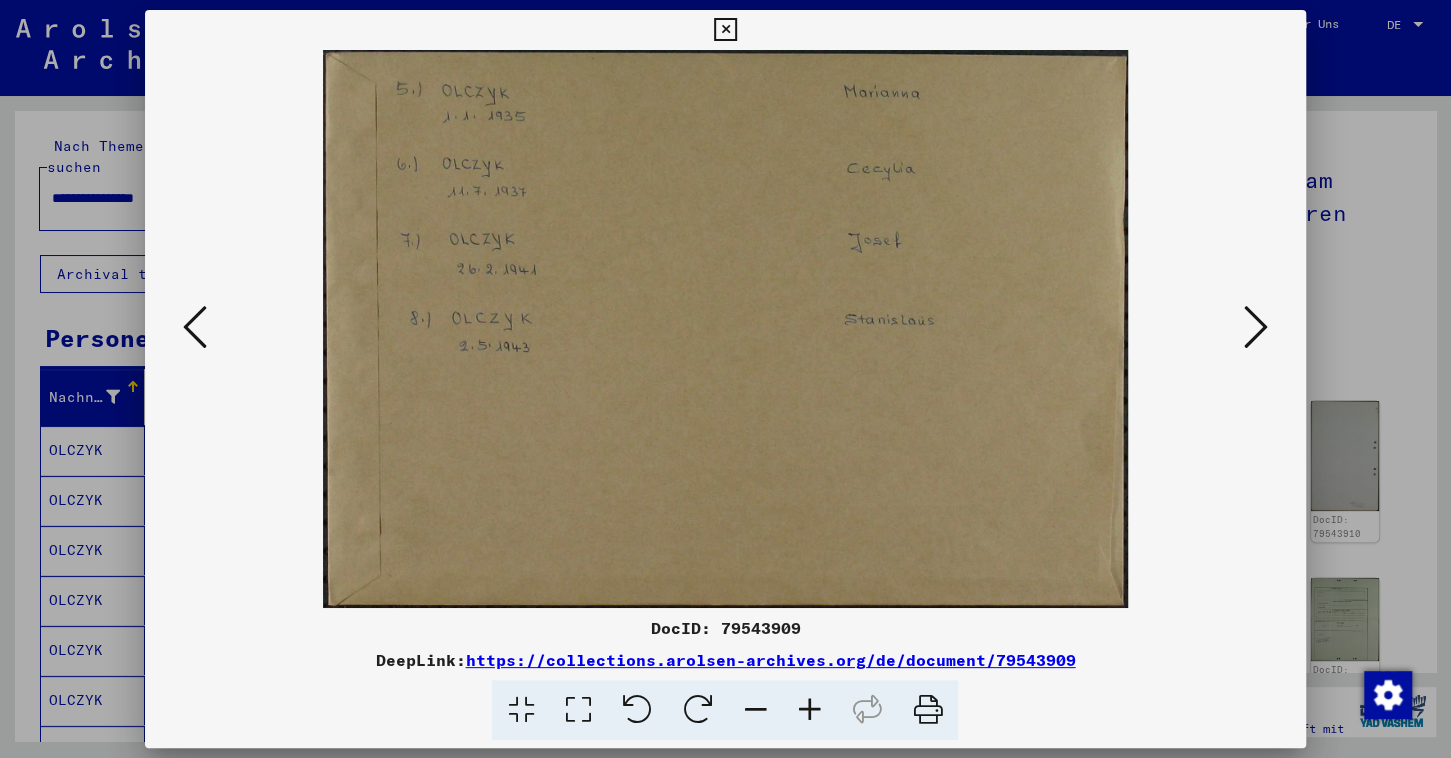 click at bounding box center (1256, 327) 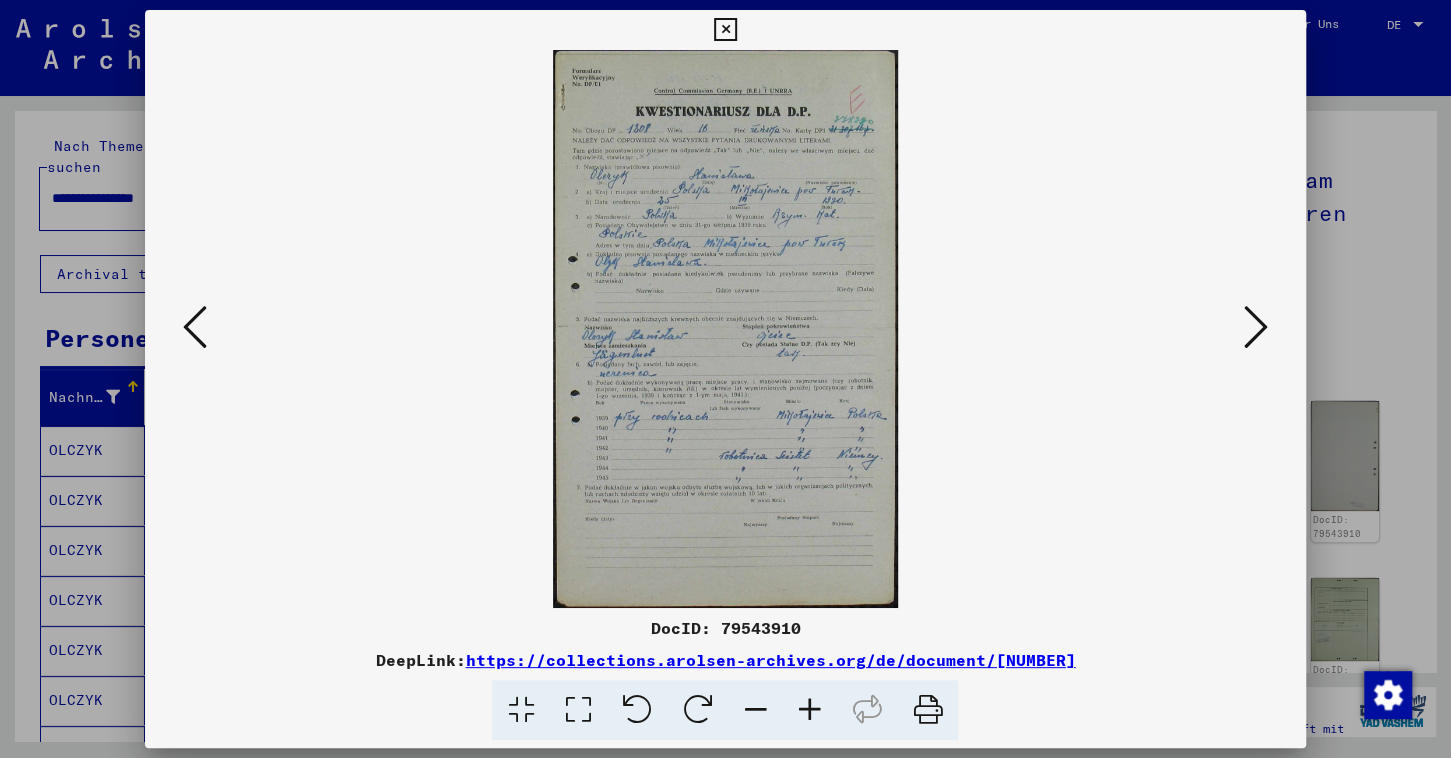 click at bounding box center (1256, 327) 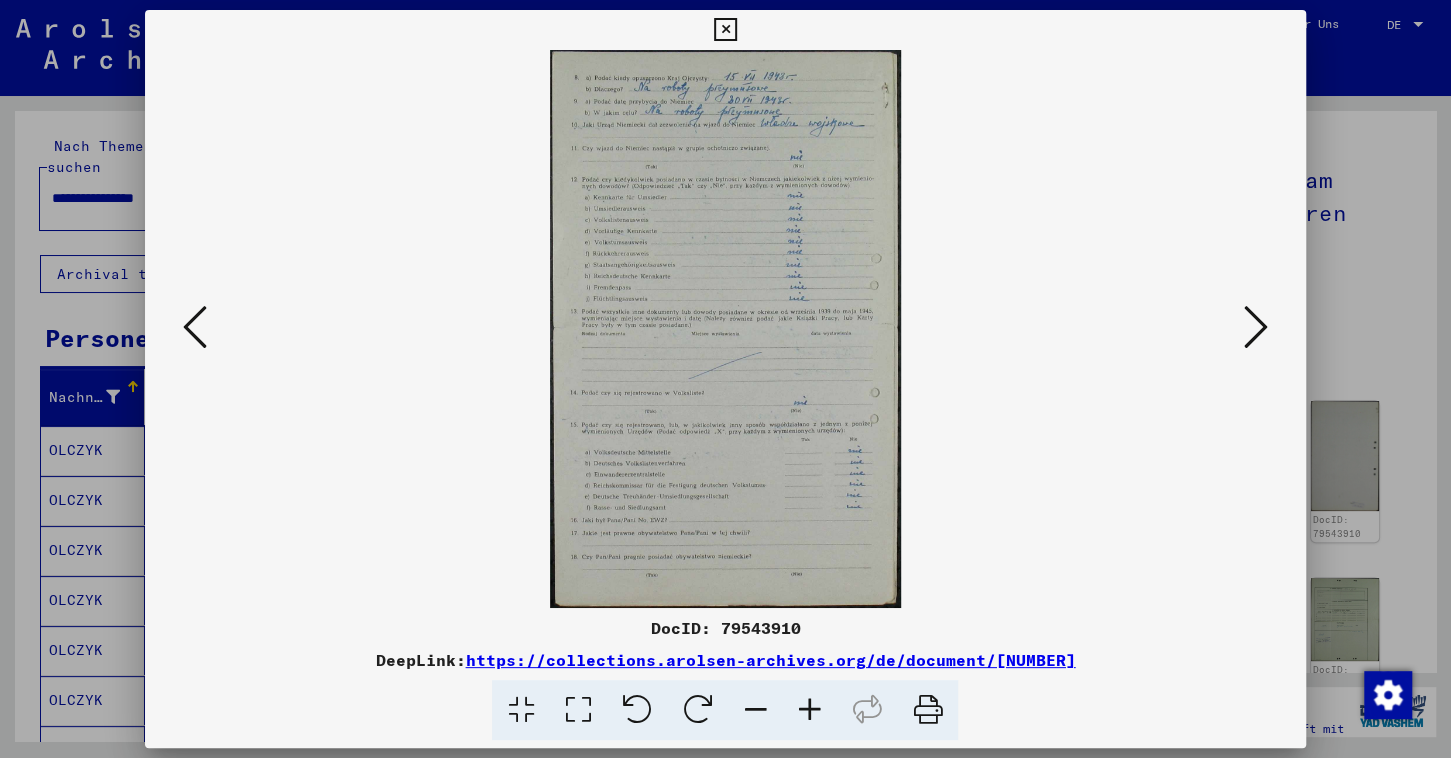 click at bounding box center (1256, 327) 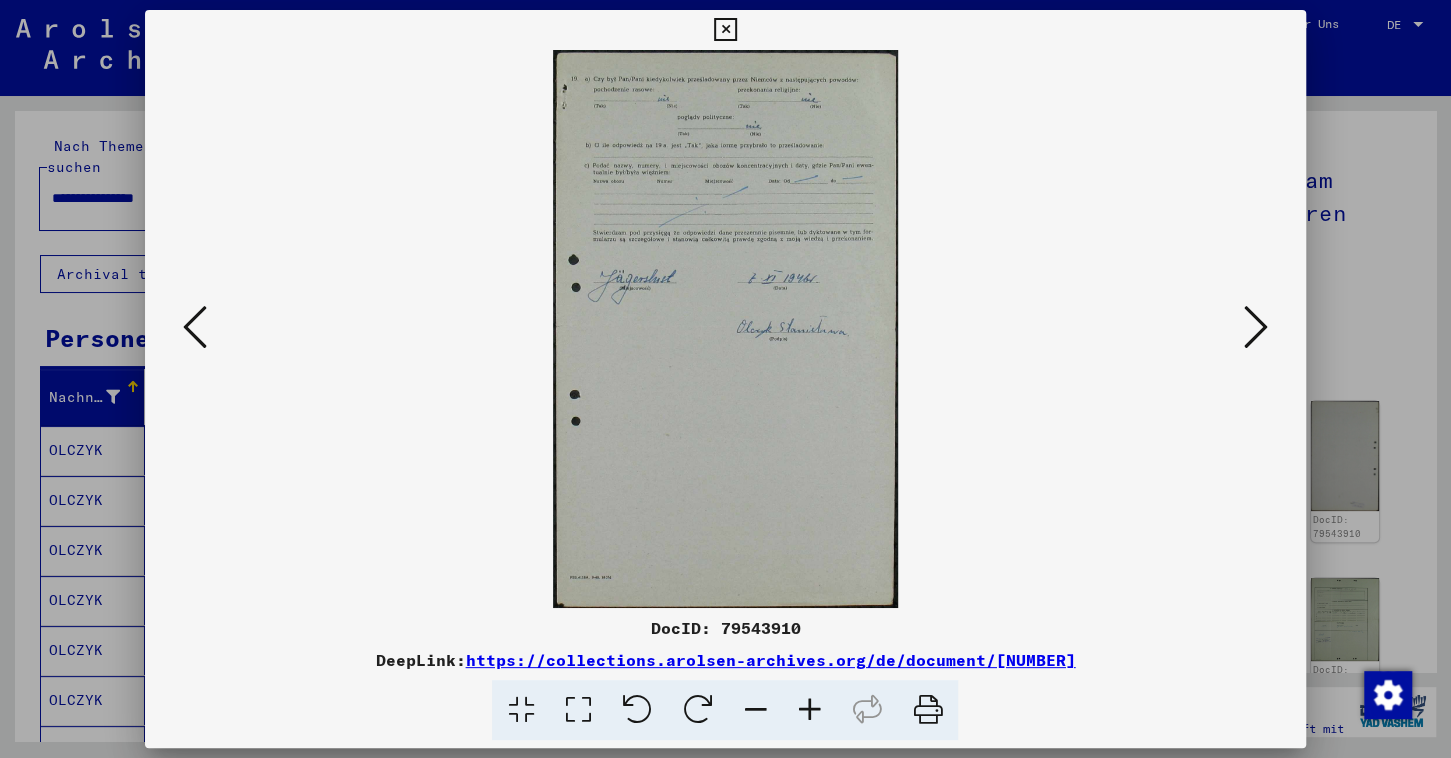 click at bounding box center (1256, 327) 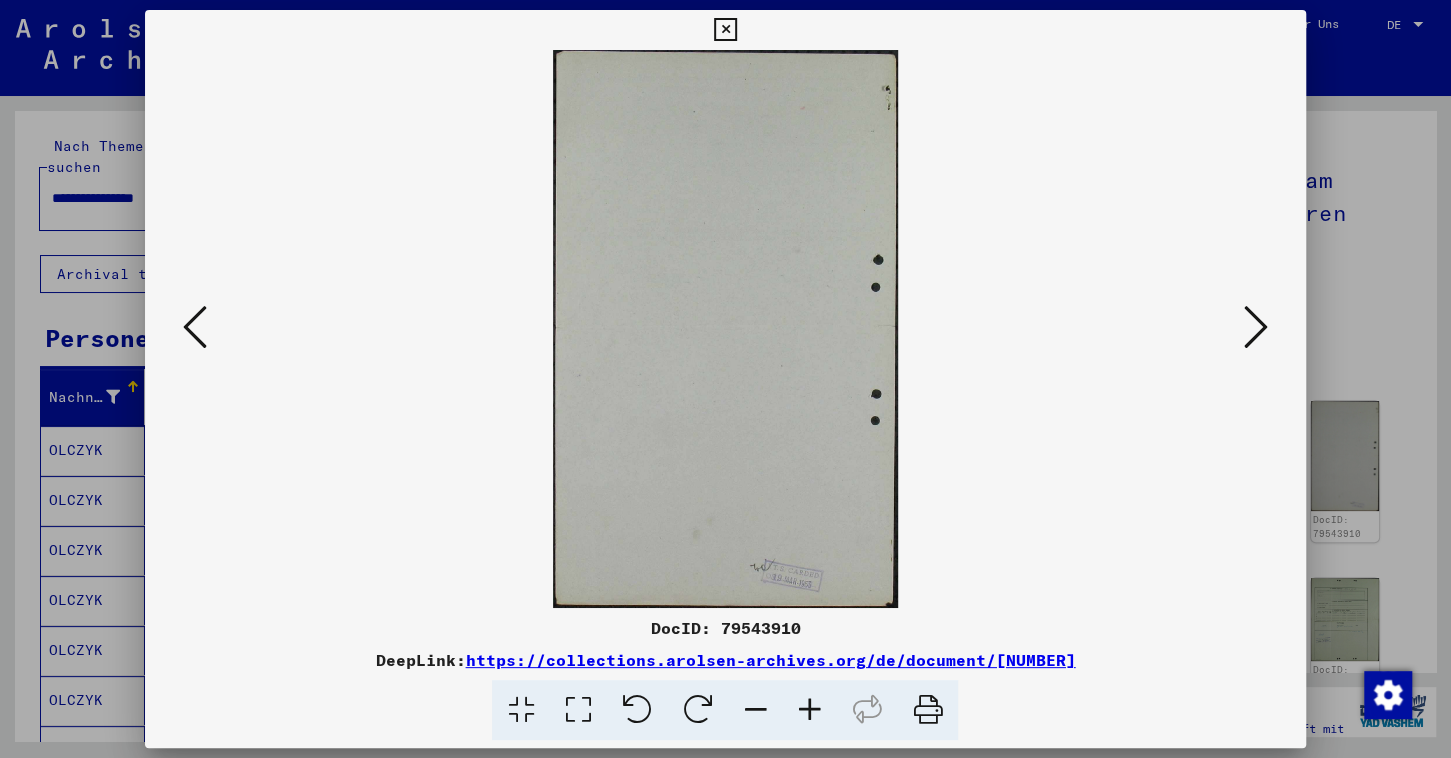 click at bounding box center [1256, 327] 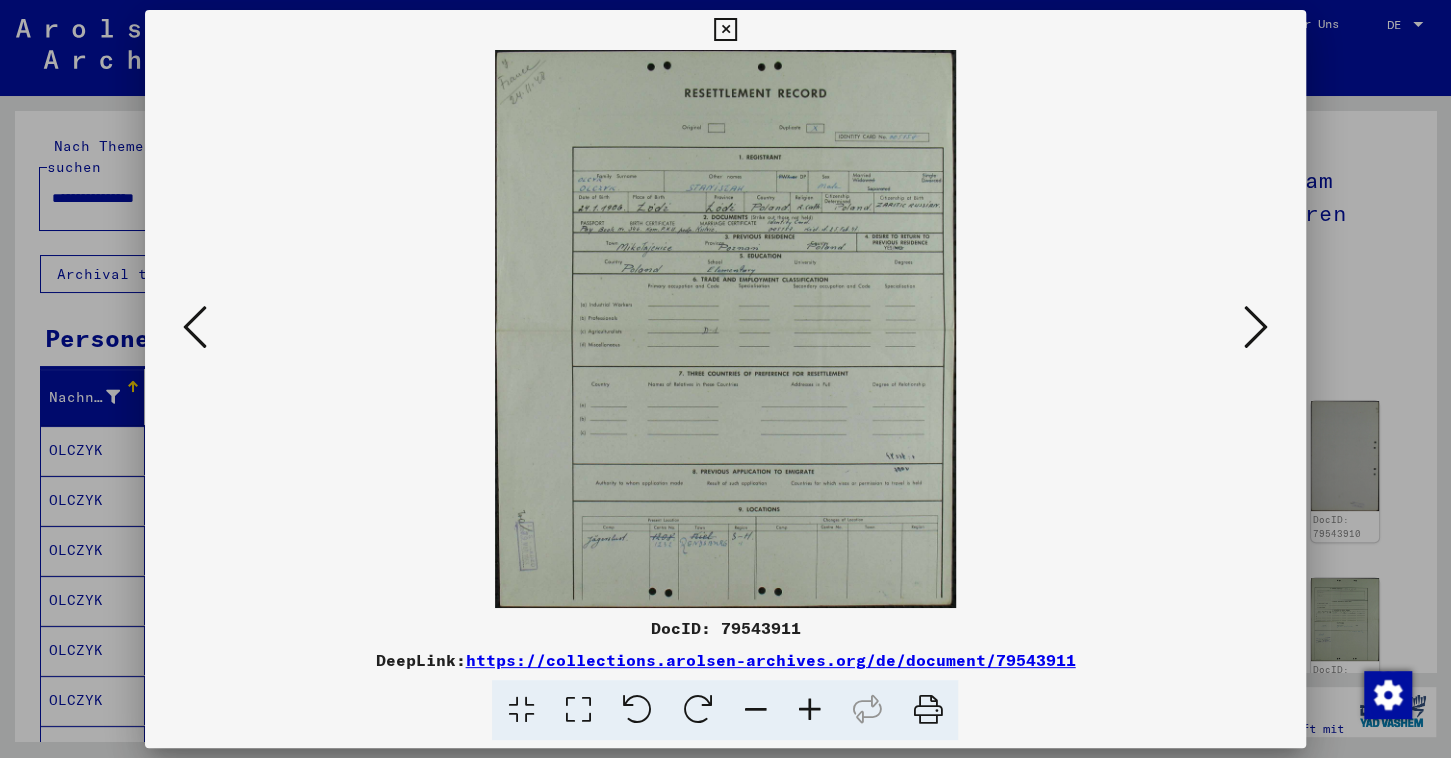click at bounding box center [1256, 327] 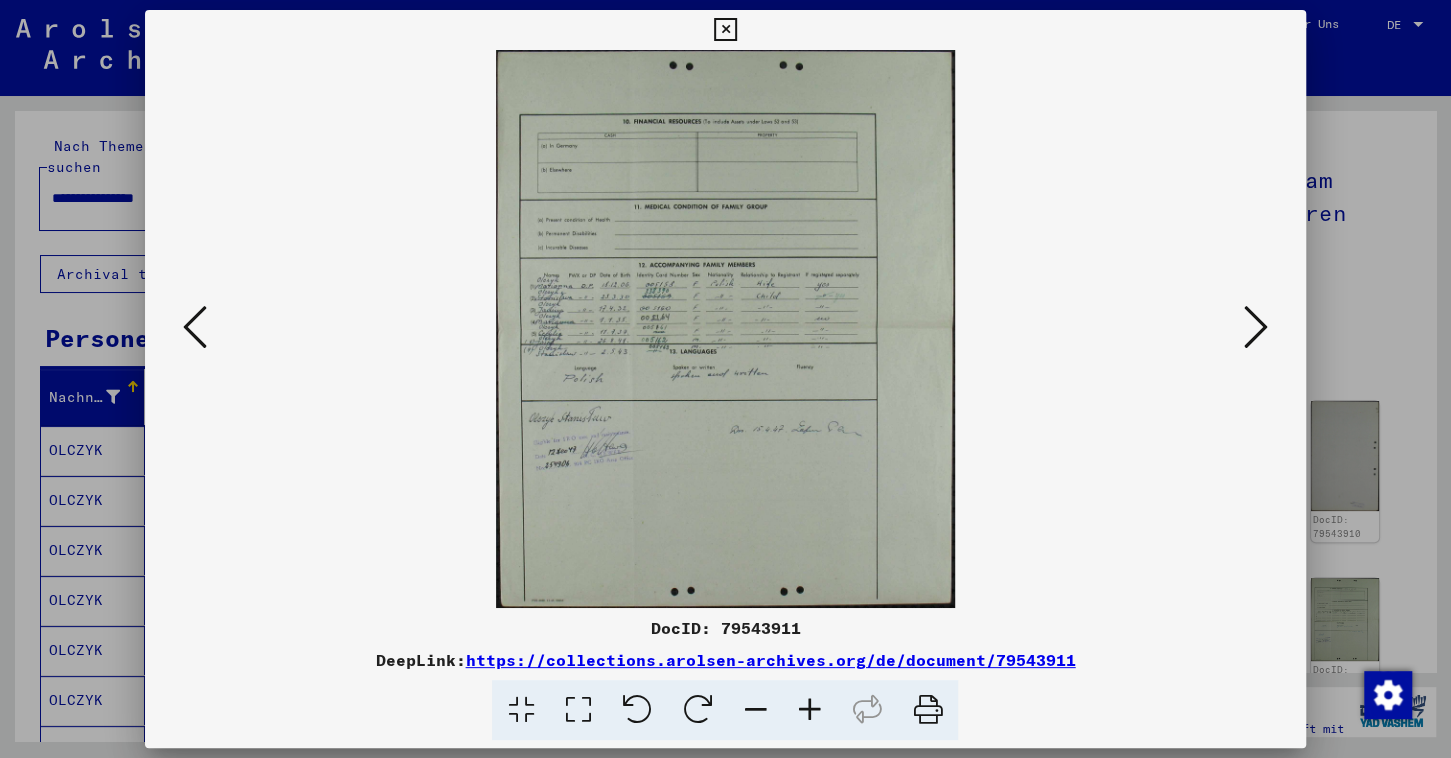 click at bounding box center [1256, 327] 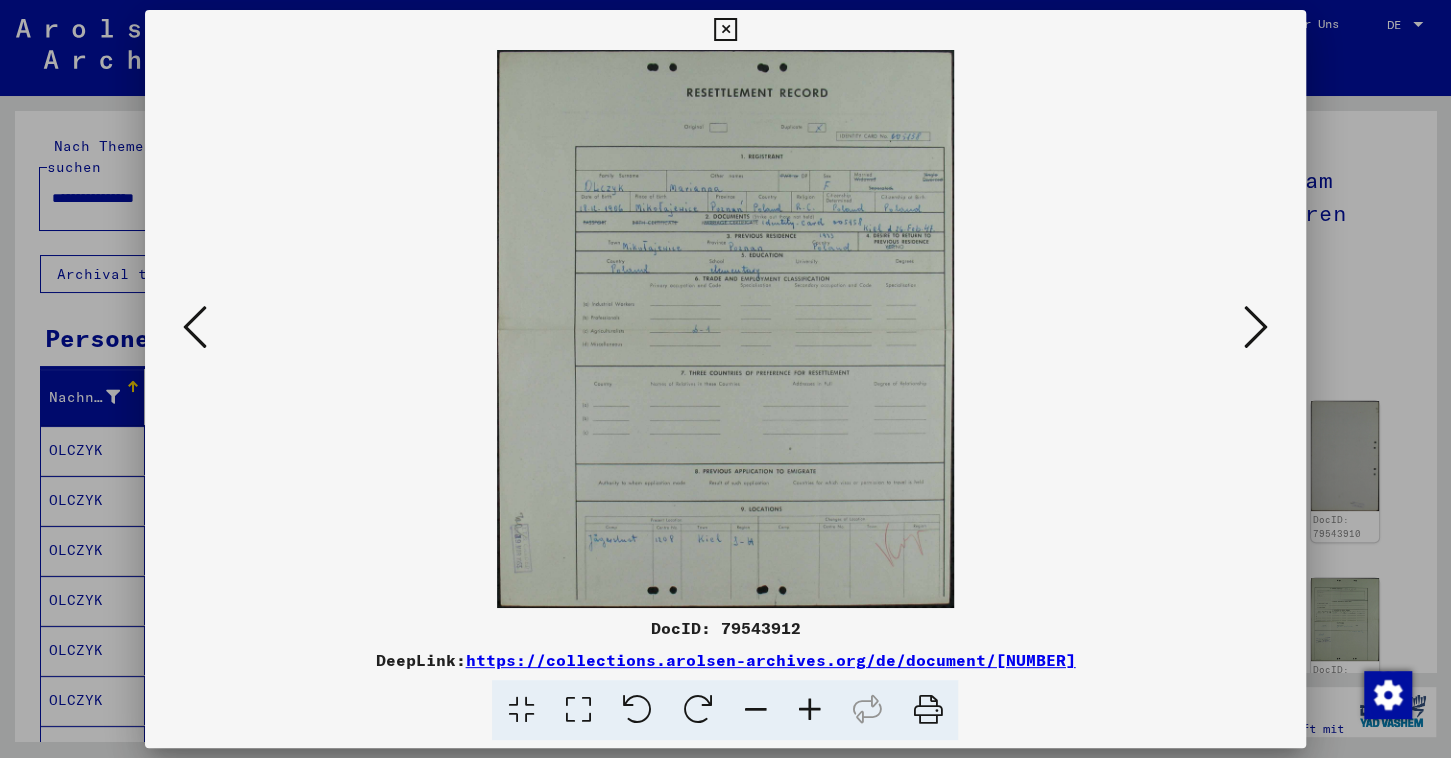 click at bounding box center [1256, 327] 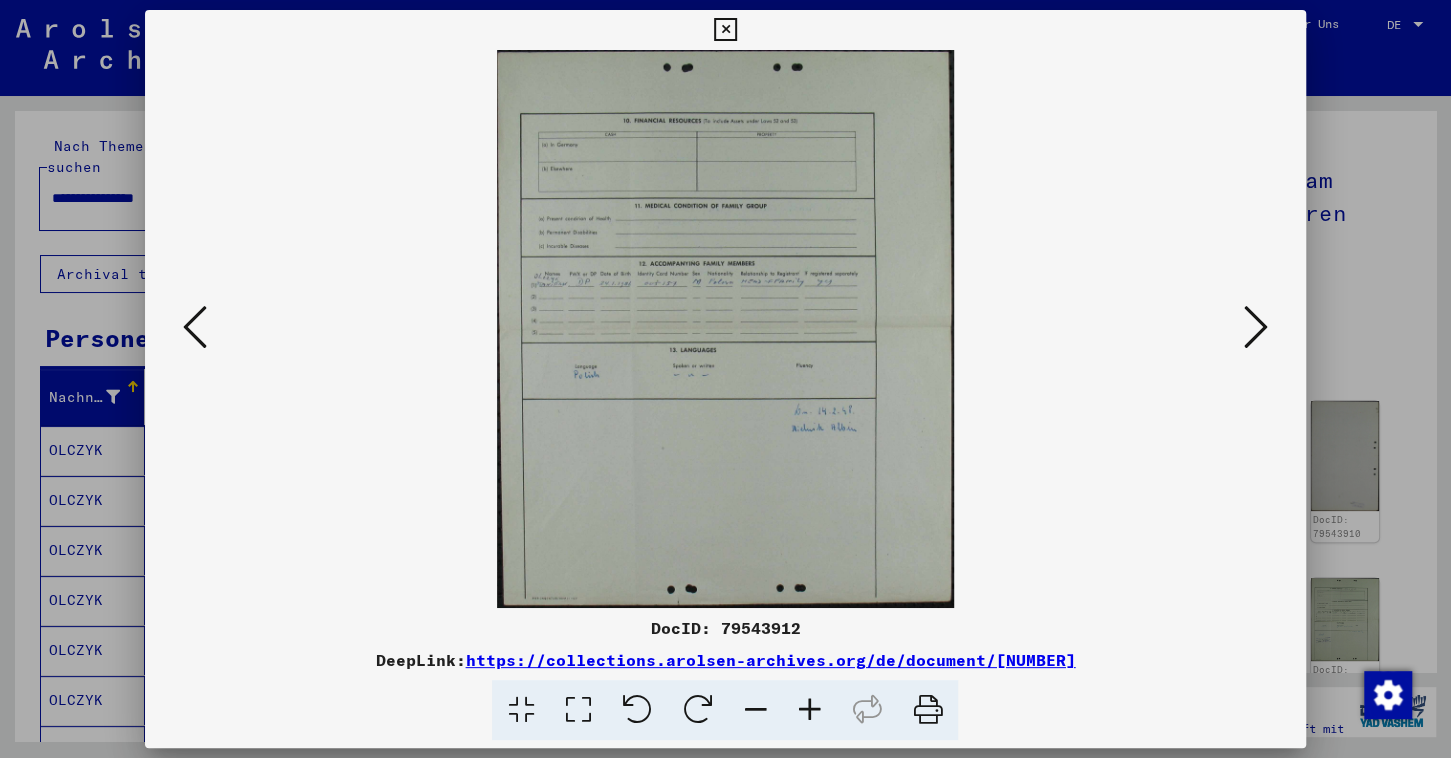 click at bounding box center (1256, 327) 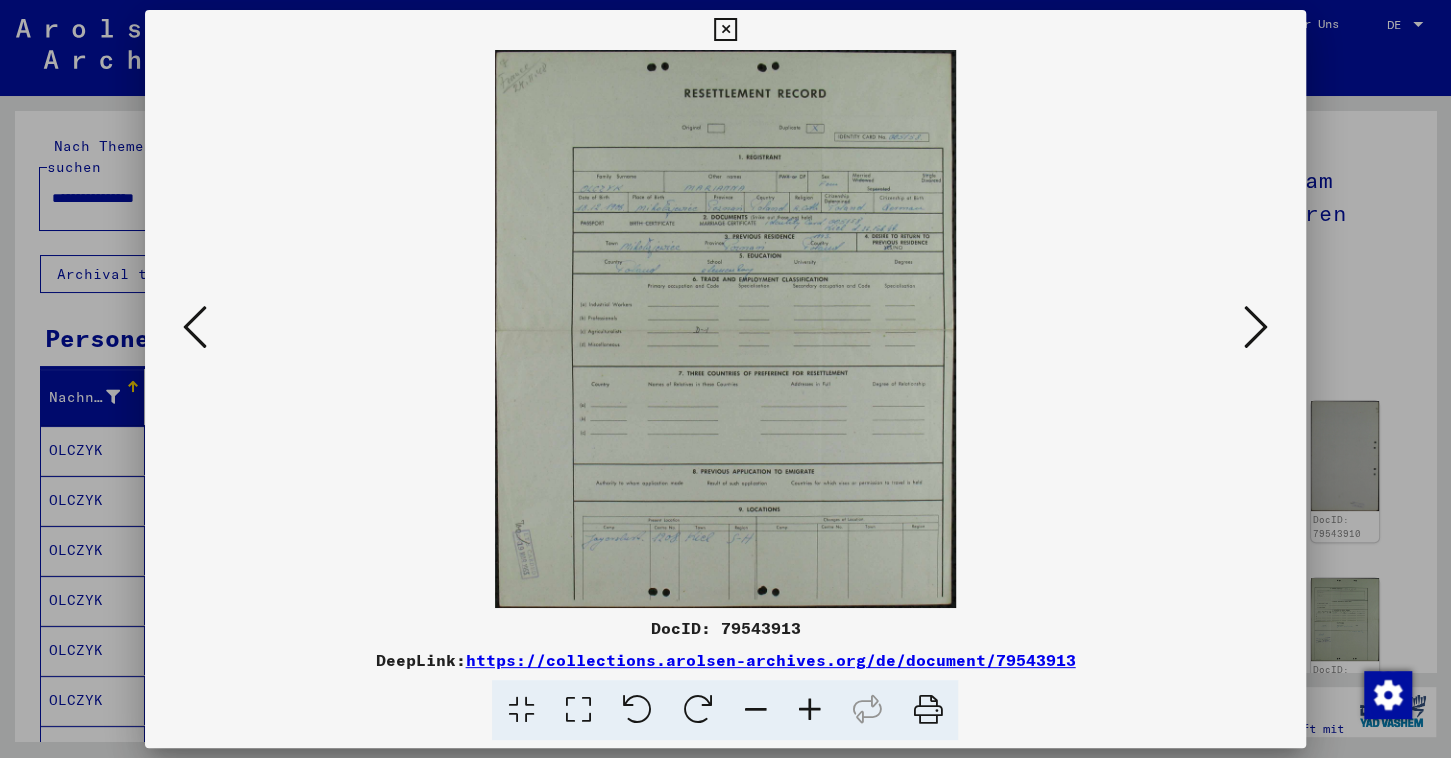 click at bounding box center (1256, 327) 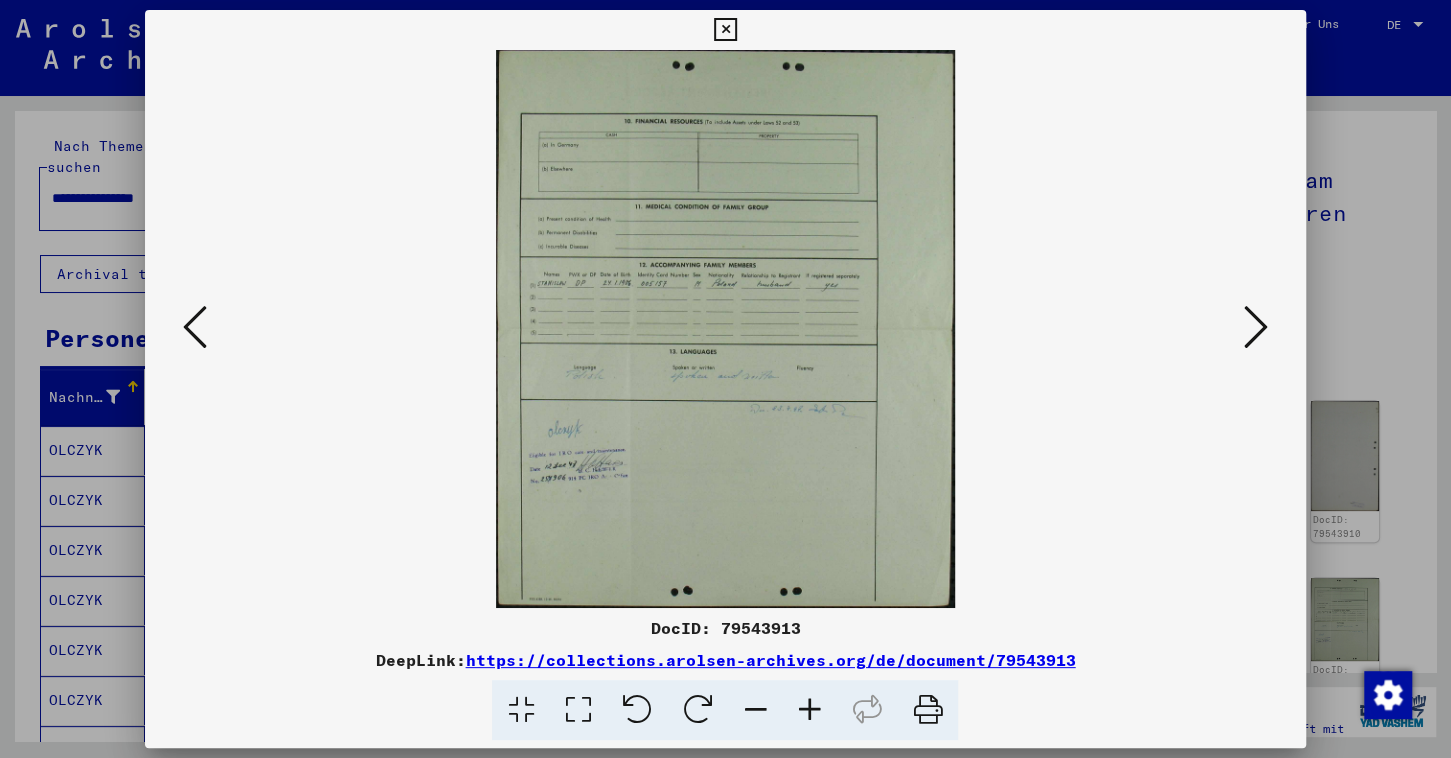 click at bounding box center (1256, 327) 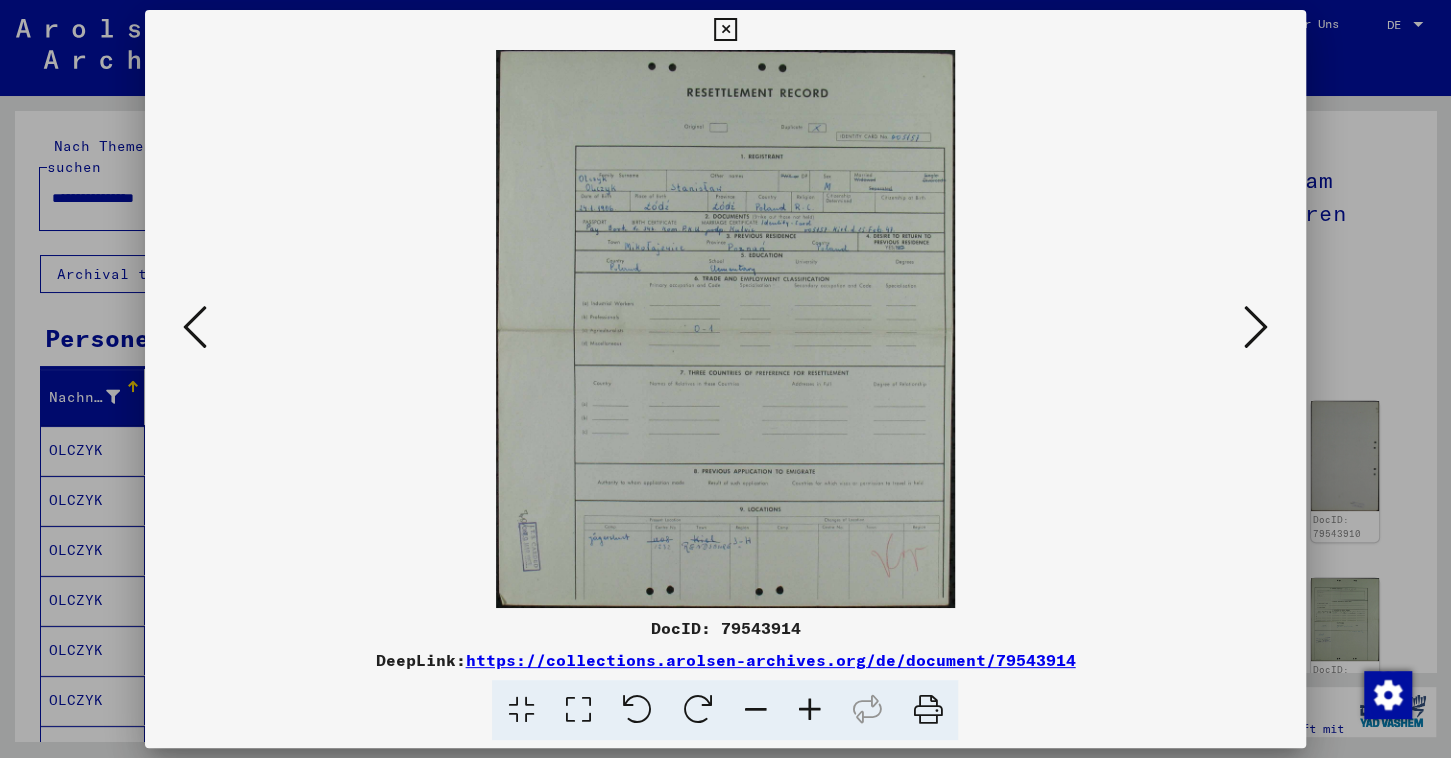 click at bounding box center (1256, 327) 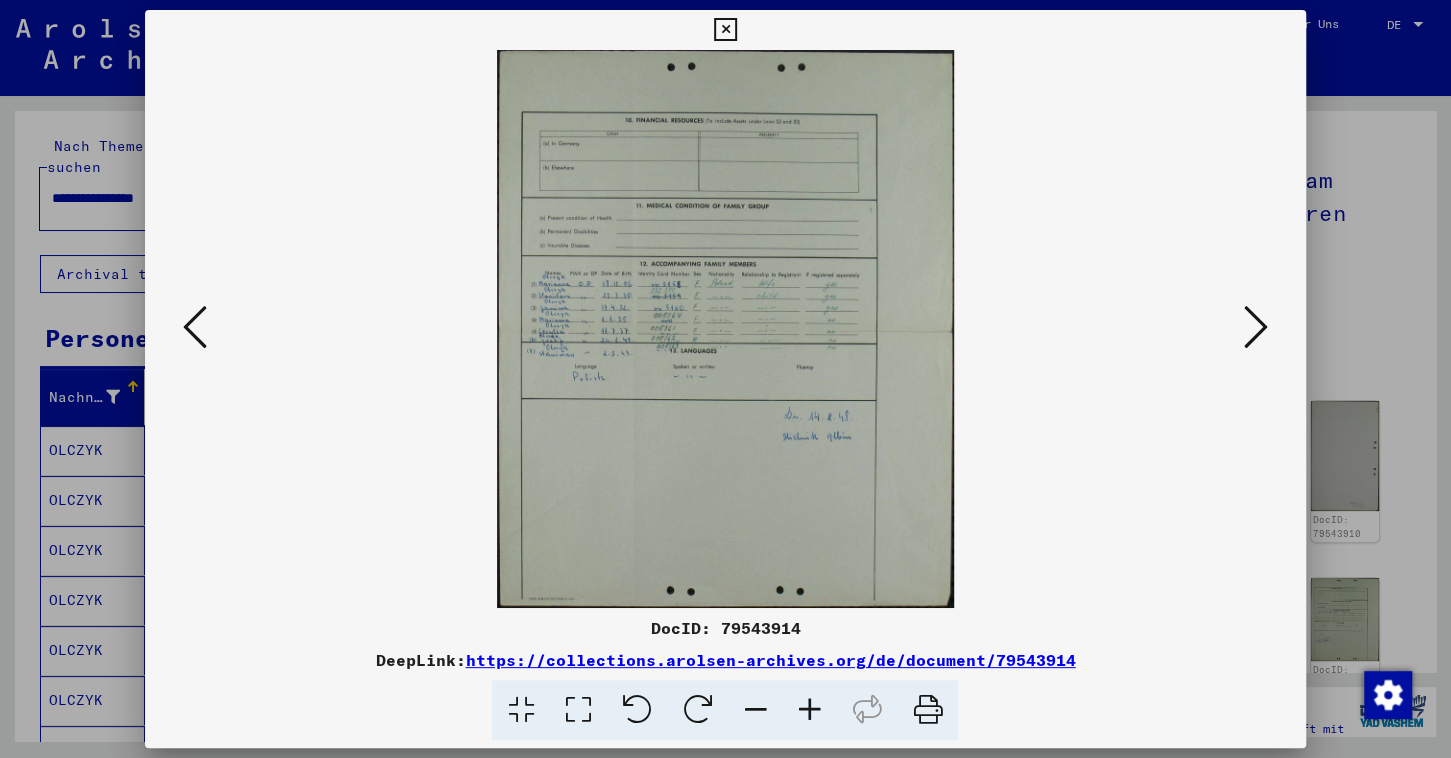 click at bounding box center (1256, 327) 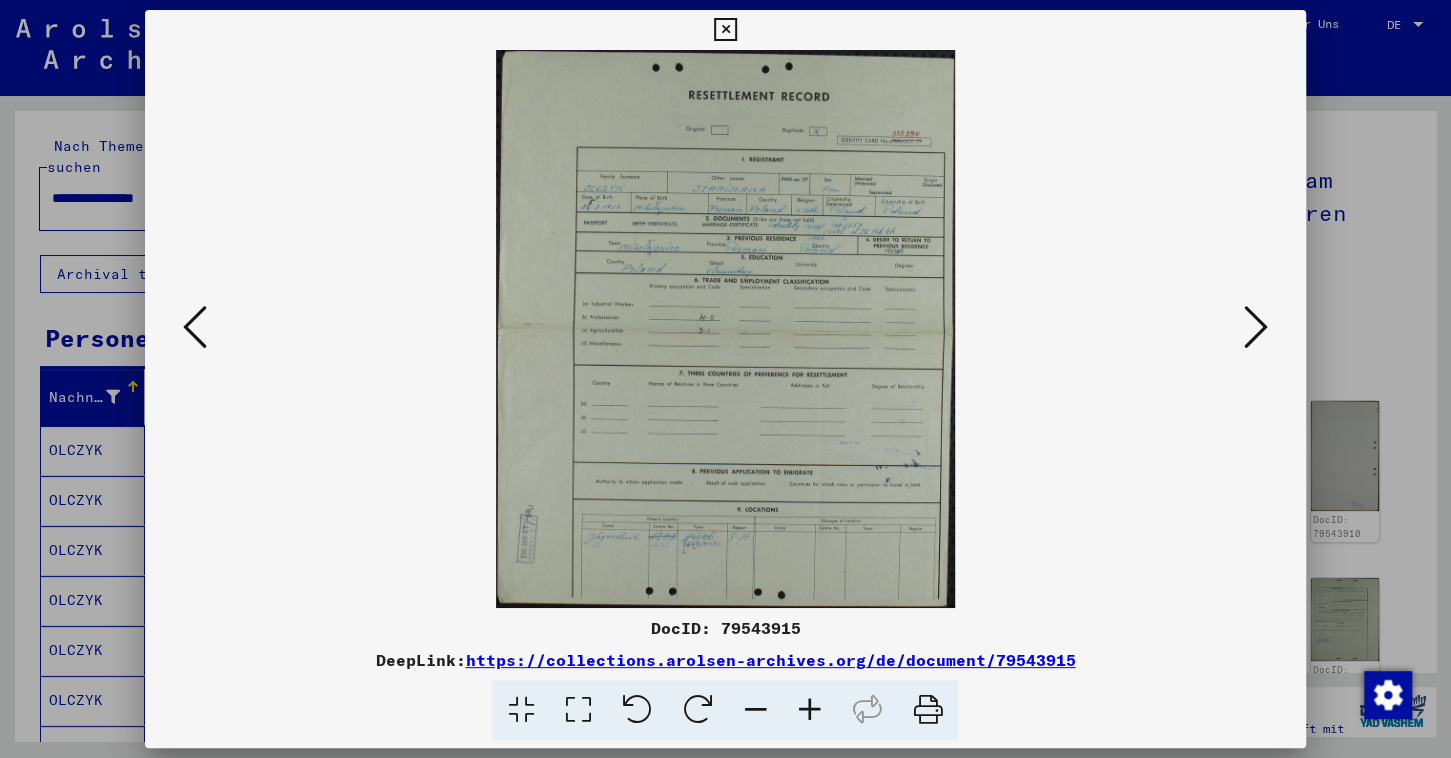click at bounding box center [1256, 327] 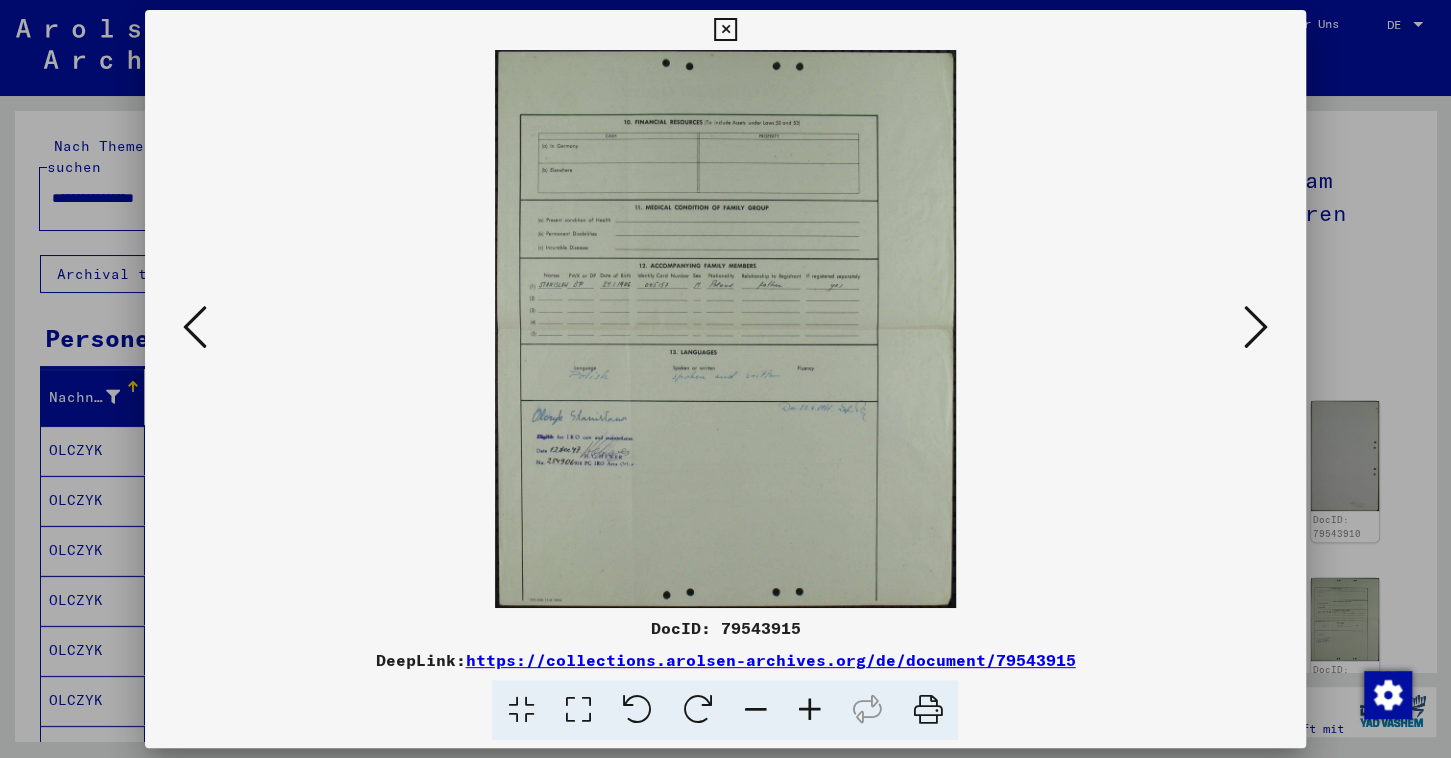 click at bounding box center [1256, 327] 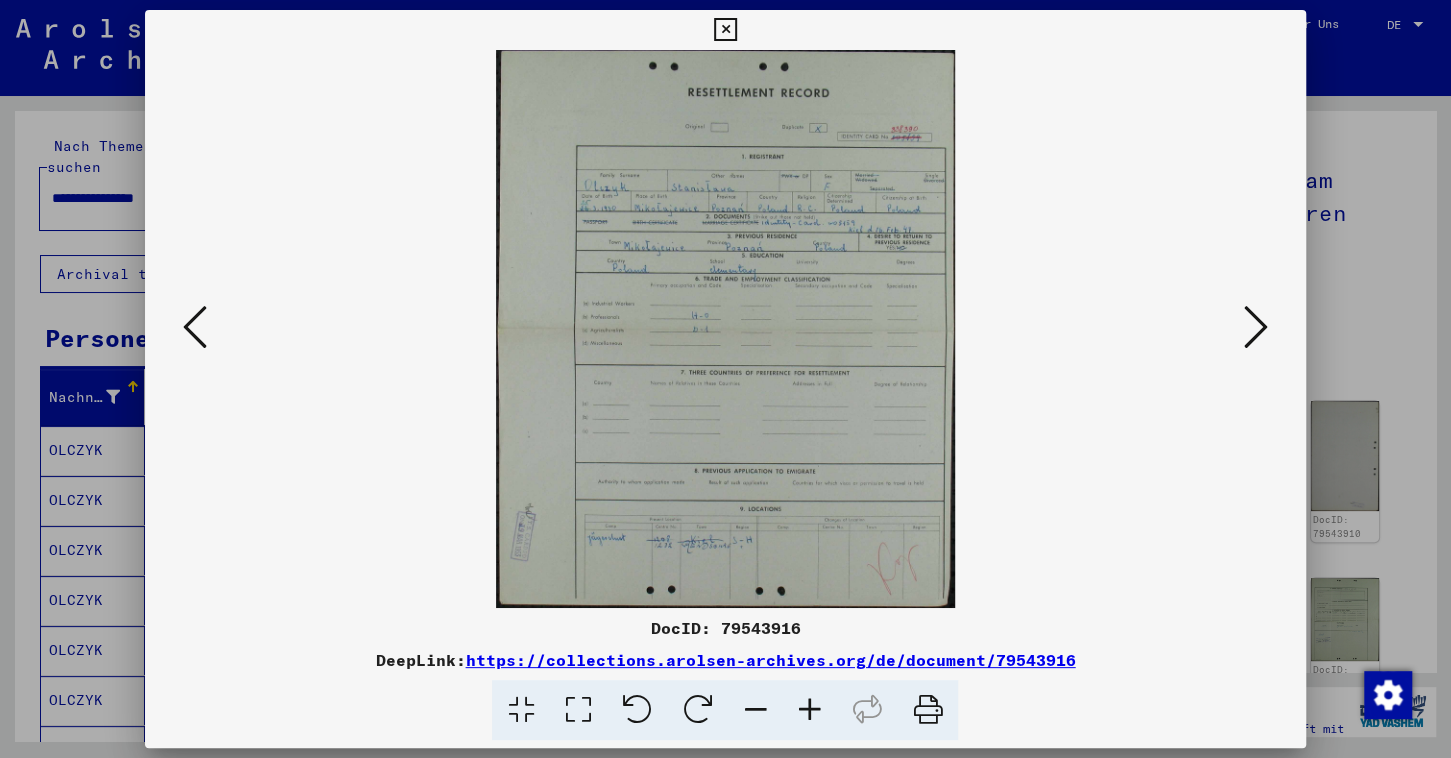 click at bounding box center [1256, 327] 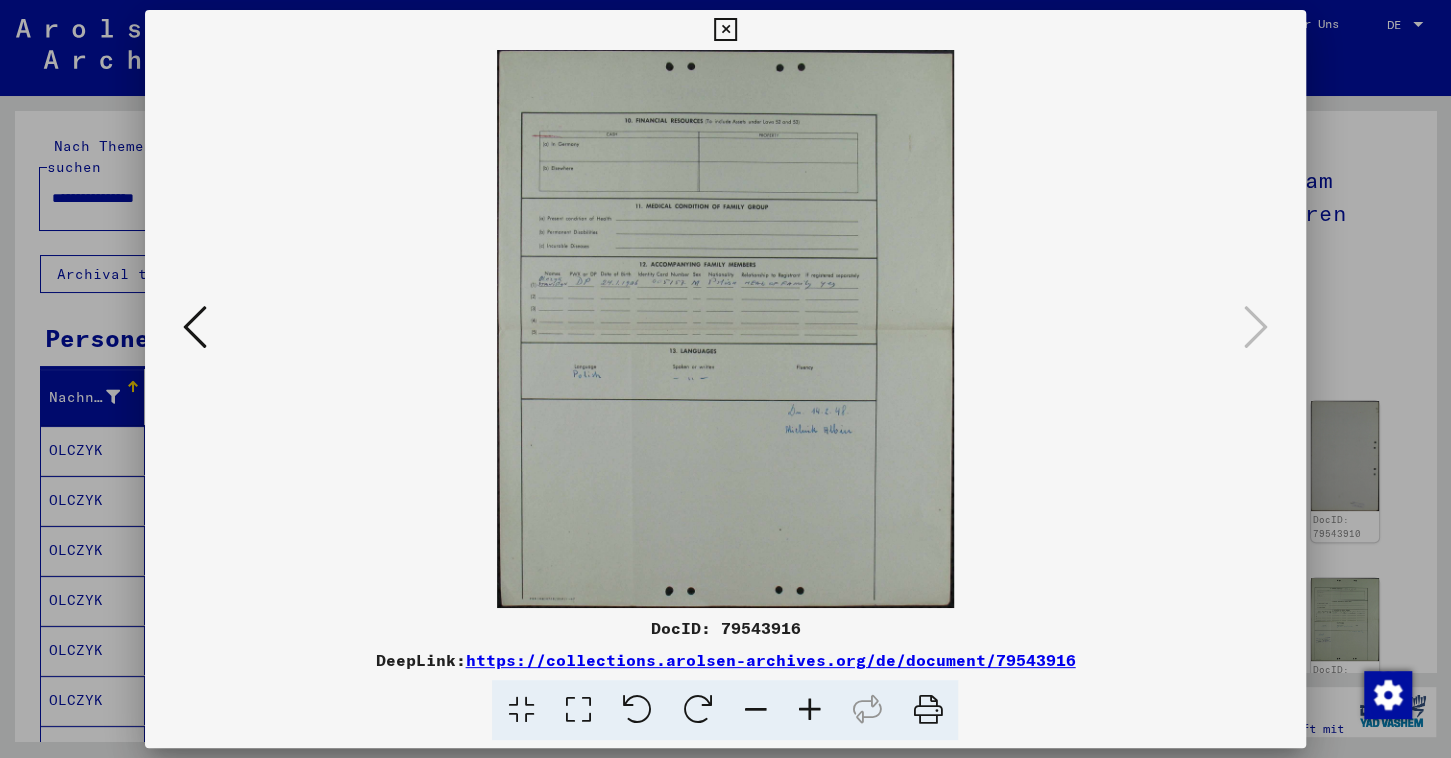 click at bounding box center [725, 30] 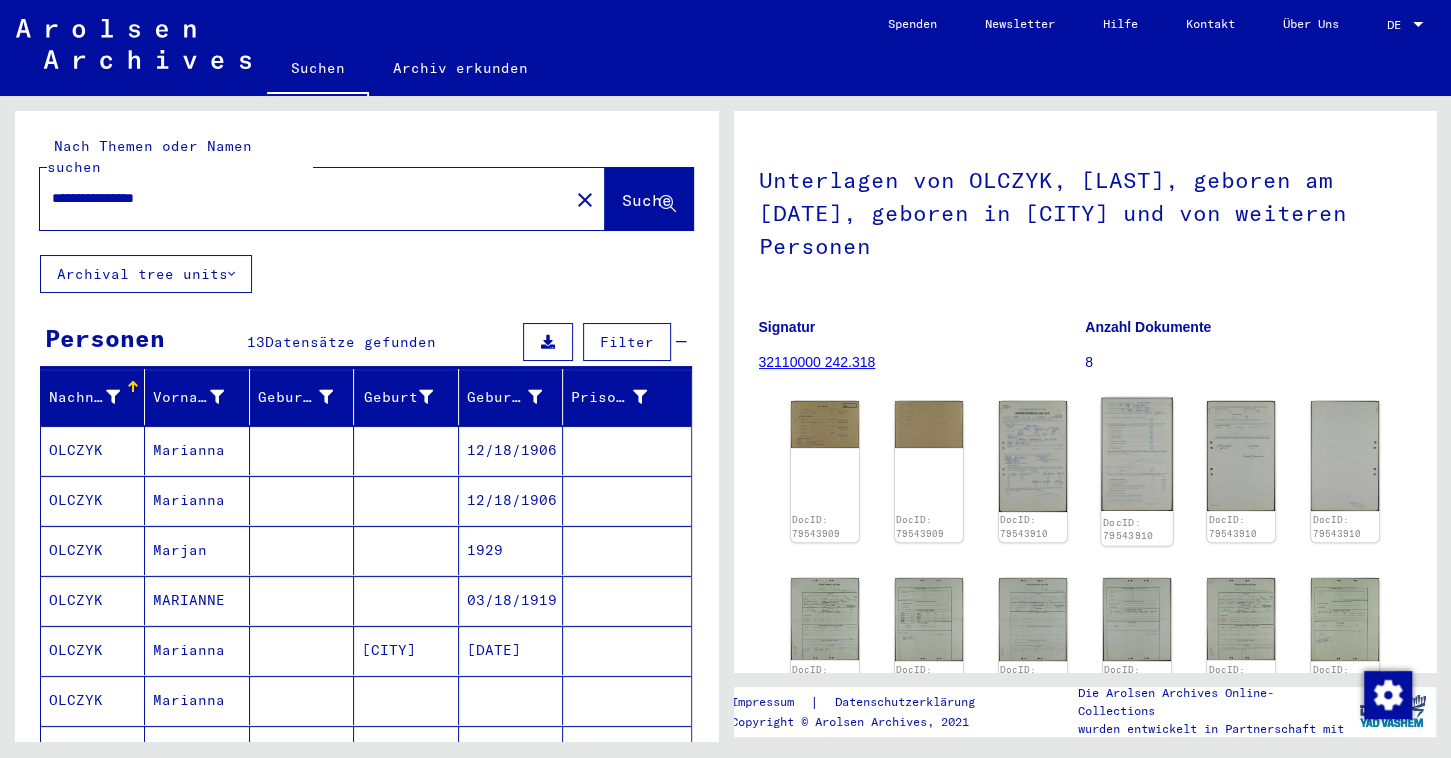 click 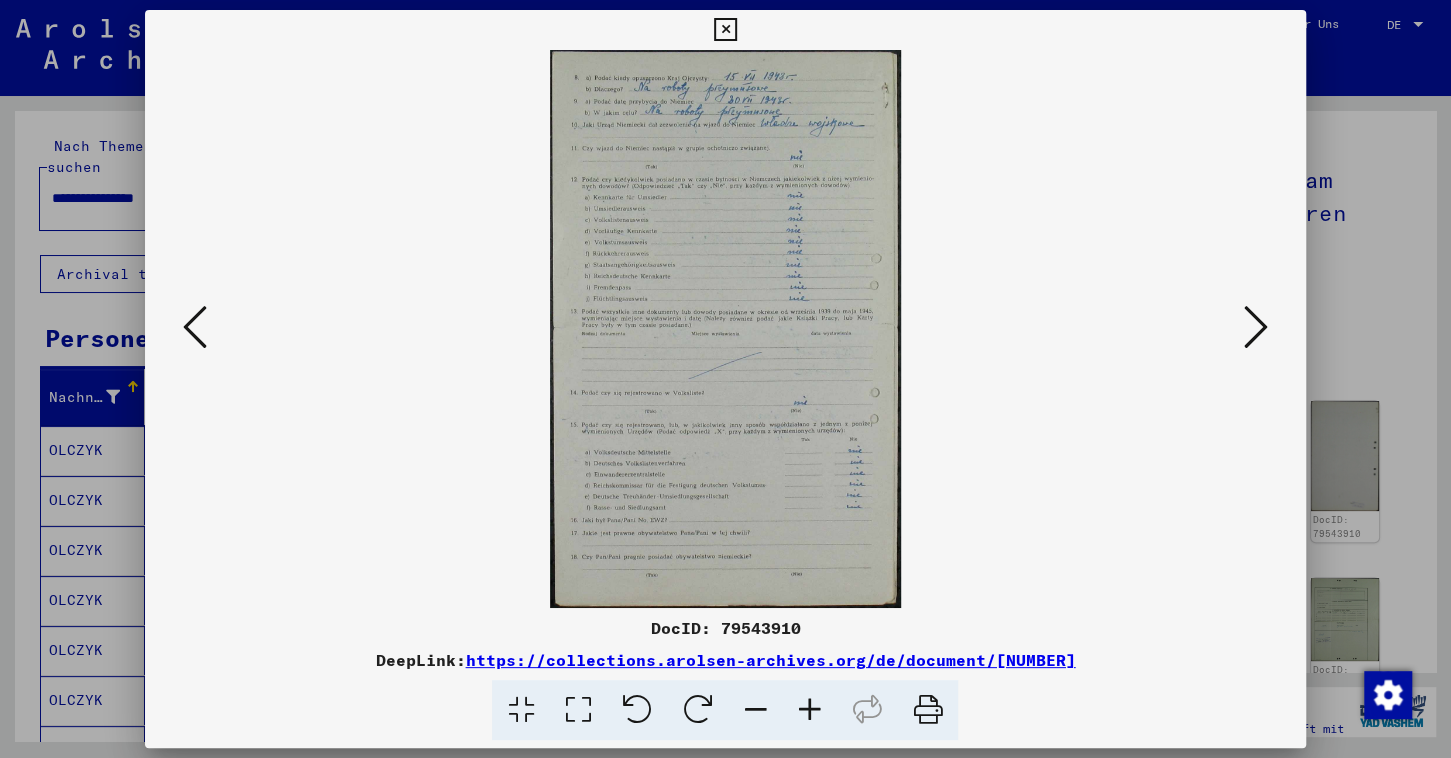 click at bounding box center (1256, 327) 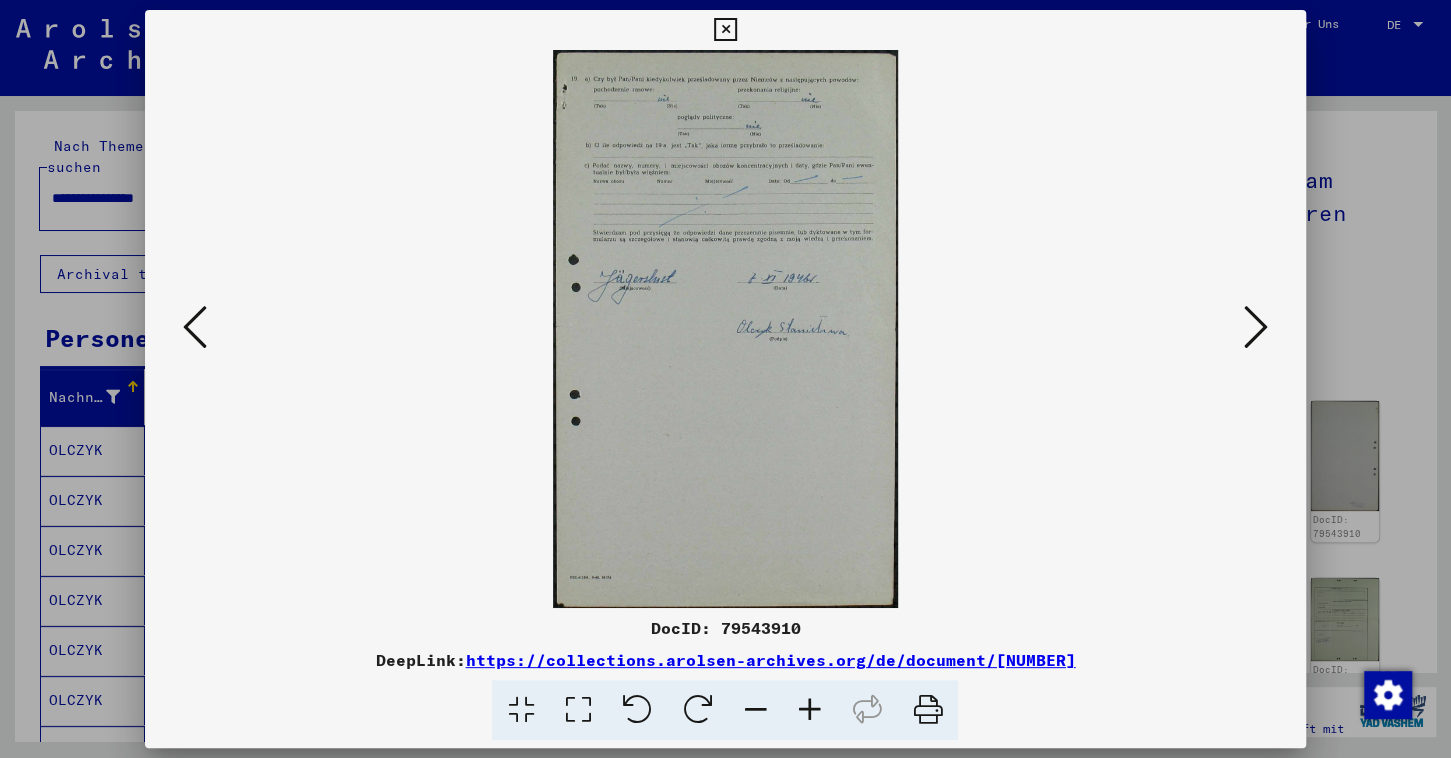 click at bounding box center (1256, 327) 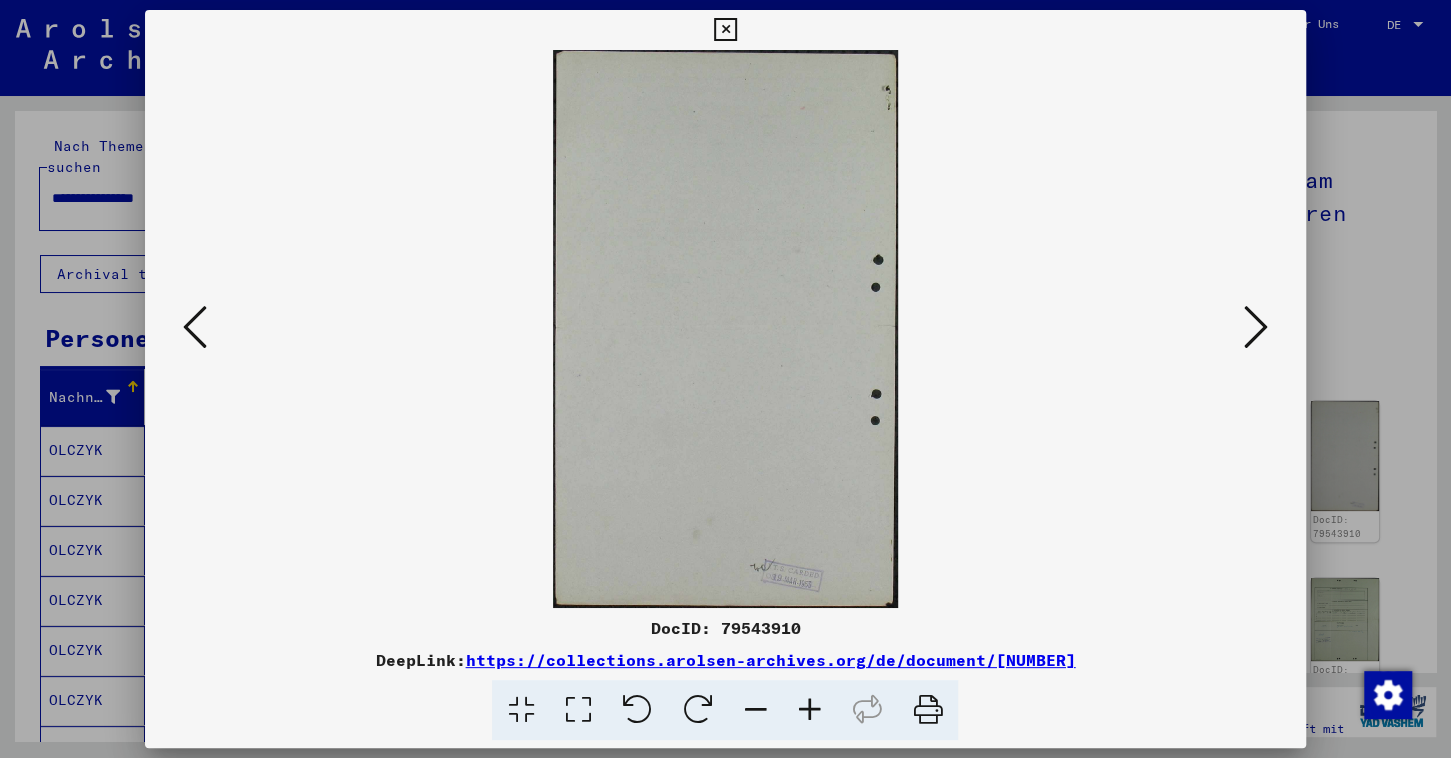 click at bounding box center [1256, 327] 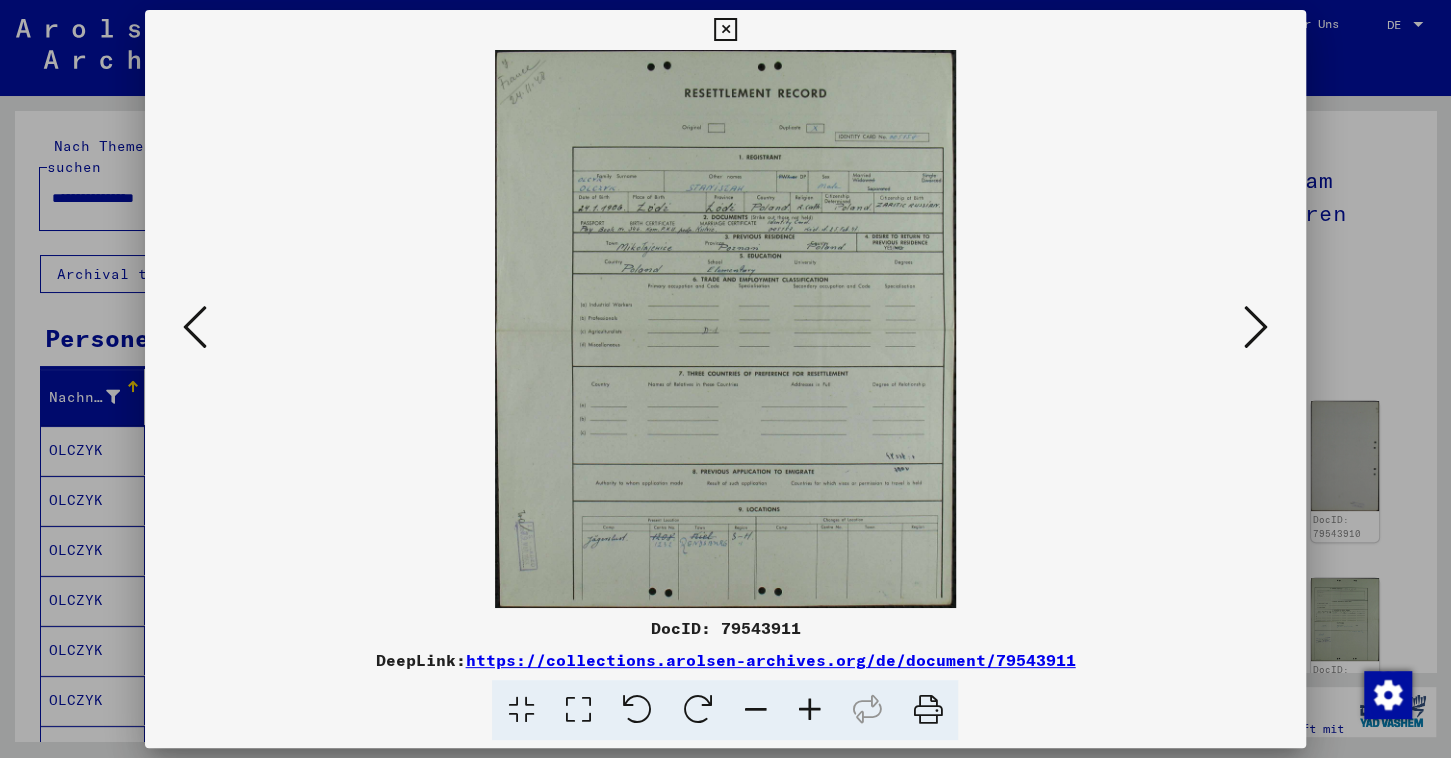 click at bounding box center [1256, 327] 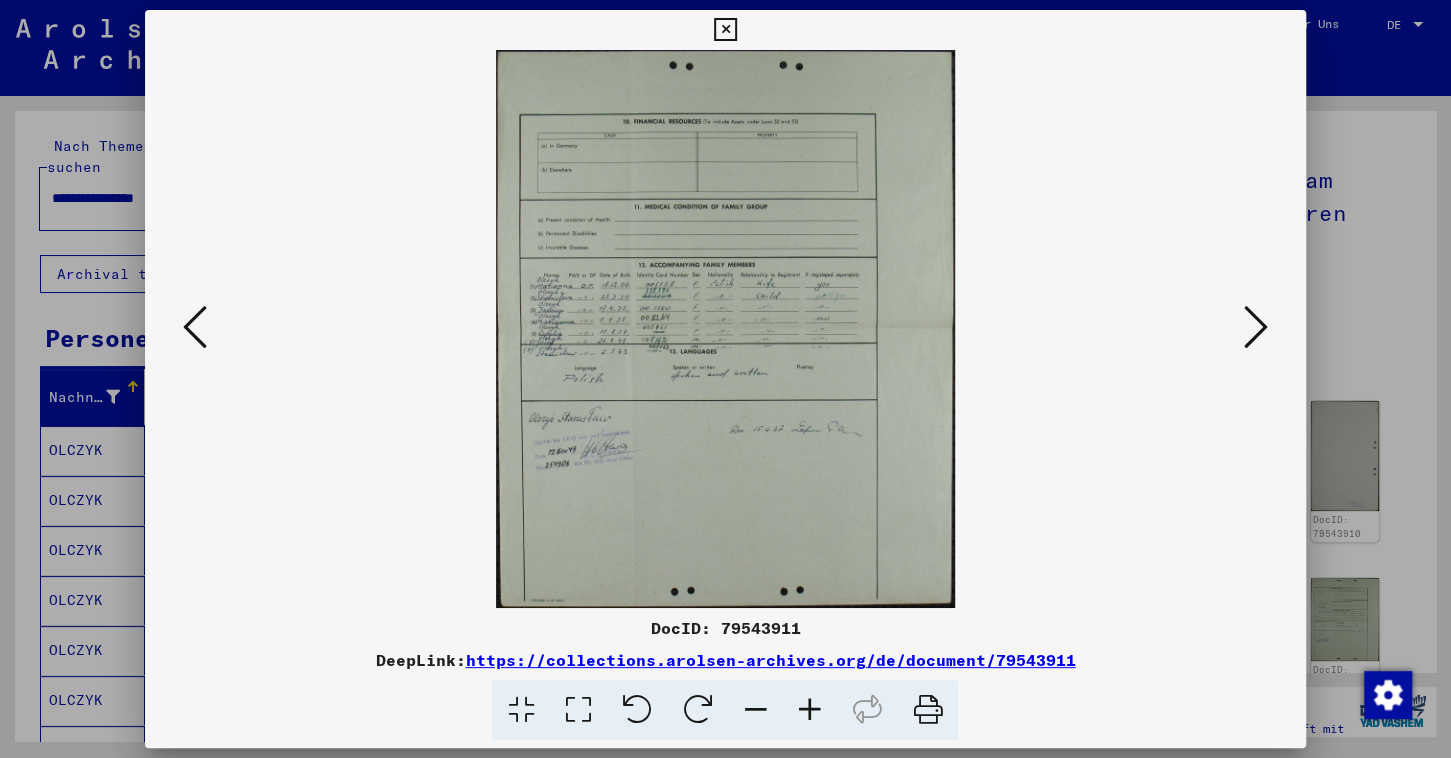 click at bounding box center (1256, 327) 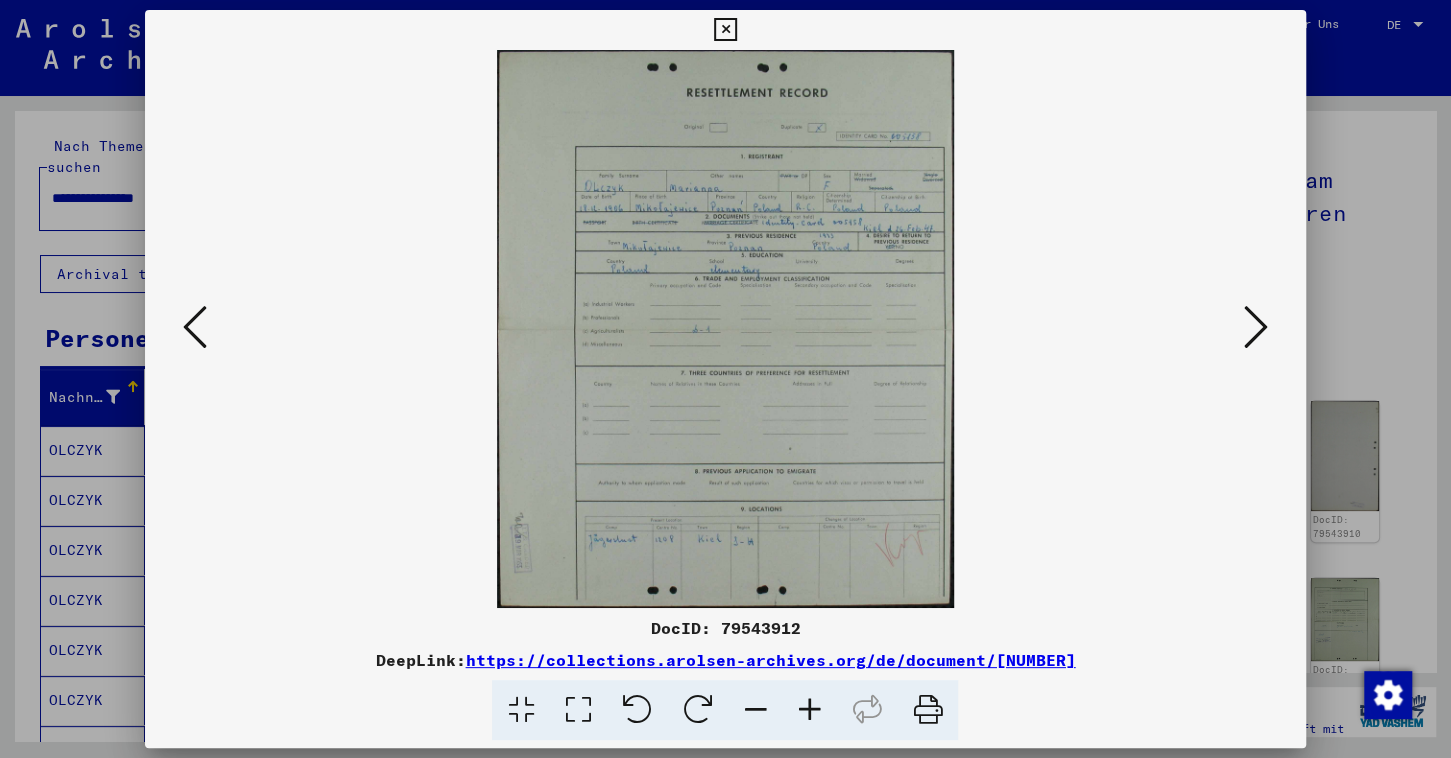click at bounding box center [195, 327] 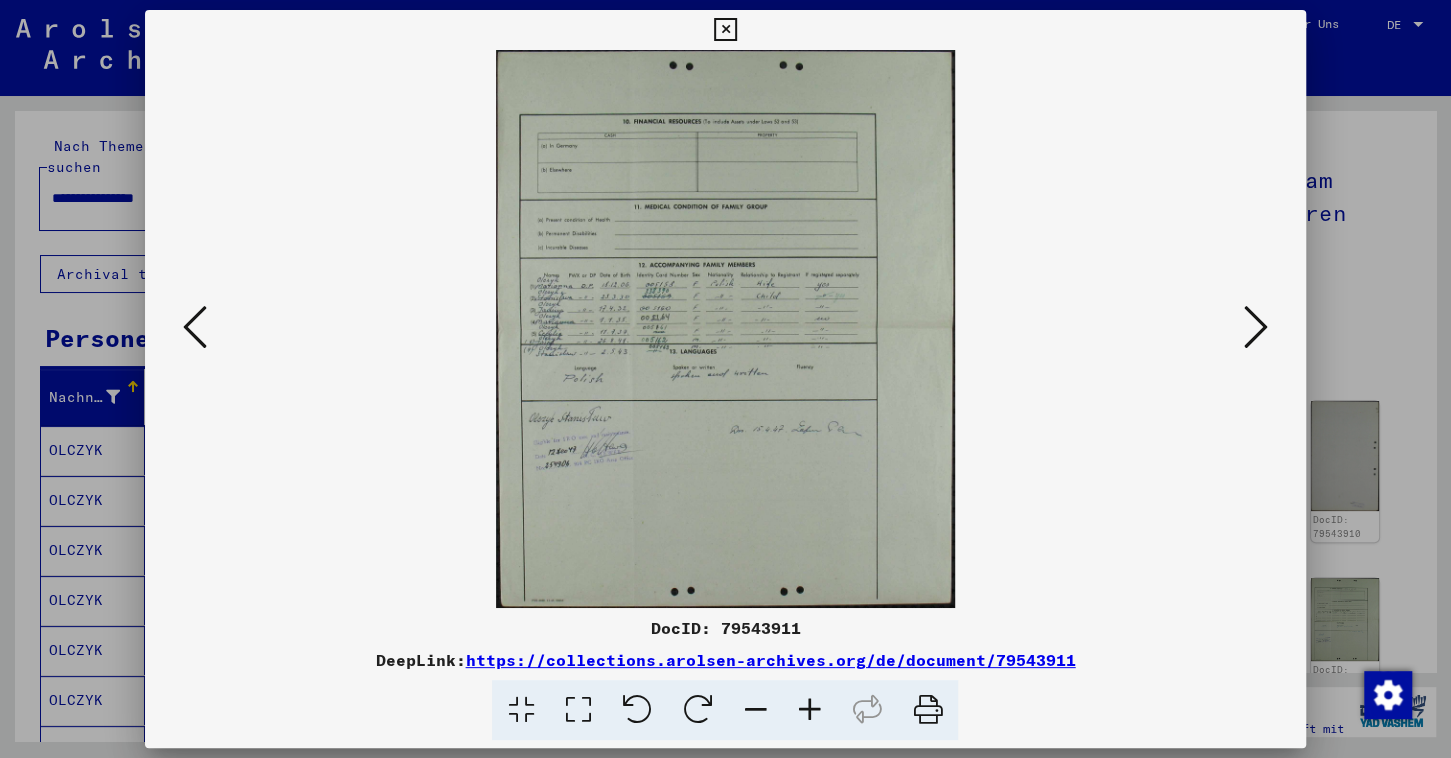 click at bounding box center (195, 327) 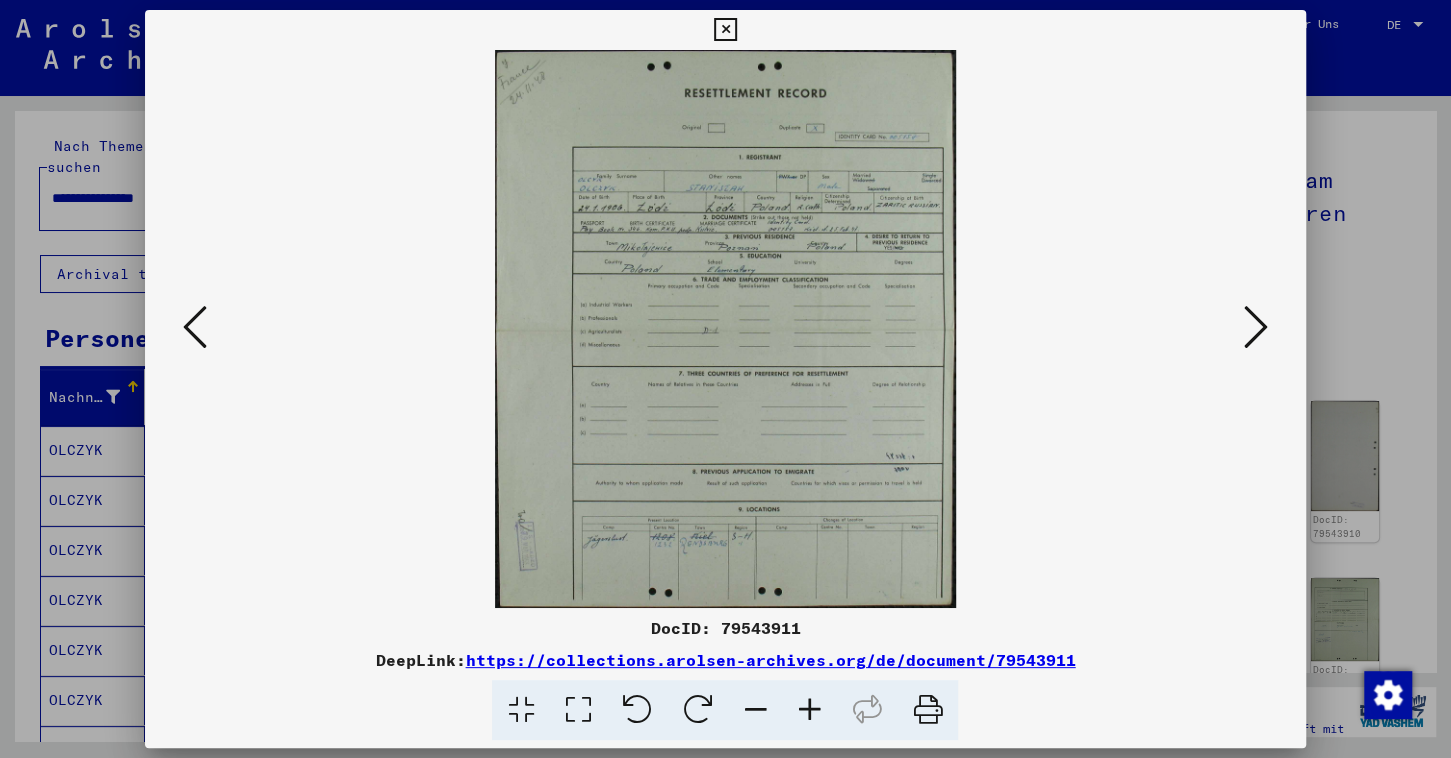 click at bounding box center (195, 327) 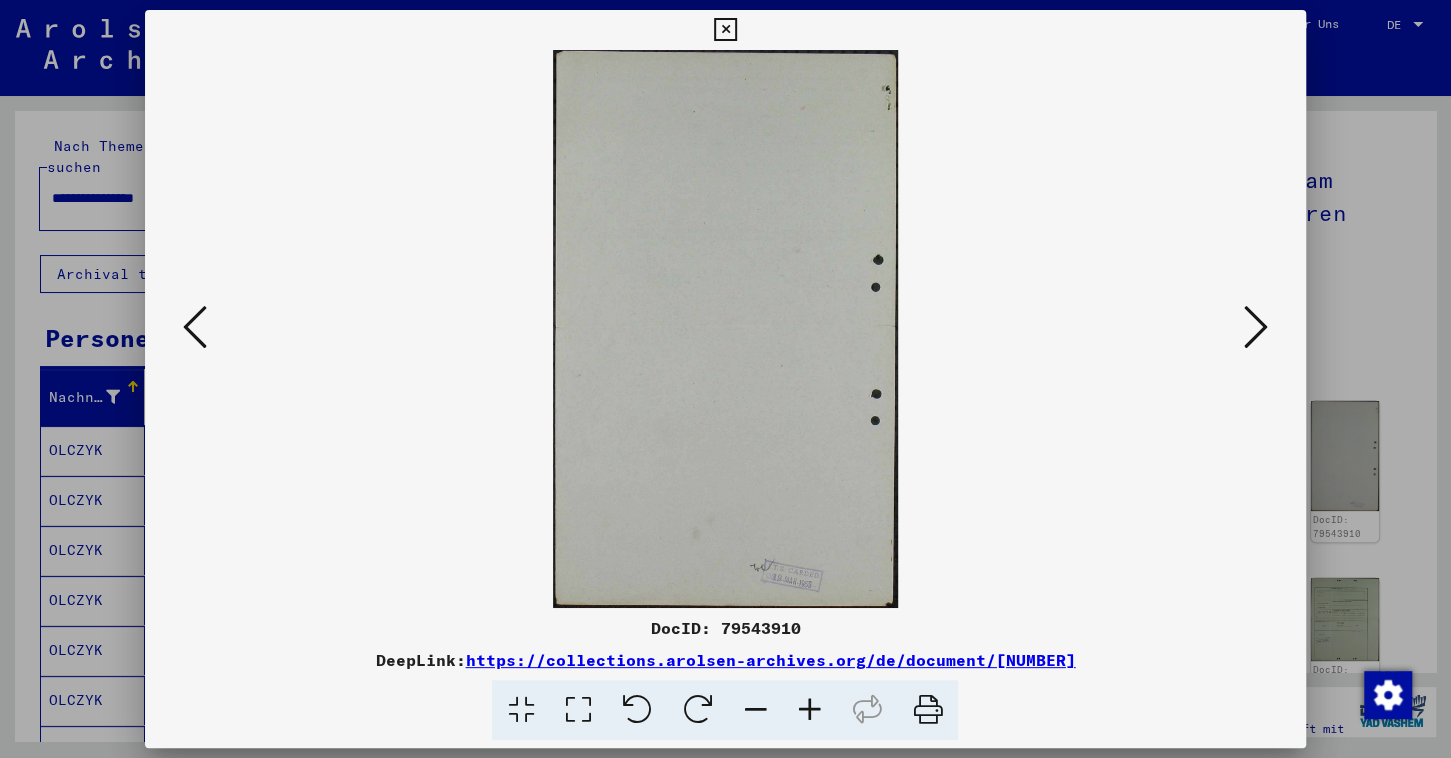 click at bounding box center [195, 327] 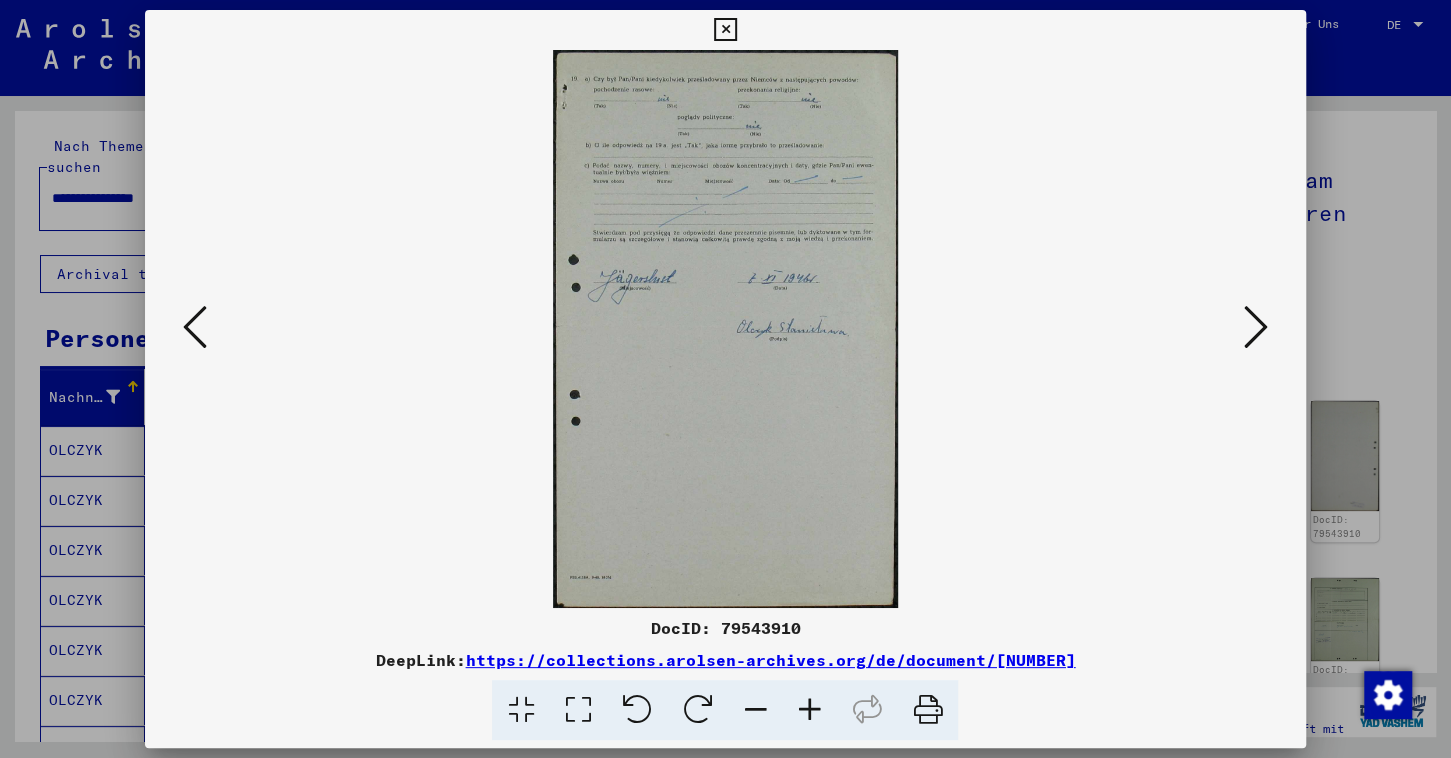 click at bounding box center (195, 327) 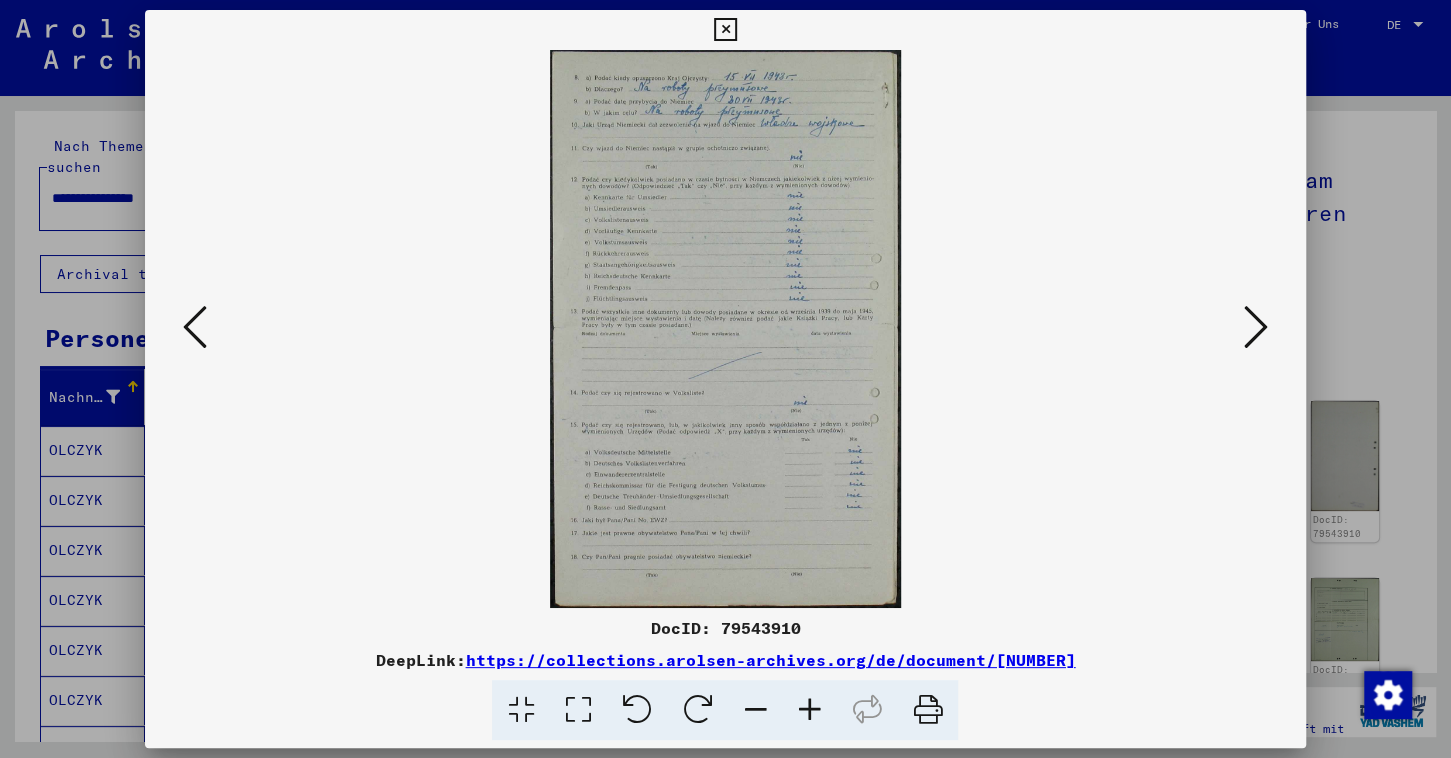 click at bounding box center [195, 327] 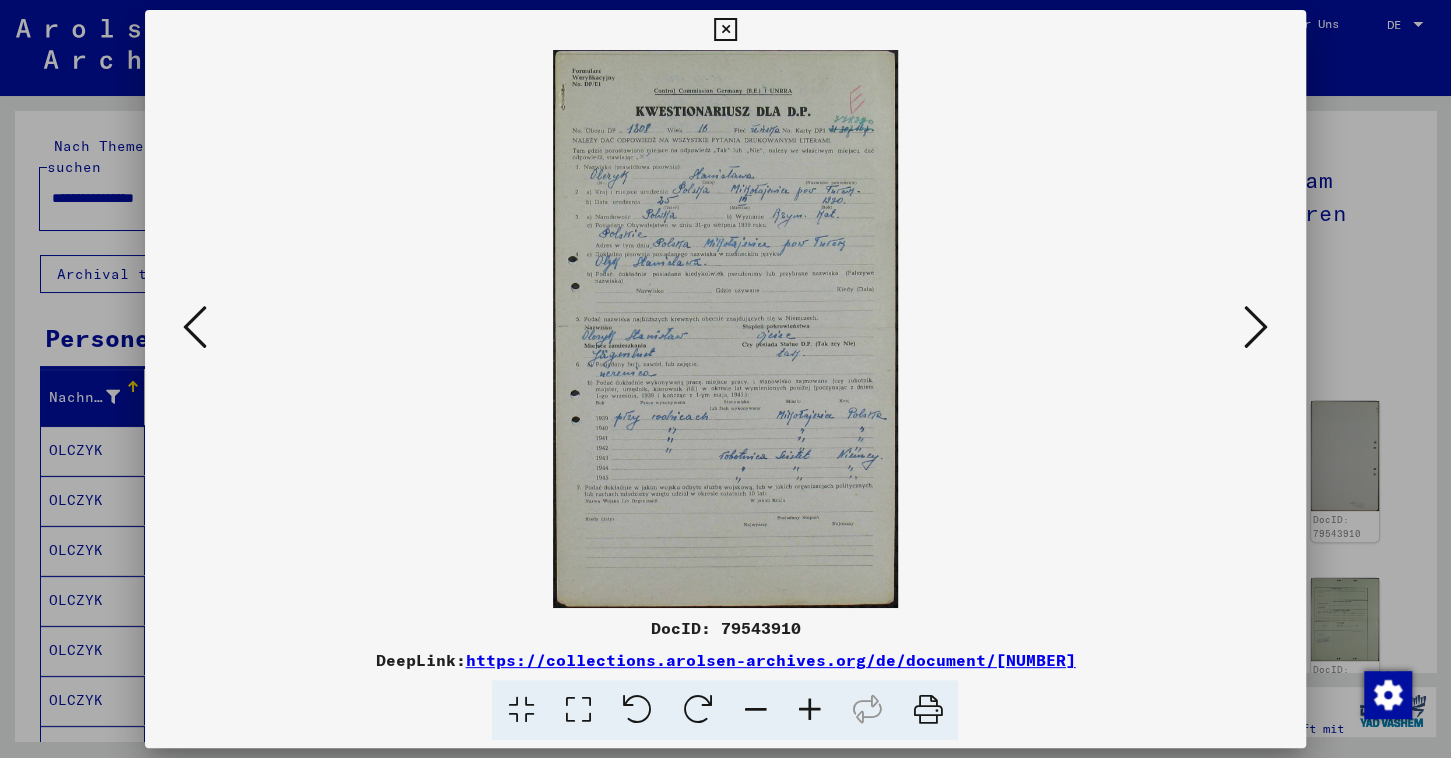 click at bounding box center [725, 30] 